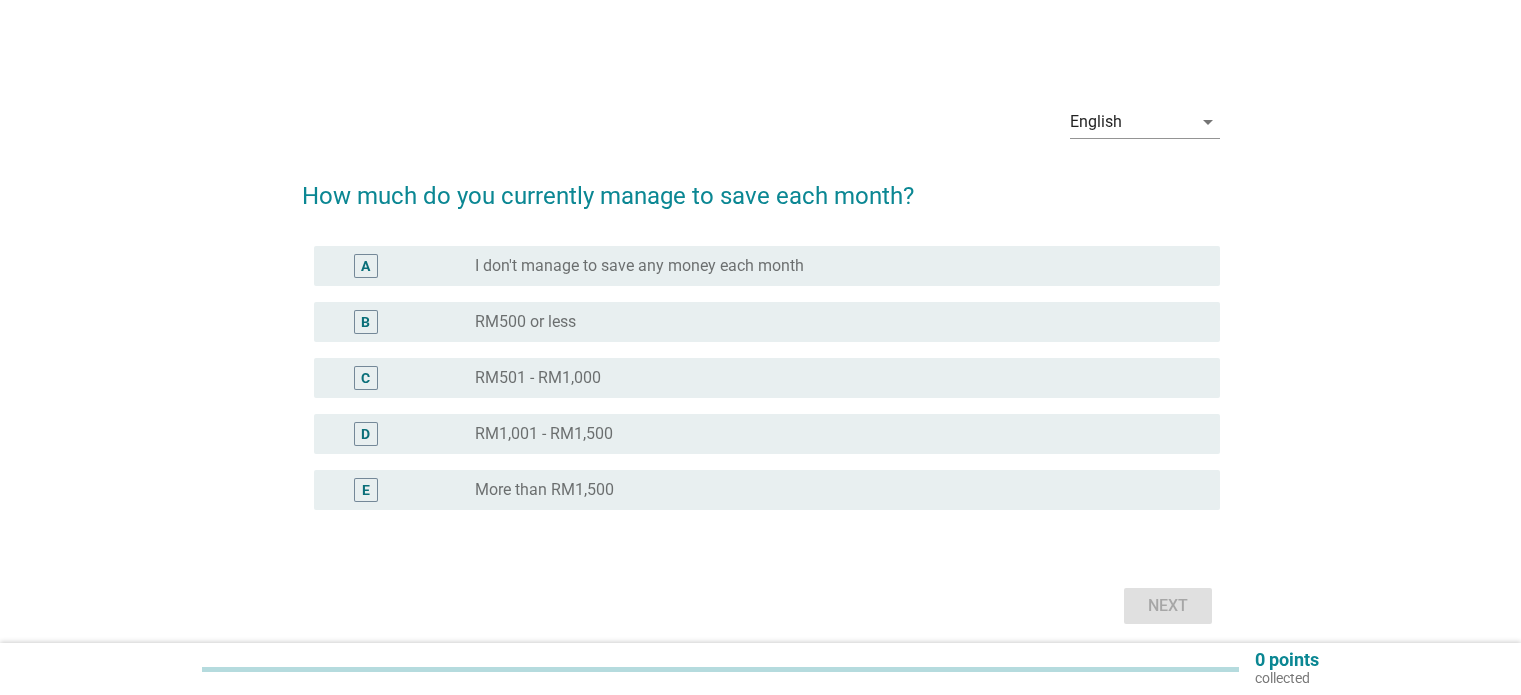 scroll, scrollTop: 0, scrollLeft: 0, axis: both 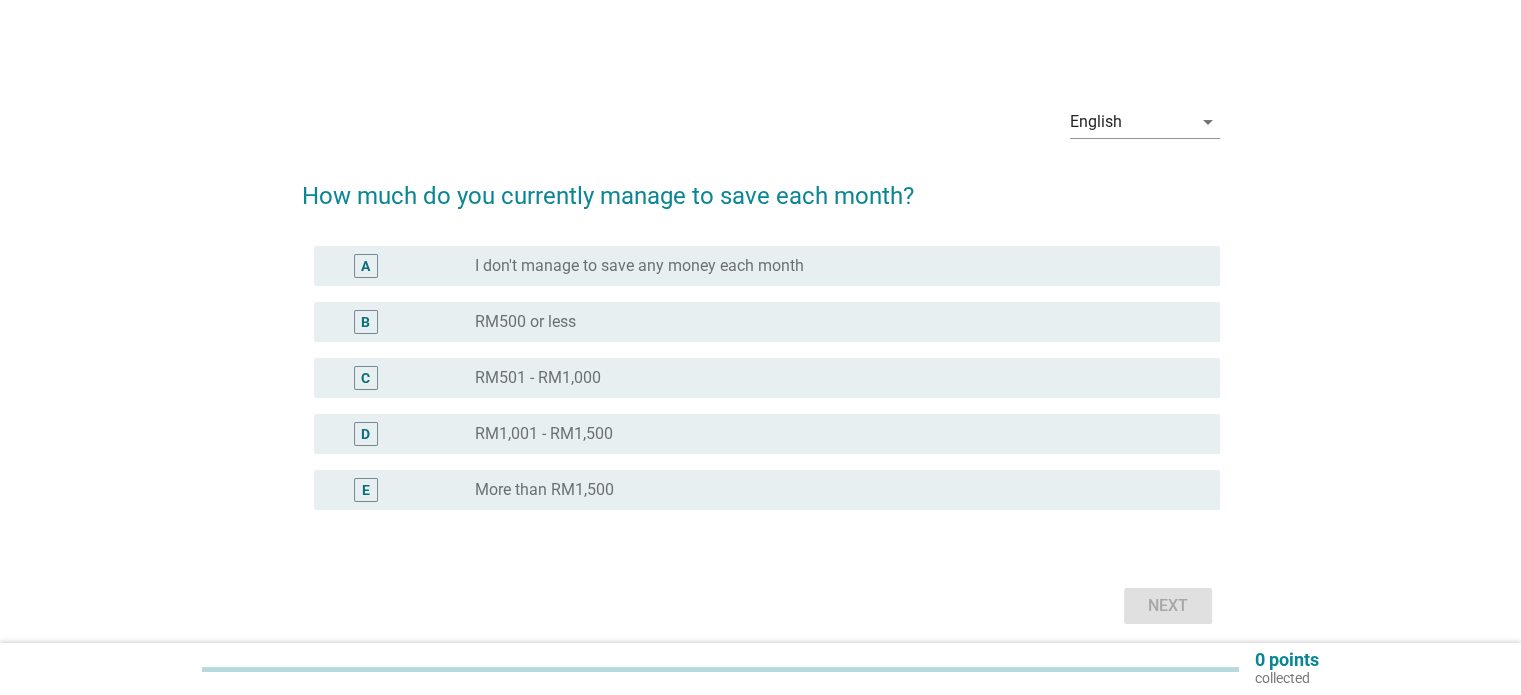 click on "RM500 or less" at bounding box center [525, 322] 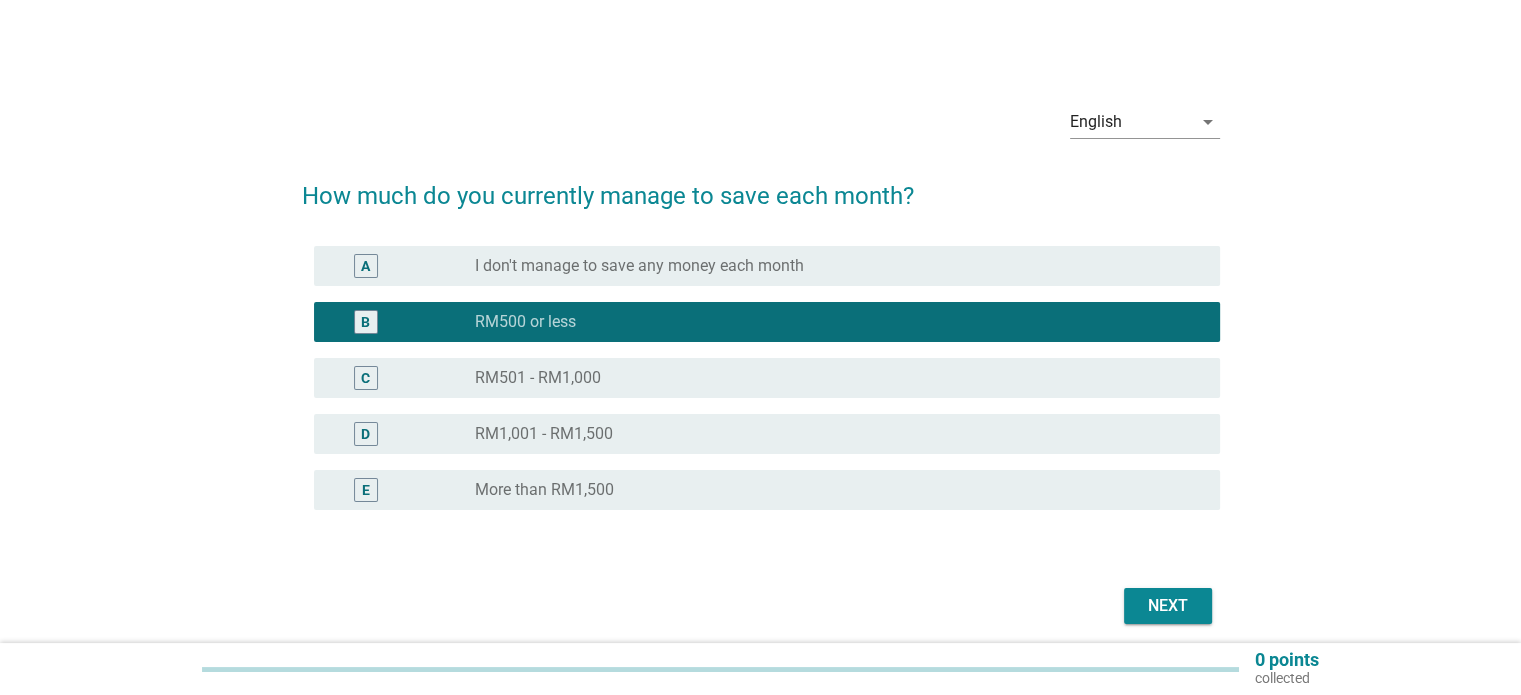 click on "Next" at bounding box center (1168, 606) 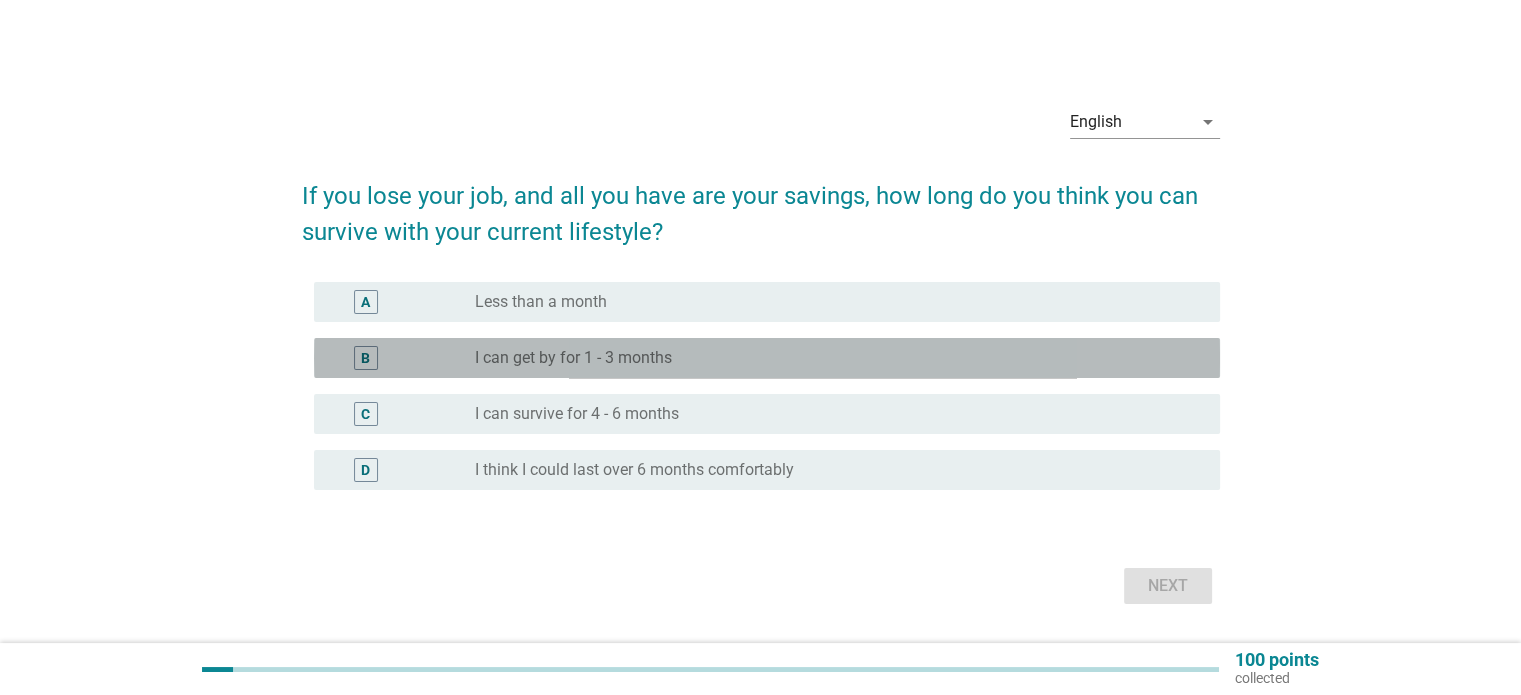 click on "B     radio_button_unchecked I can get by for 1 - 3 months" at bounding box center (767, 358) 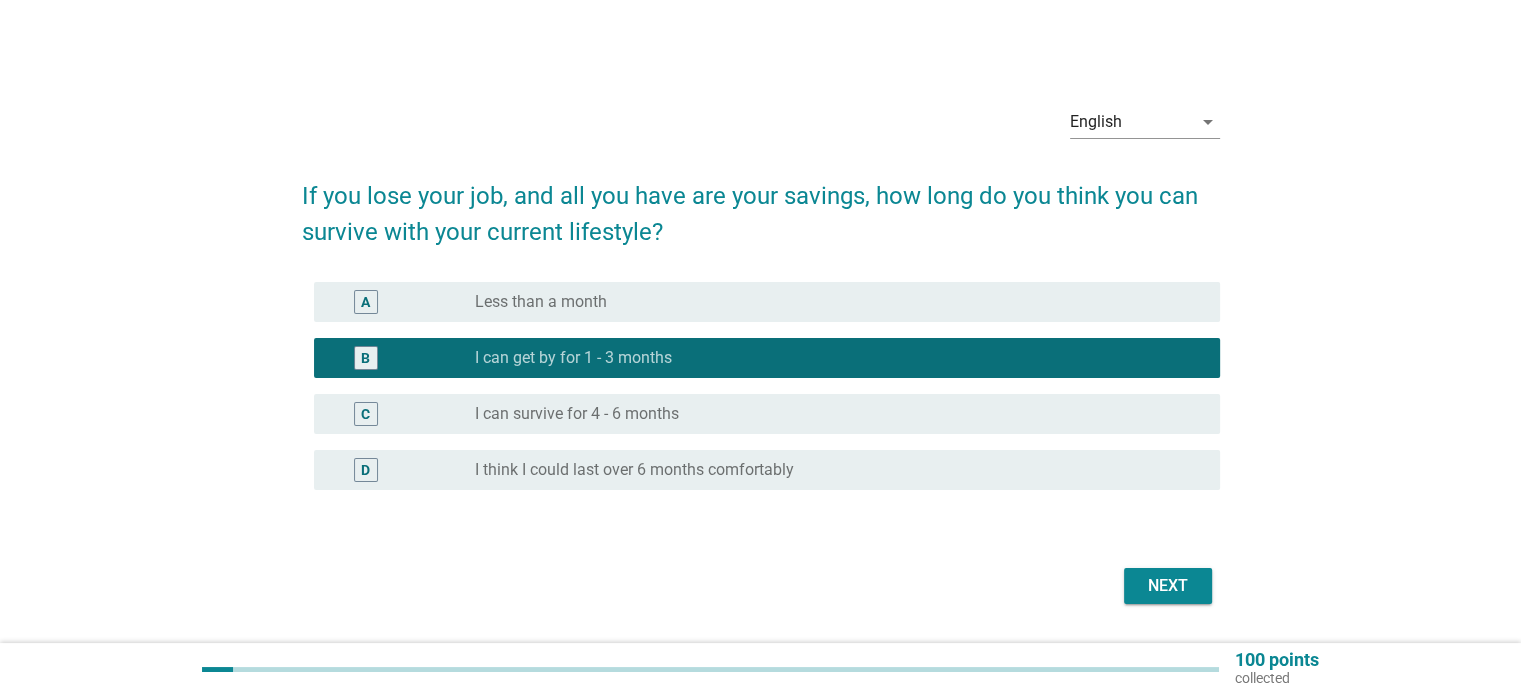 click on "Next" at bounding box center (1168, 586) 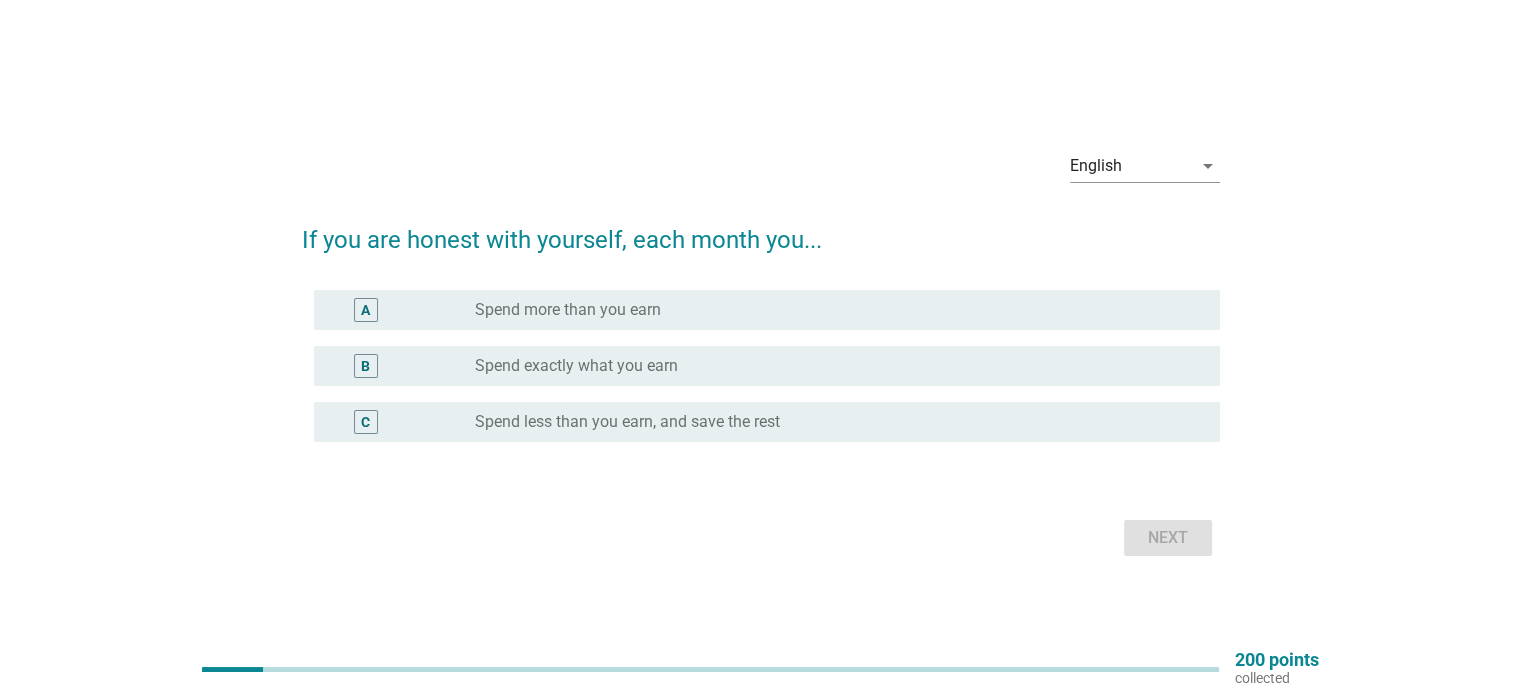 click on "radio_button_unchecked Spend exactly what you earn" at bounding box center [831, 366] 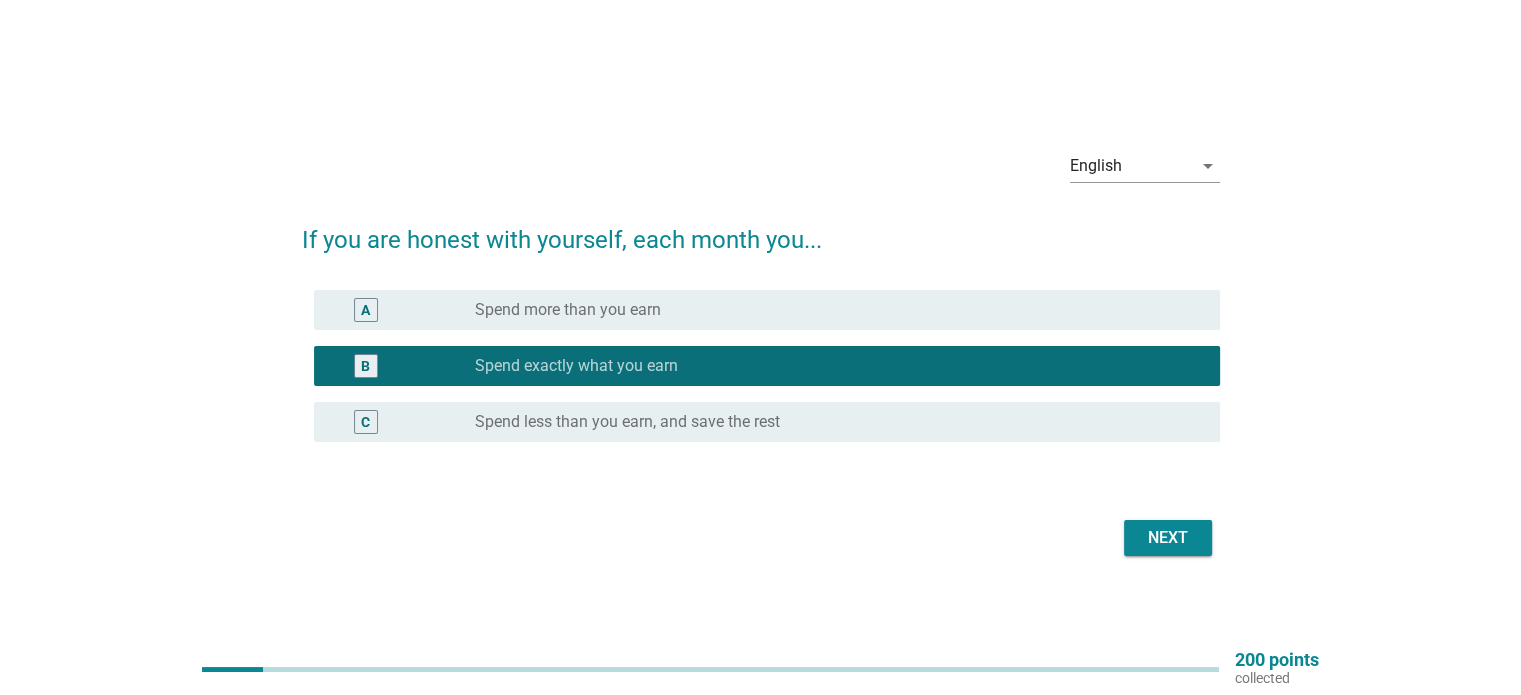 click on "Next" at bounding box center [1168, 538] 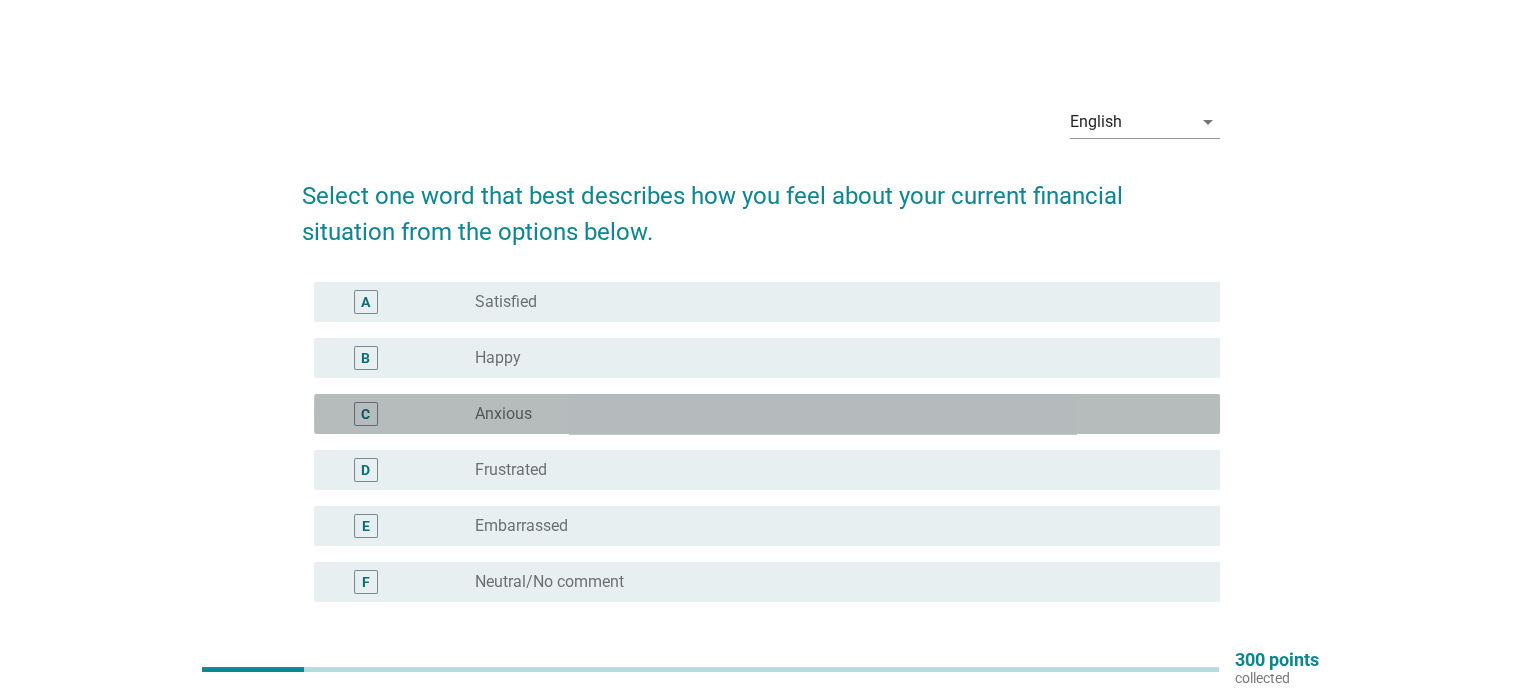 click on "radio_button_unchecked Anxious" at bounding box center [831, 414] 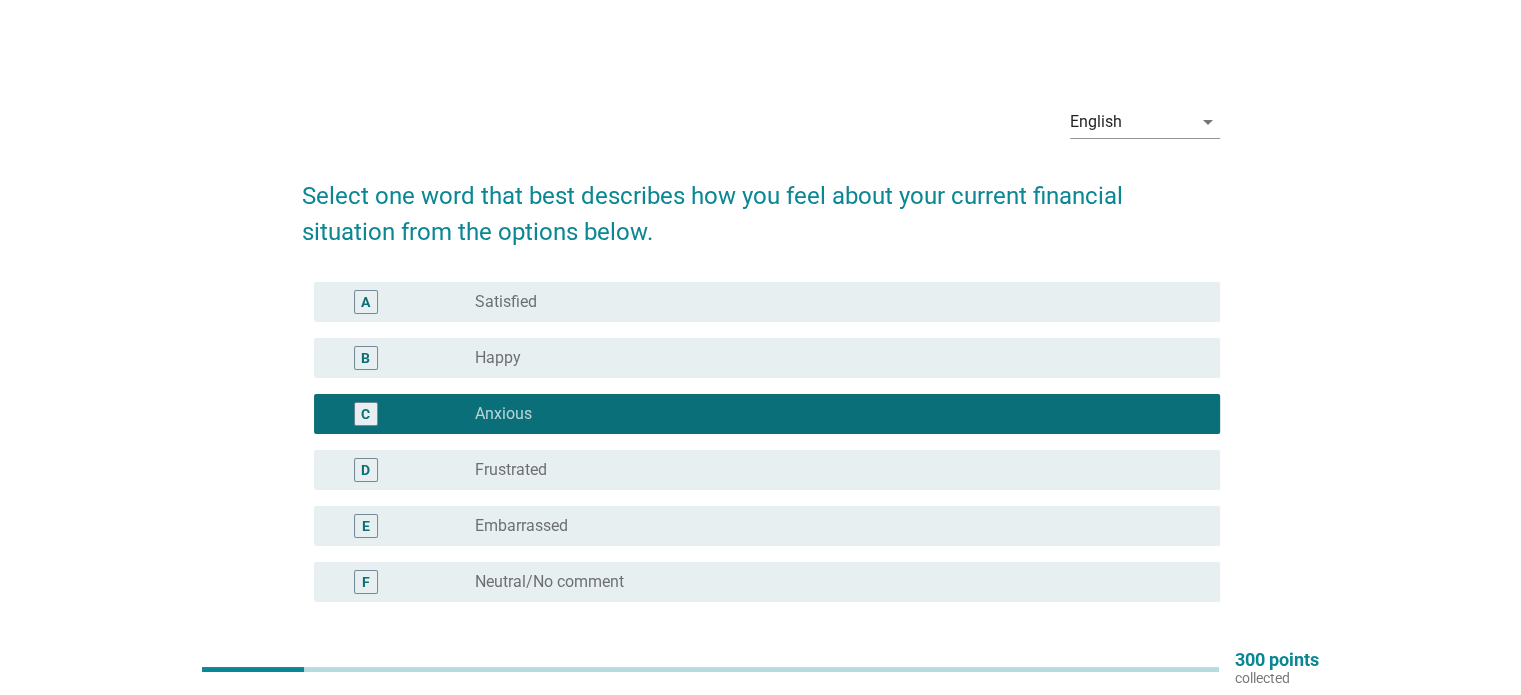 click on "radio_button_unchecked Frustrated" at bounding box center (831, 470) 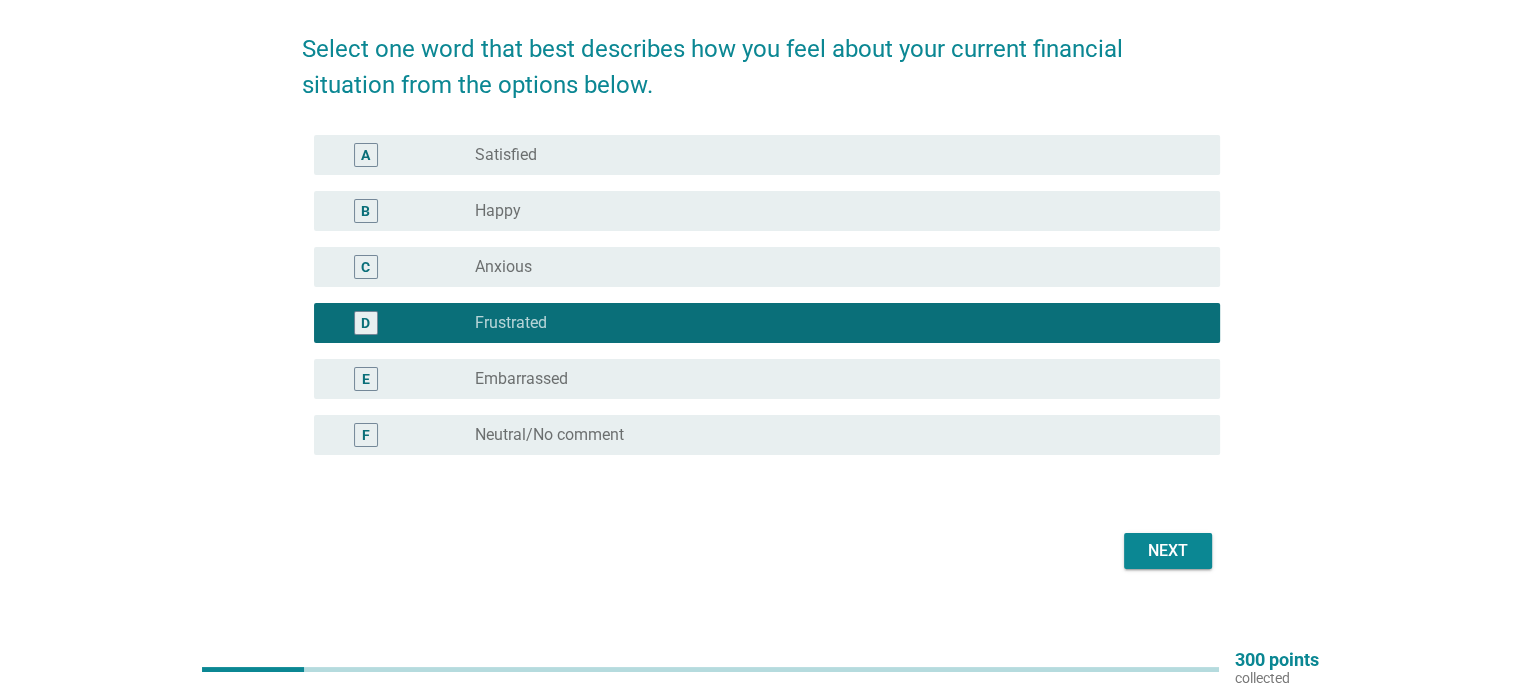 scroll, scrollTop: 168, scrollLeft: 0, axis: vertical 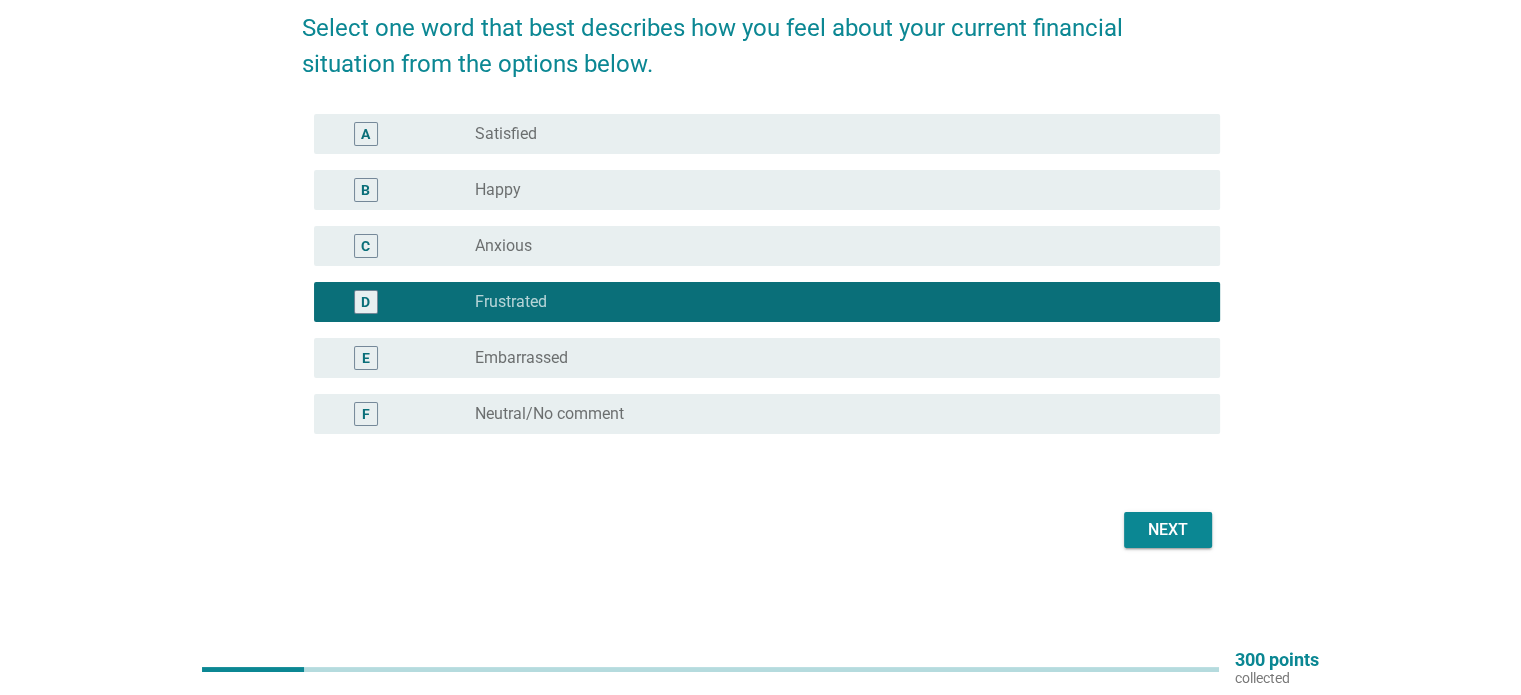 click on "Next" at bounding box center (761, 530) 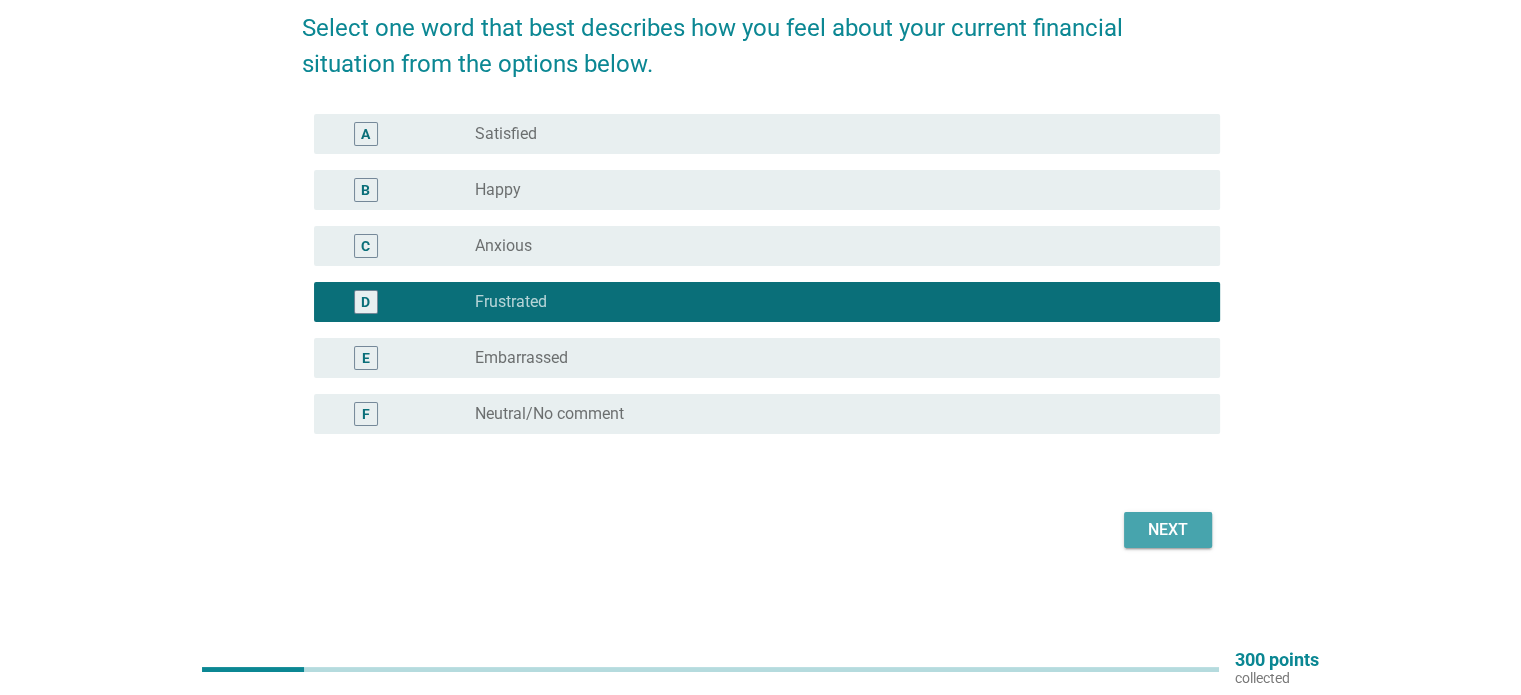 click on "Next" at bounding box center (1168, 530) 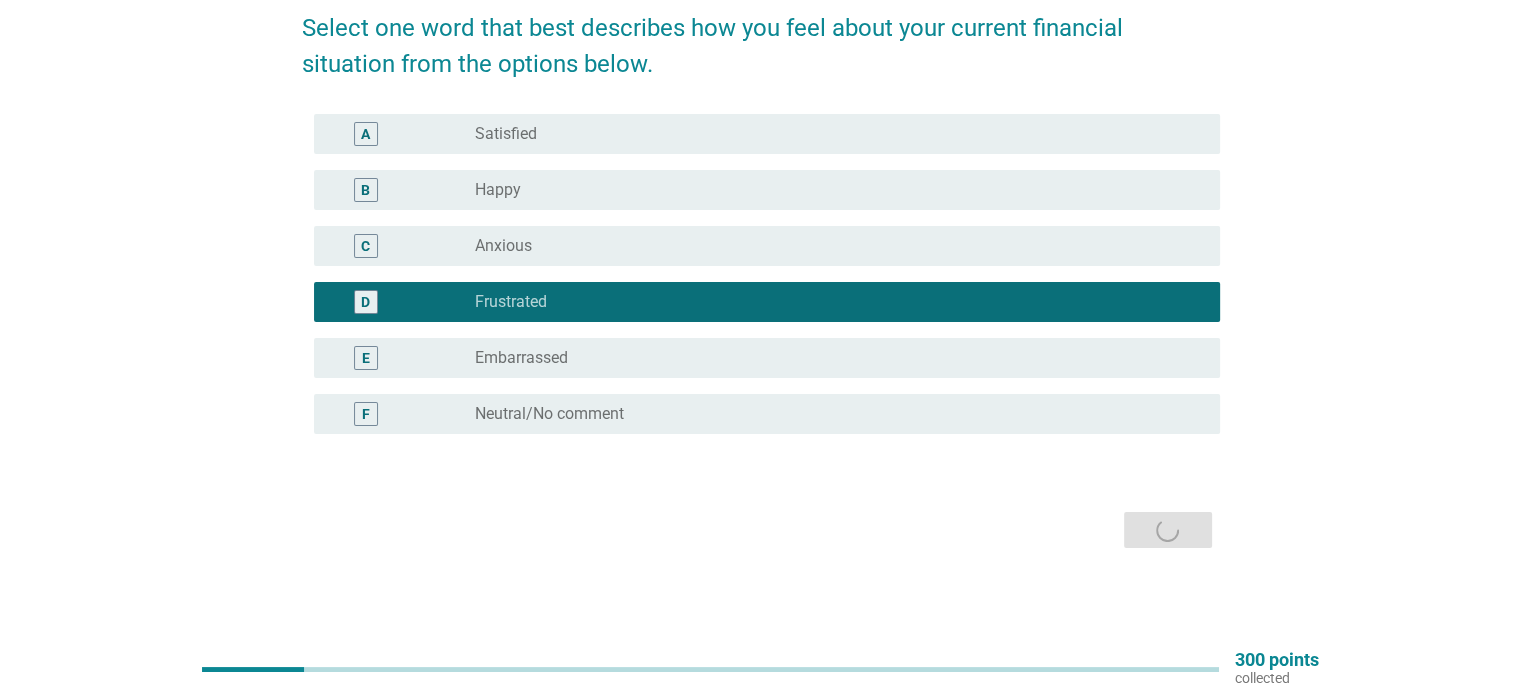 scroll, scrollTop: 0, scrollLeft: 0, axis: both 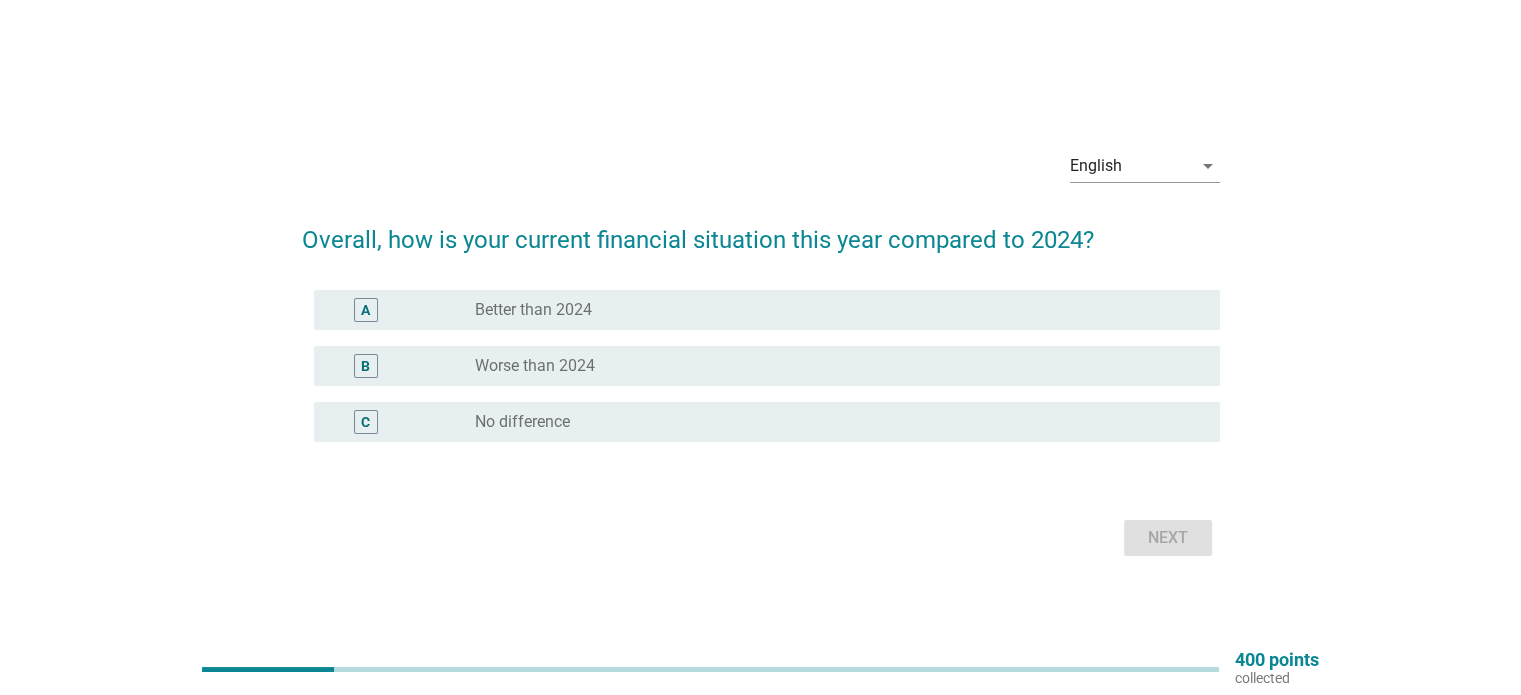 click on "B     radio_button_unchecked Worse than 2024" at bounding box center [767, 366] 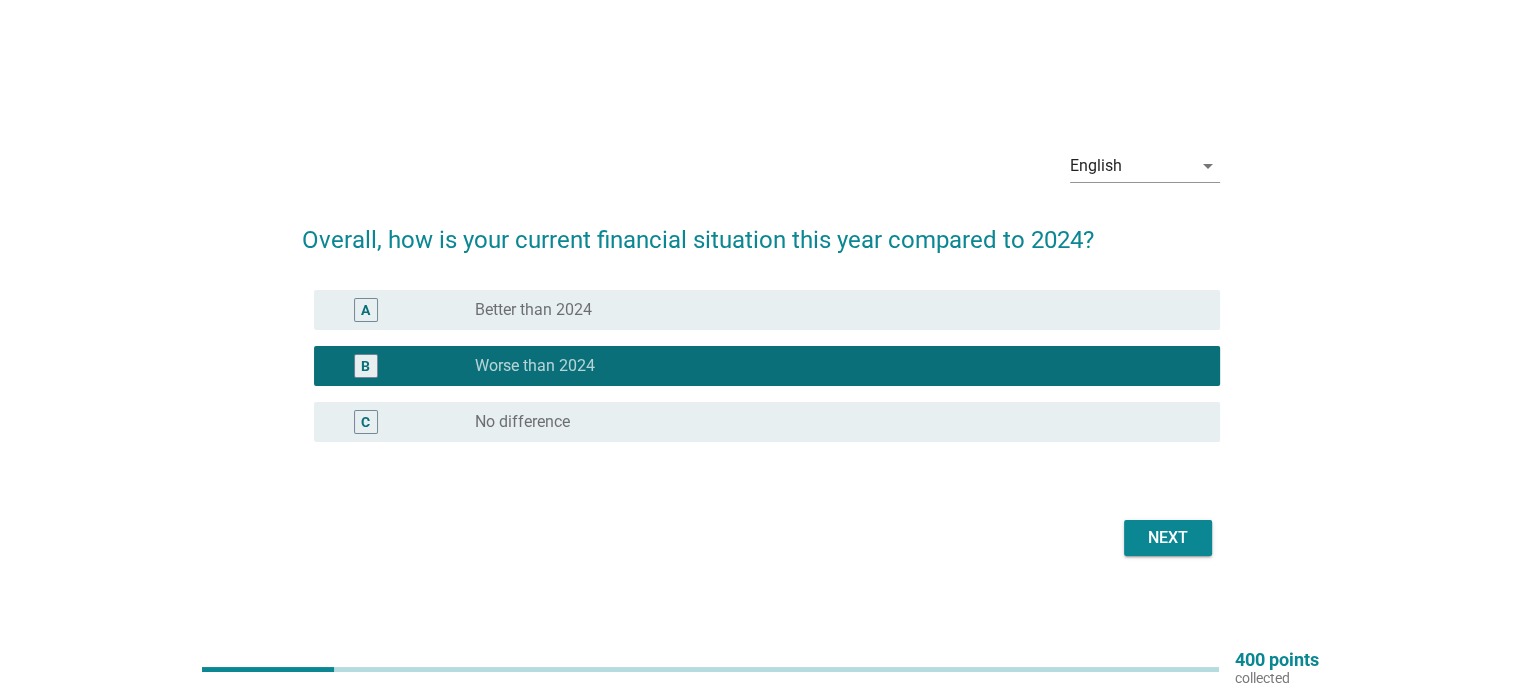 click on "Next" at bounding box center [1168, 538] 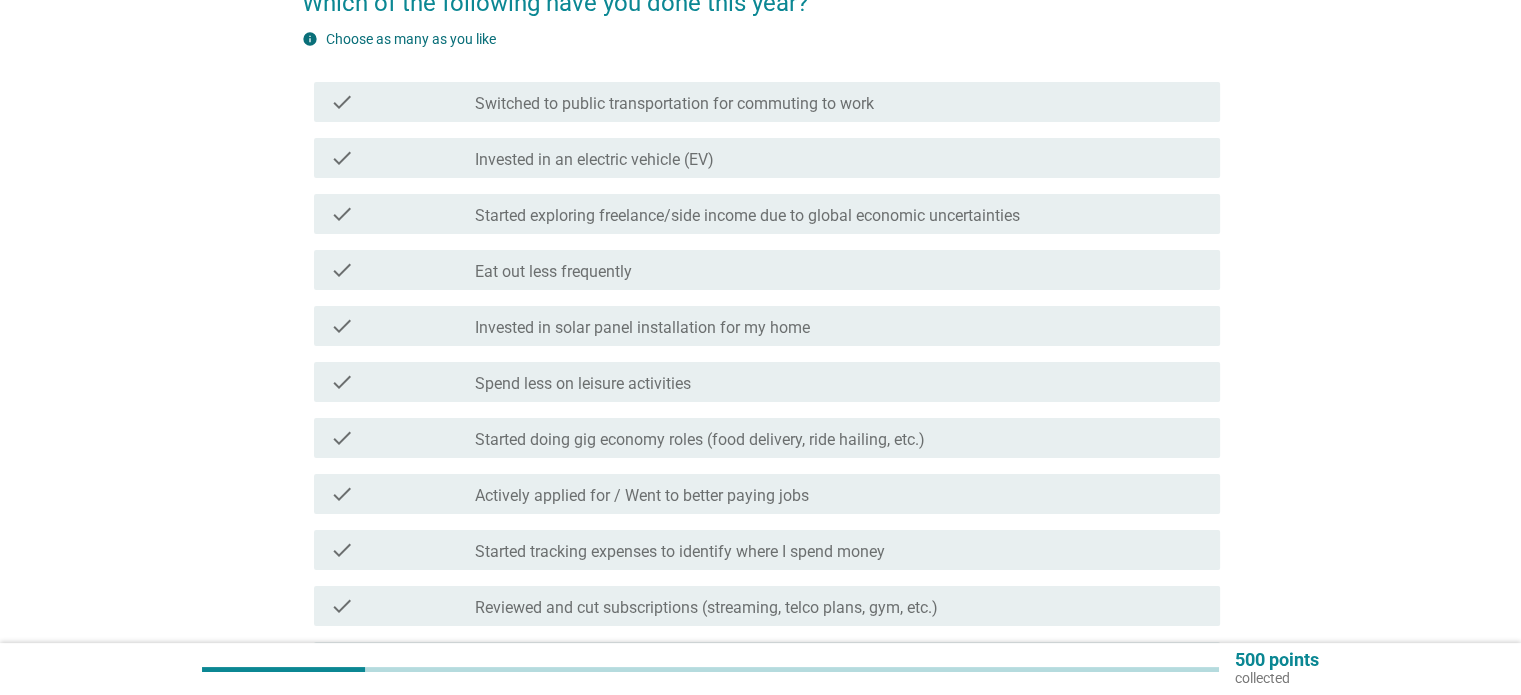 scroll, scrollTop: 195, scrollLeft: 0, axis: vertical 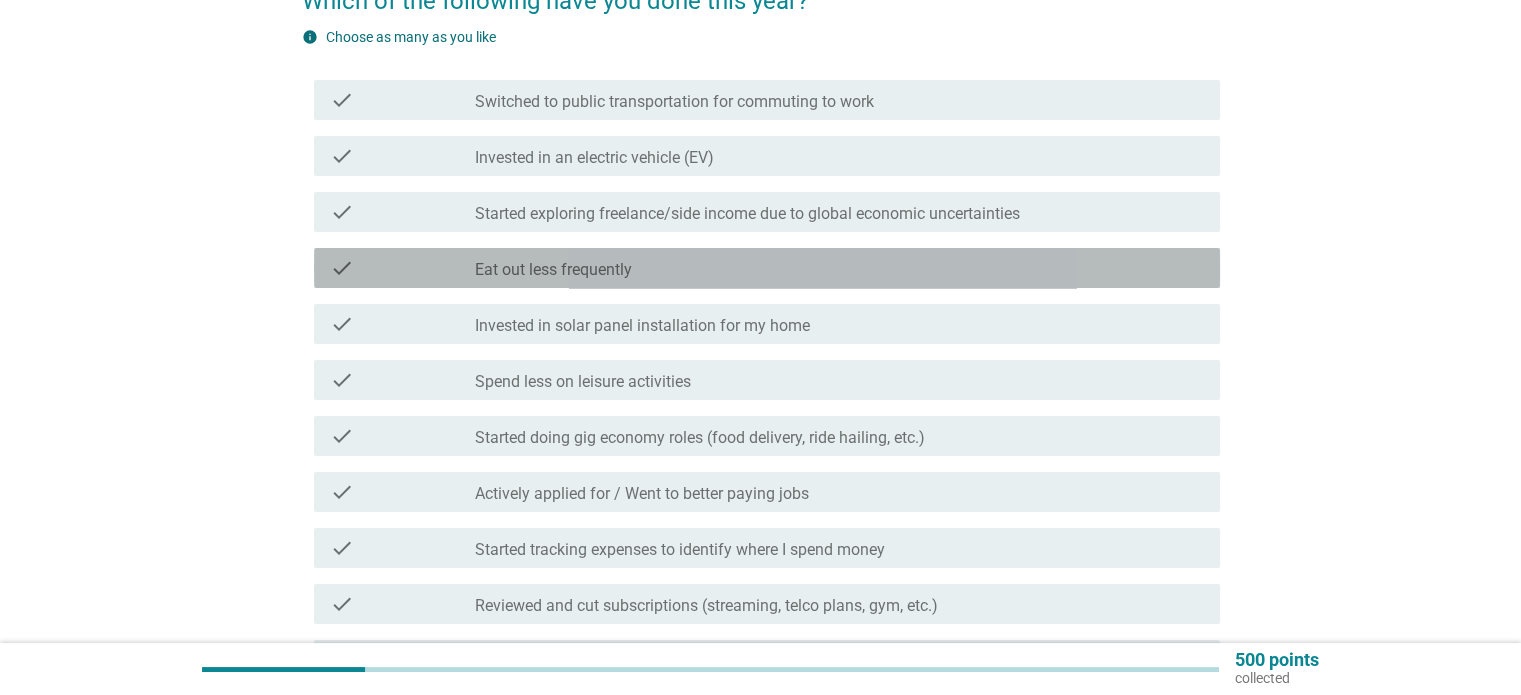 click on "check_box_outline_blank Eat out less frequently" at bounding box center (839, 268) 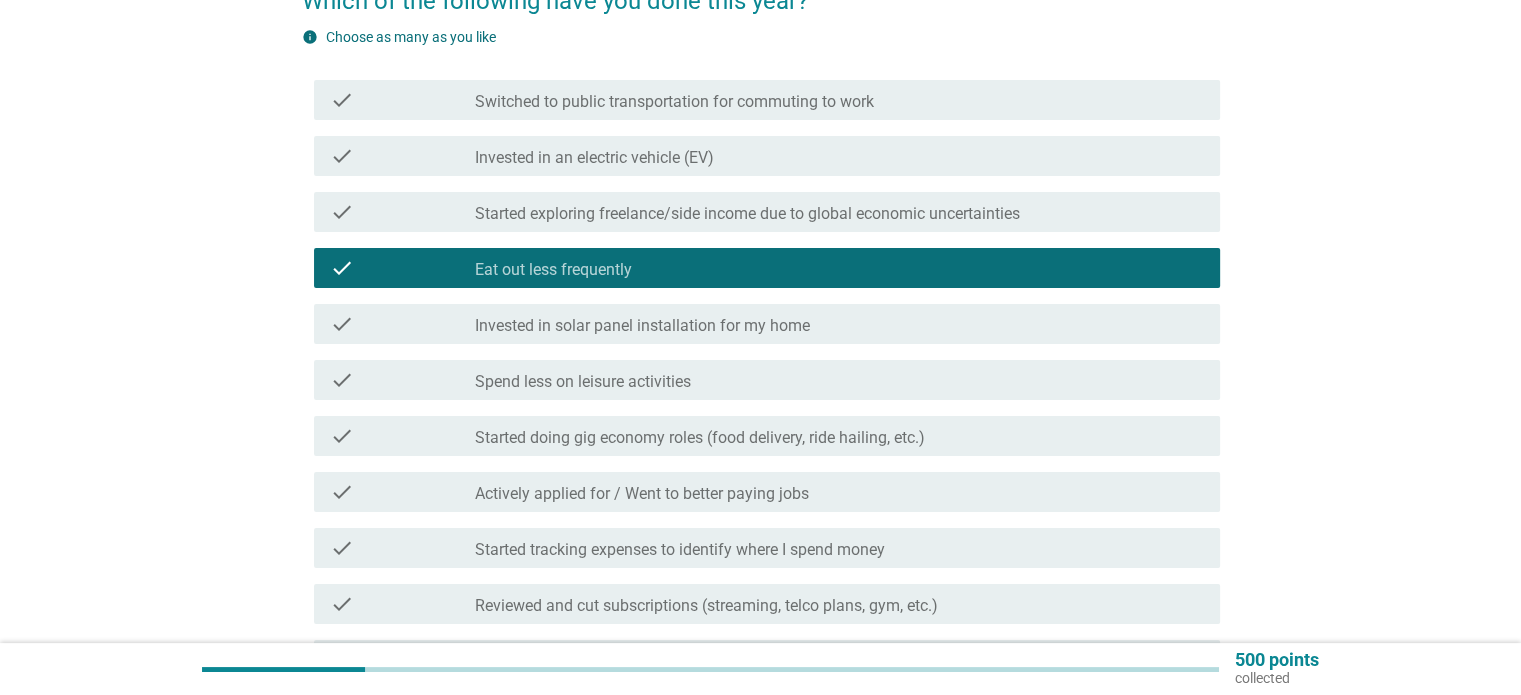 click on "check_box_outline_blank Spend less on leisure activities" at bounding box center [839, 380] 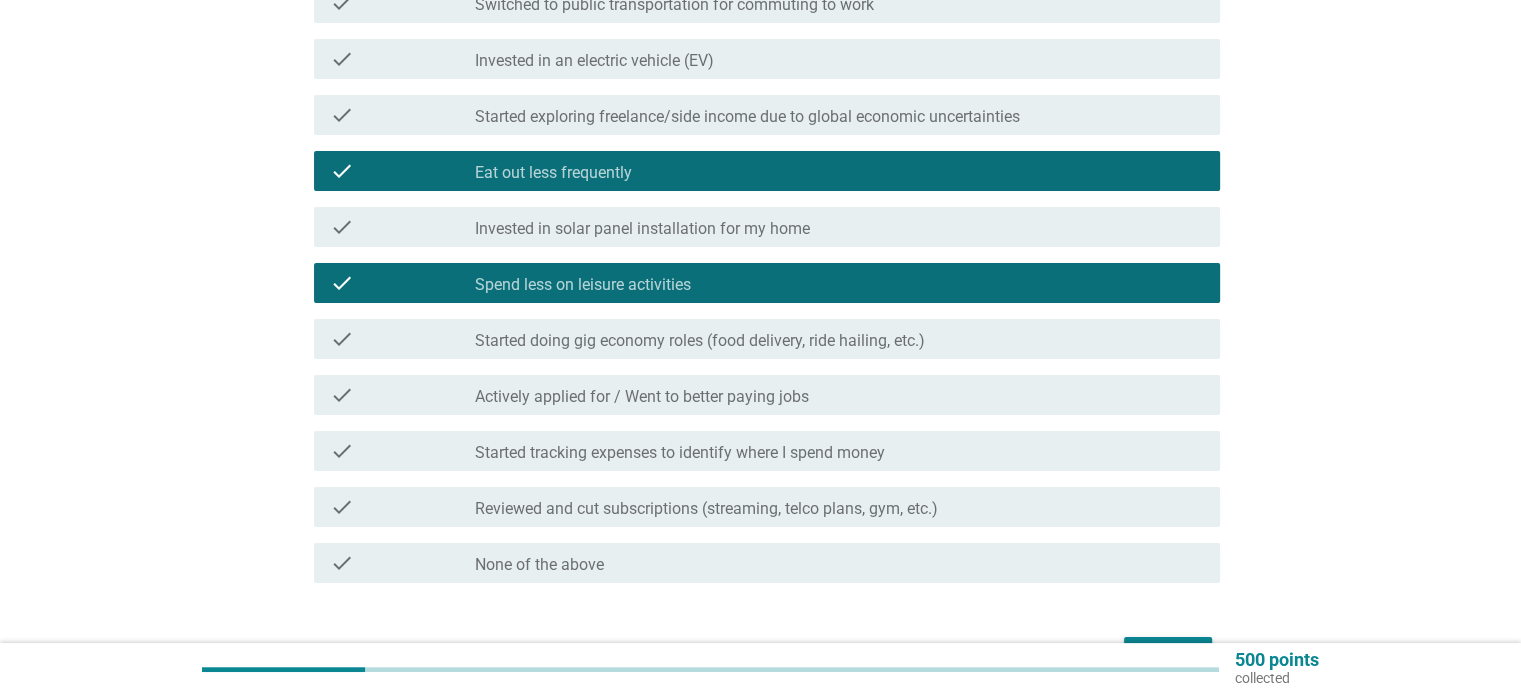 scroll, scrollTop: 296, scrollLeft: 0, axis: vertical 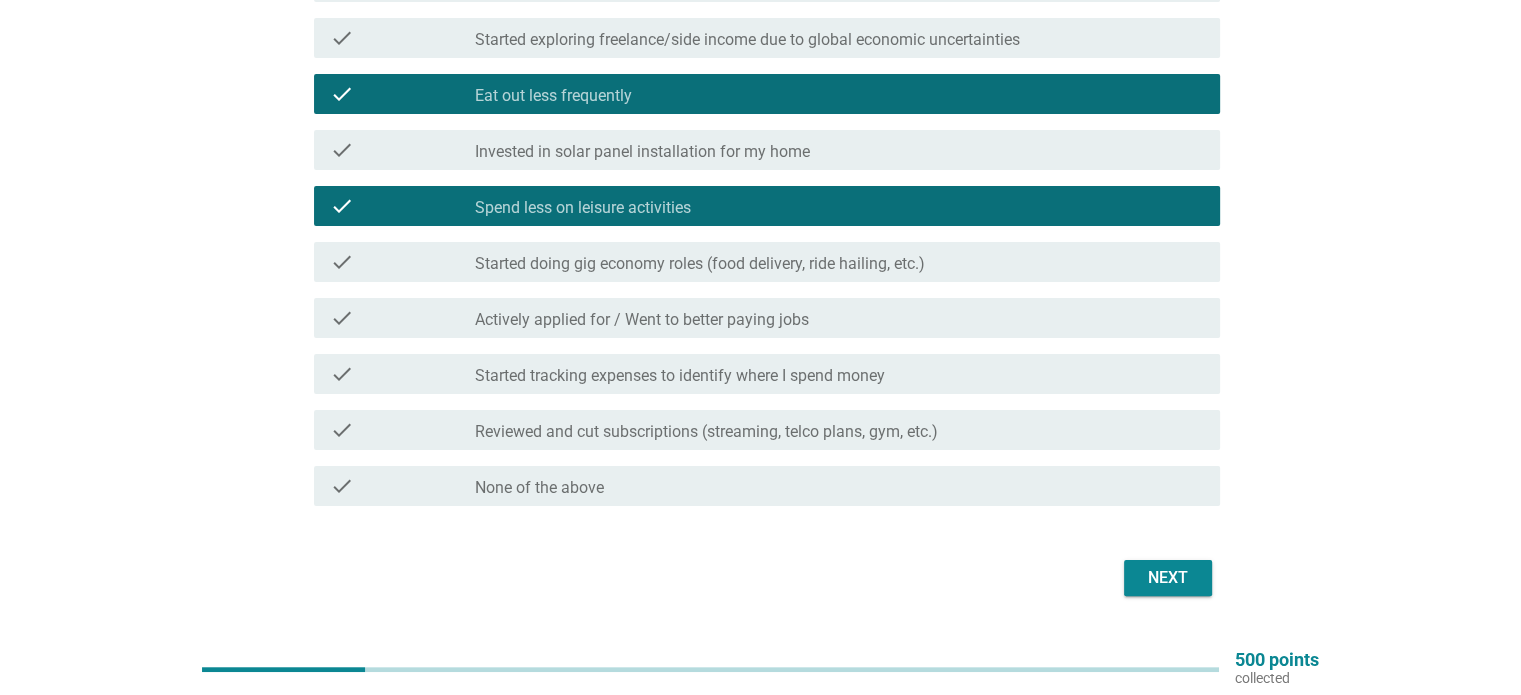 click on "check_box_outline_blank Actively applied for / Went to better paying jobs" at bounding box center [839, 318] 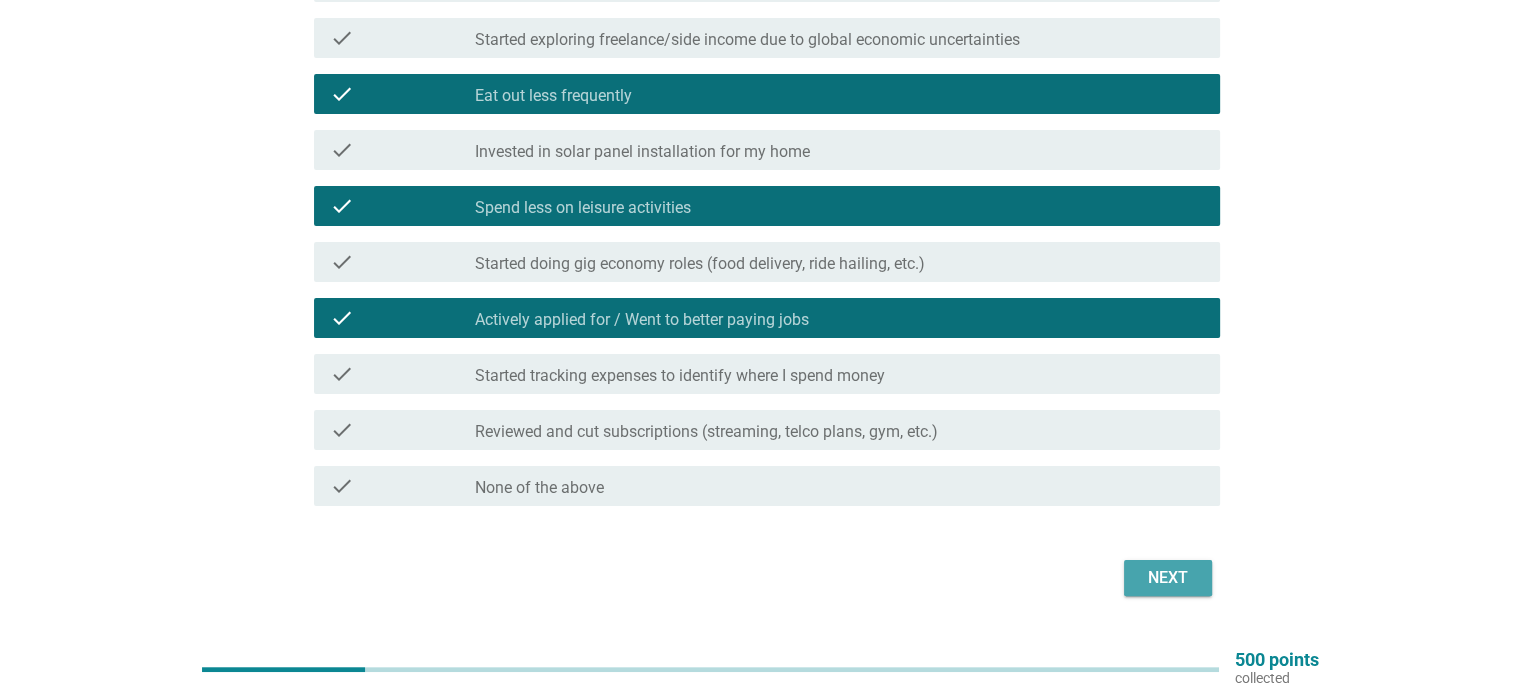 click on "Next" at bounding box center (1168, 578) 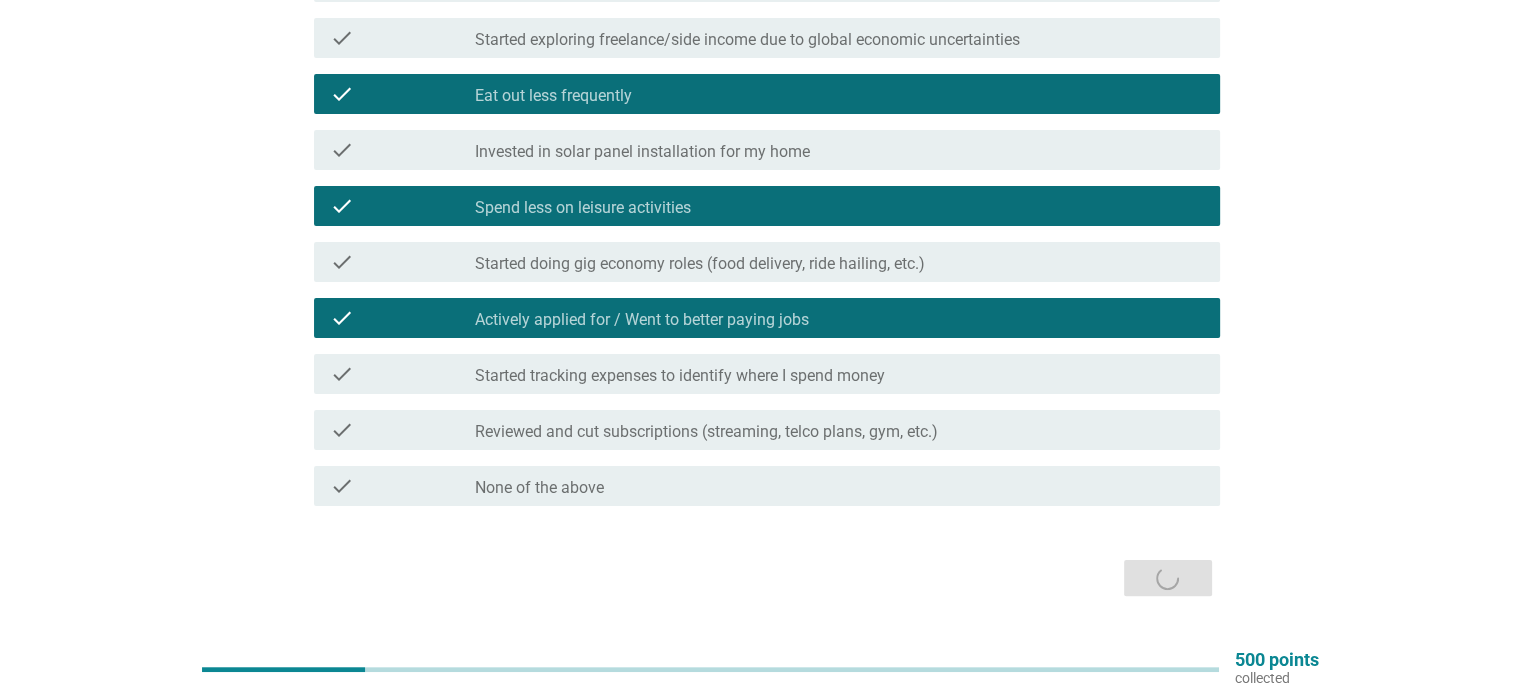 scroll, scrollTop: 0, scrollLeft: 0, axis: both 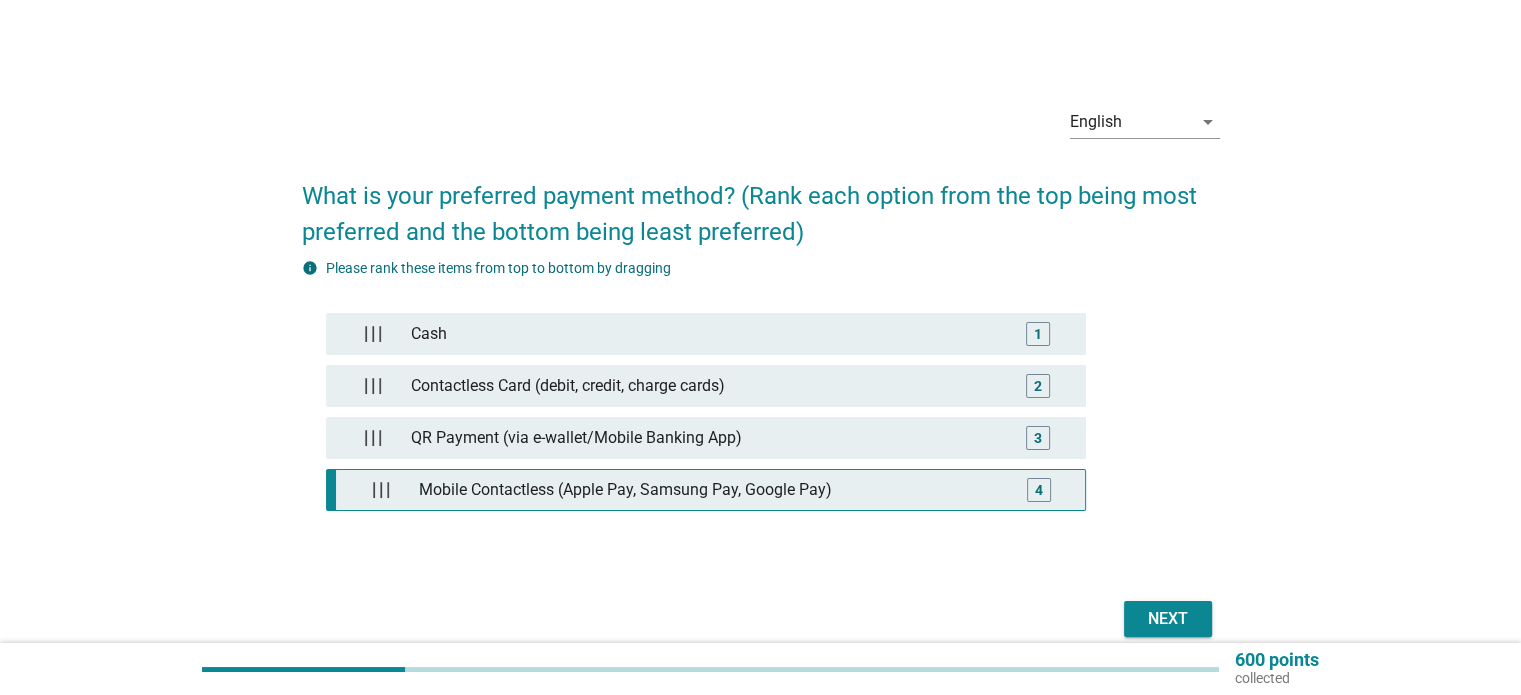 type 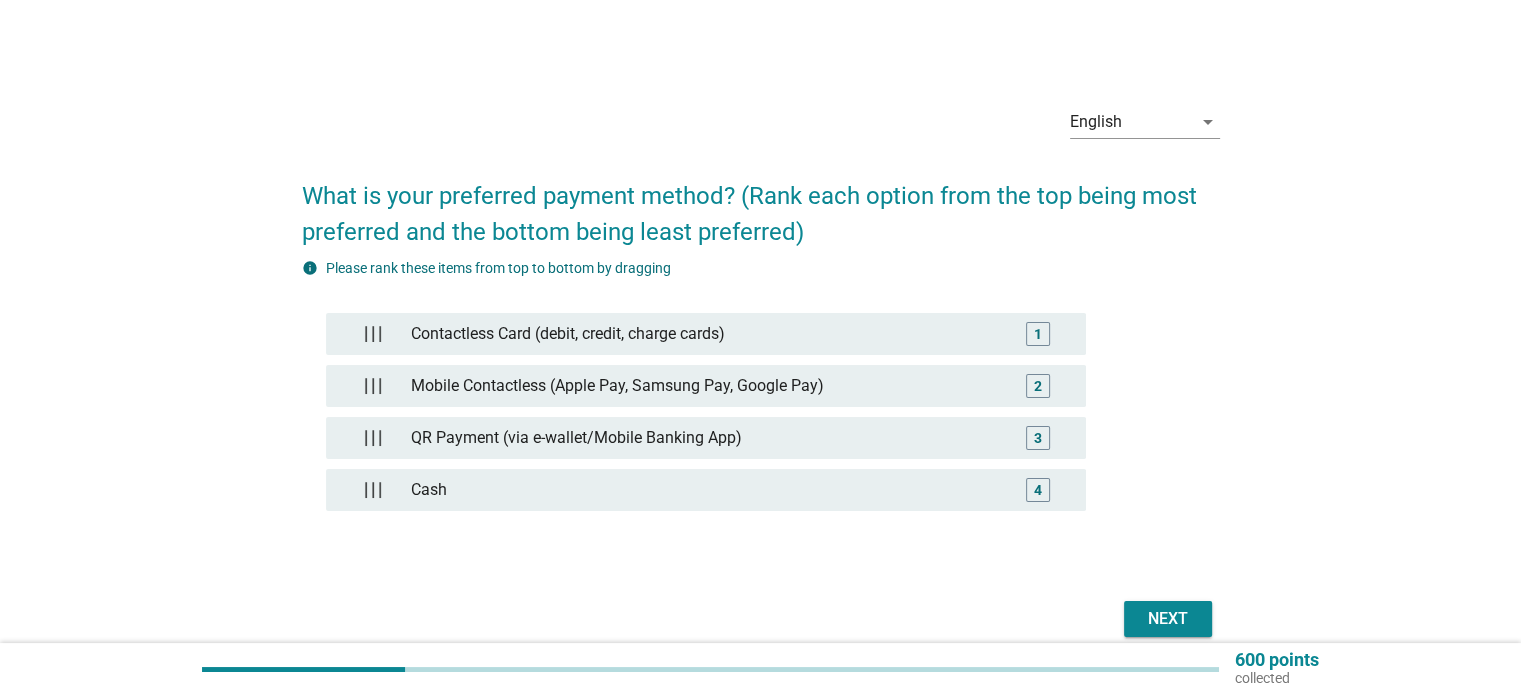 click on "Next" at bounding box center (1168, 619) 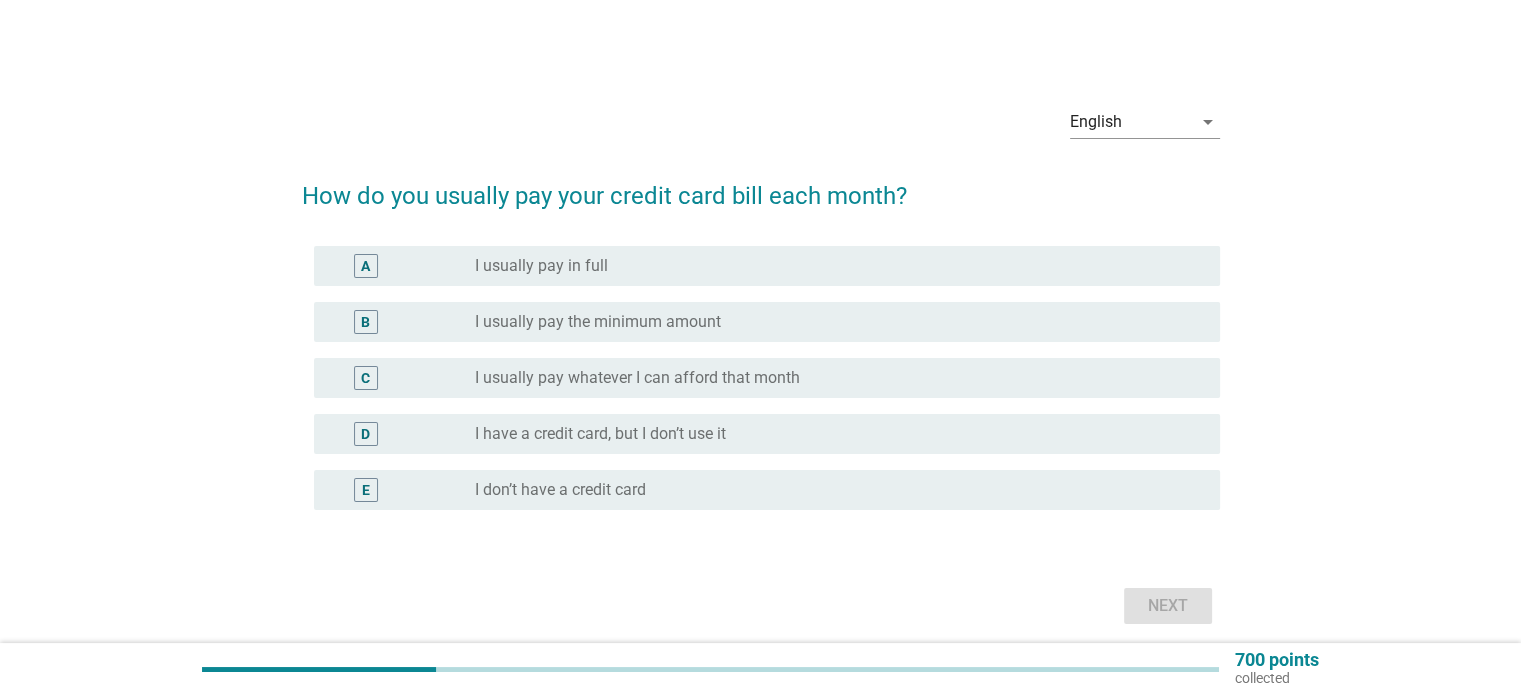 click on "B     radio_button_unchecked I usually pay the minimum amount" at bounding box center [767, 322] 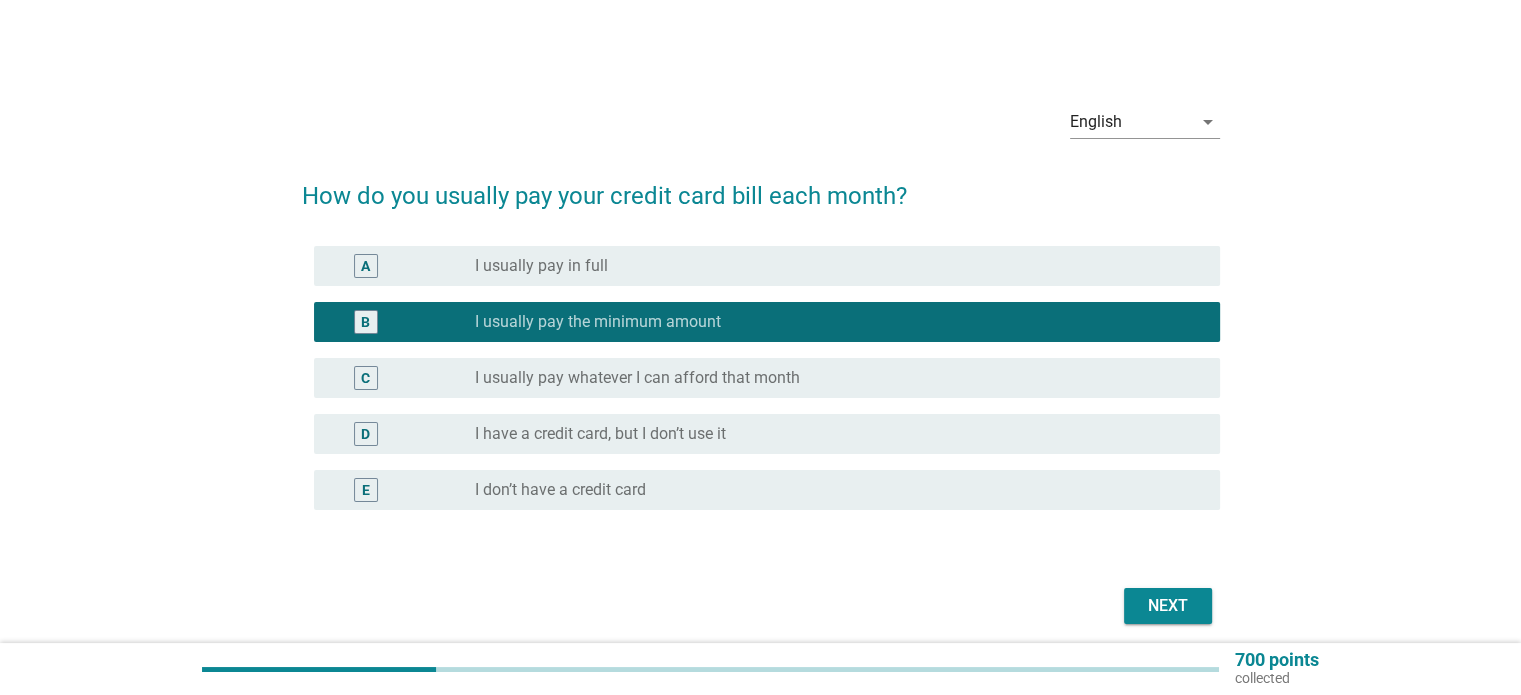 click on "Next" at bounding box center (1168, 606) 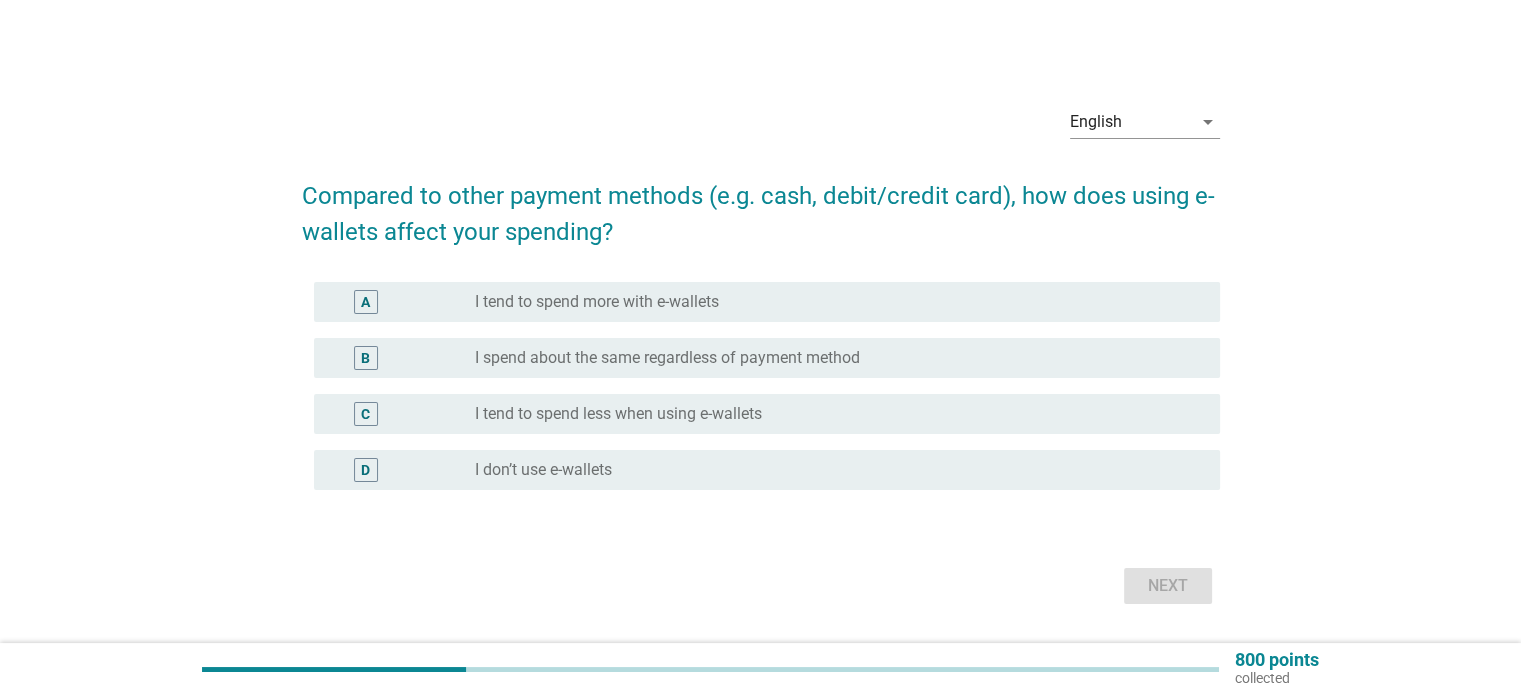 click on "I spend about the same regardless of payment method" at bounding box center [667, 358] 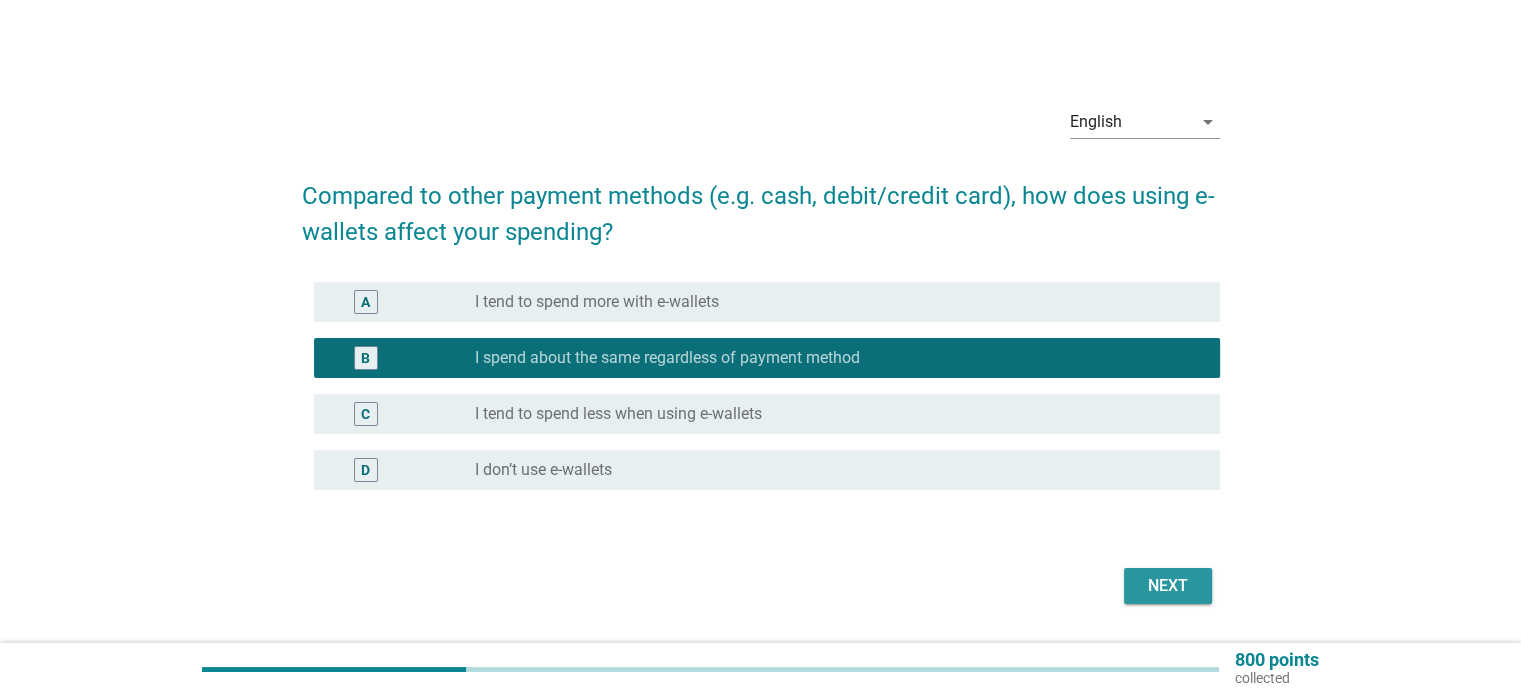 click on "Next" at bounding box center (1168, 586) 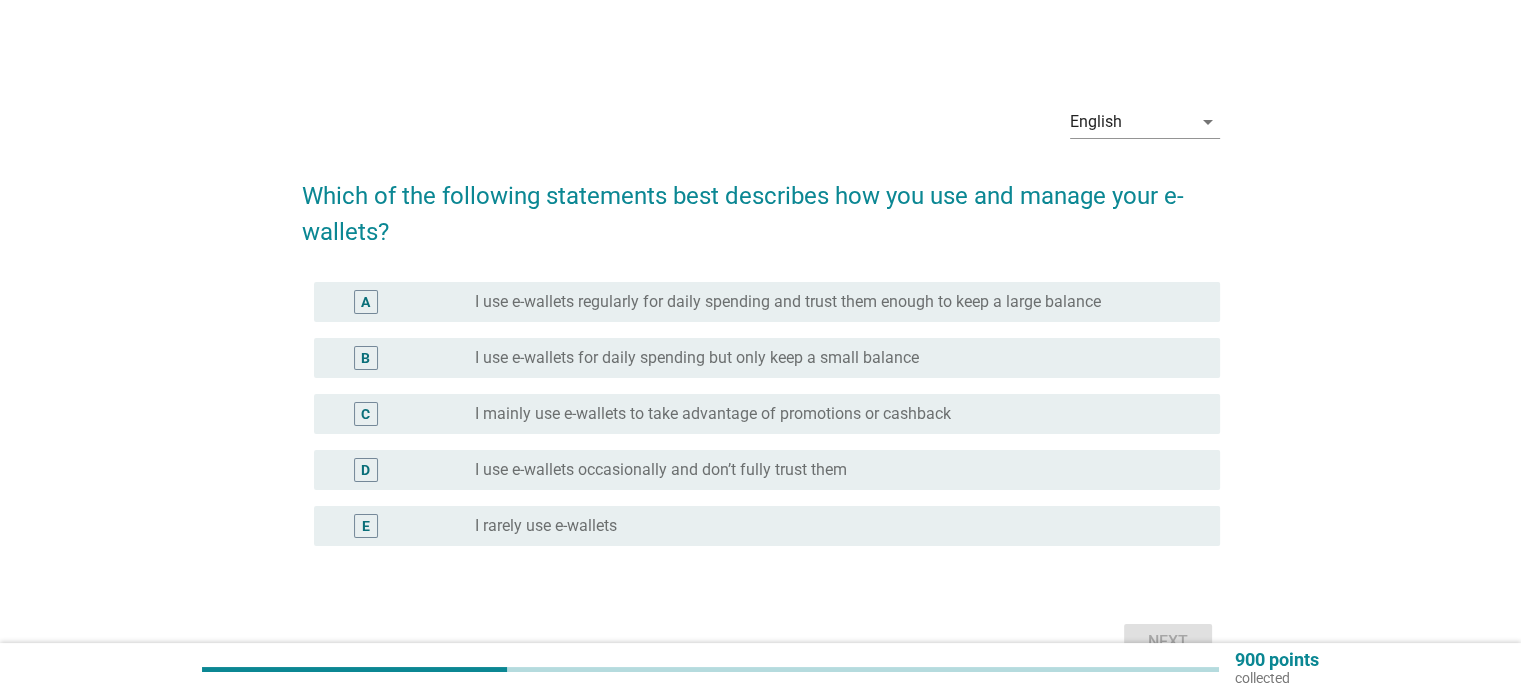 click on "I use e-wallets occasionally and don’t fully trust them" at bounding box center [661, 470] 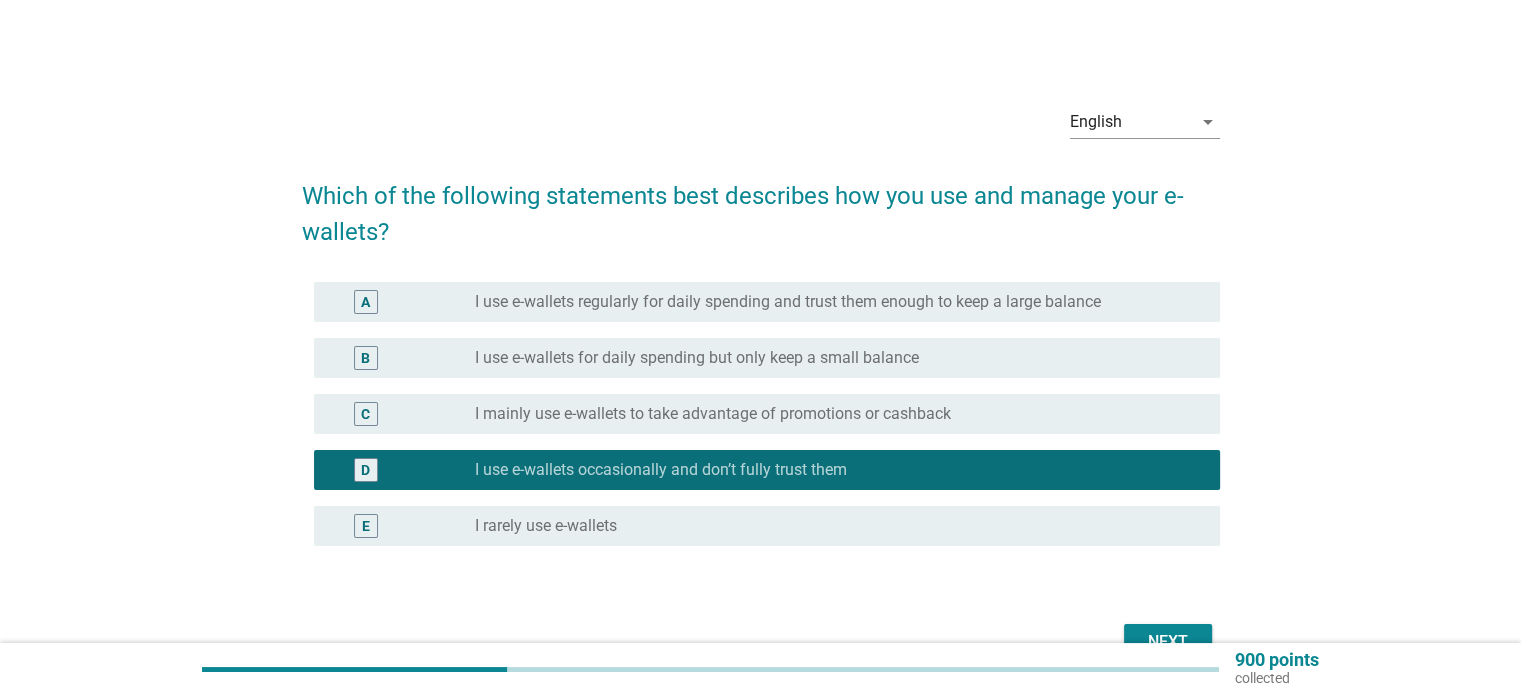 click on "A     radio_button_unchecked I use e-wallets regularly for daily spending and trust them enough to keep a large balance" at bounding box center (767, 302) 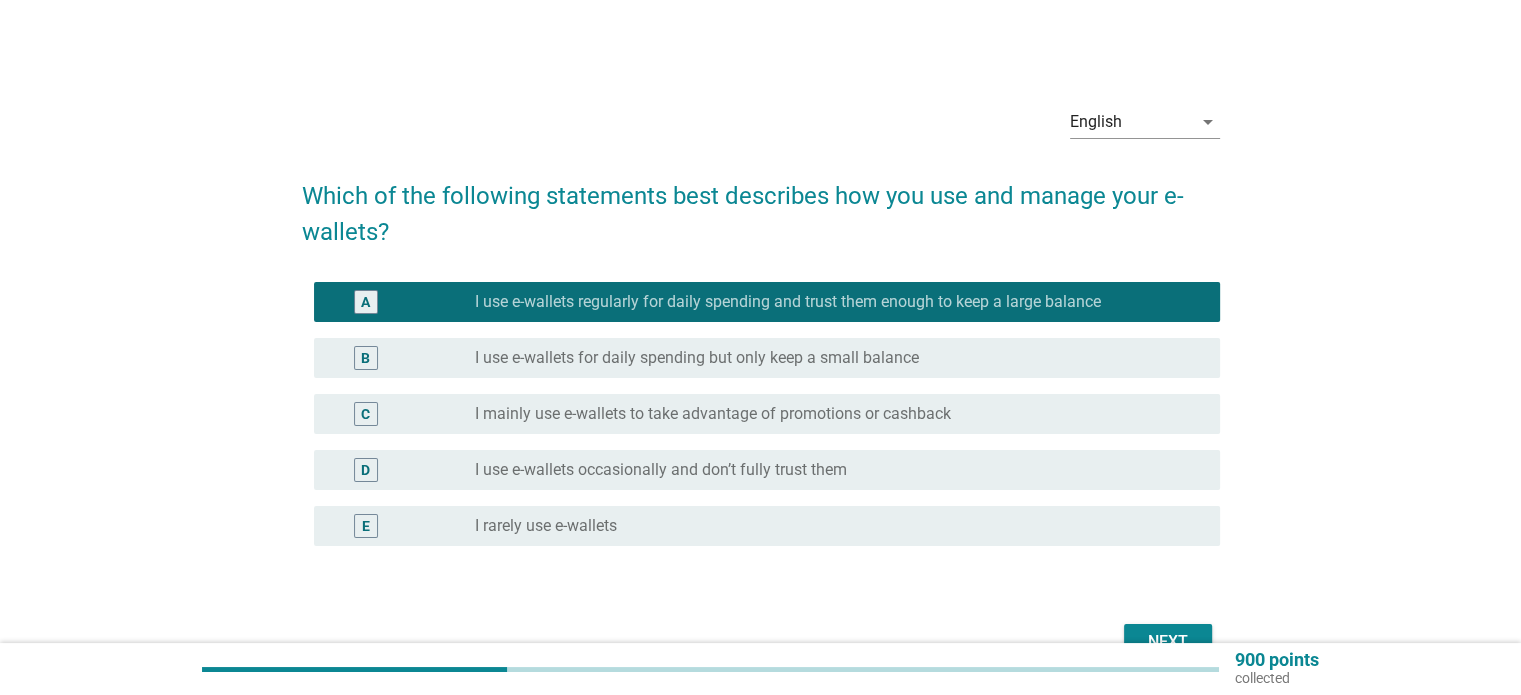 click on "I use e-wallets for daily spending but only keep a small balance" at bounding box center [697, 358] 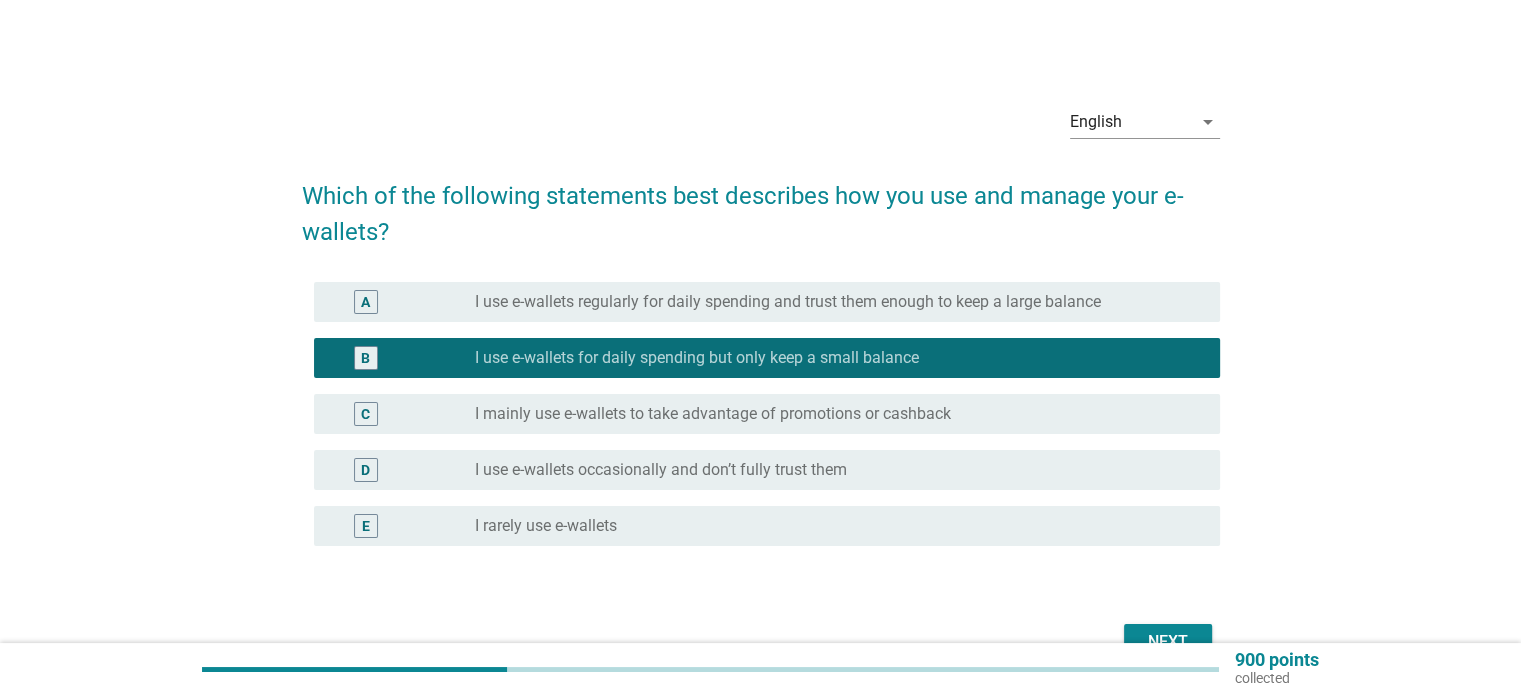 click on "Next" at bounding box center [1168, 642] 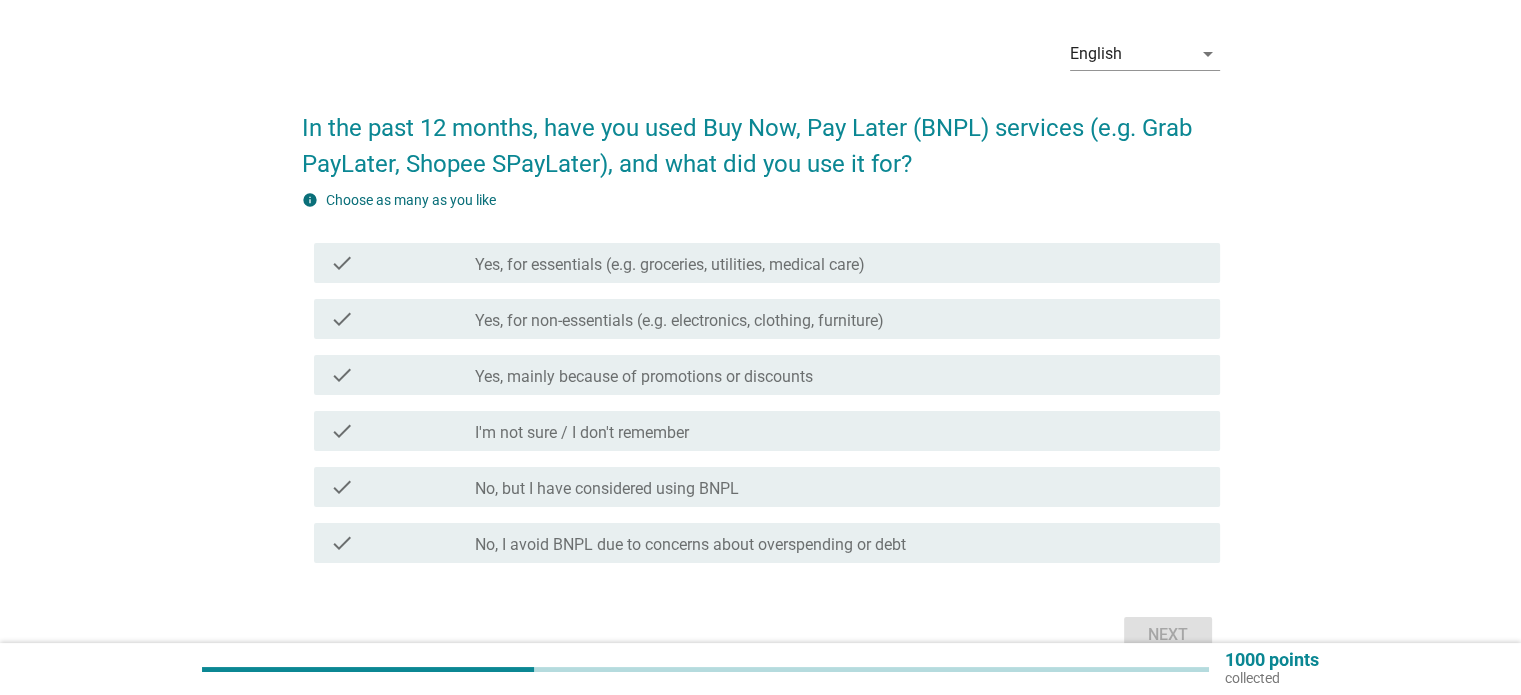 scroll, scrollTop: 69, scrollLeft: 0, axis: vertical 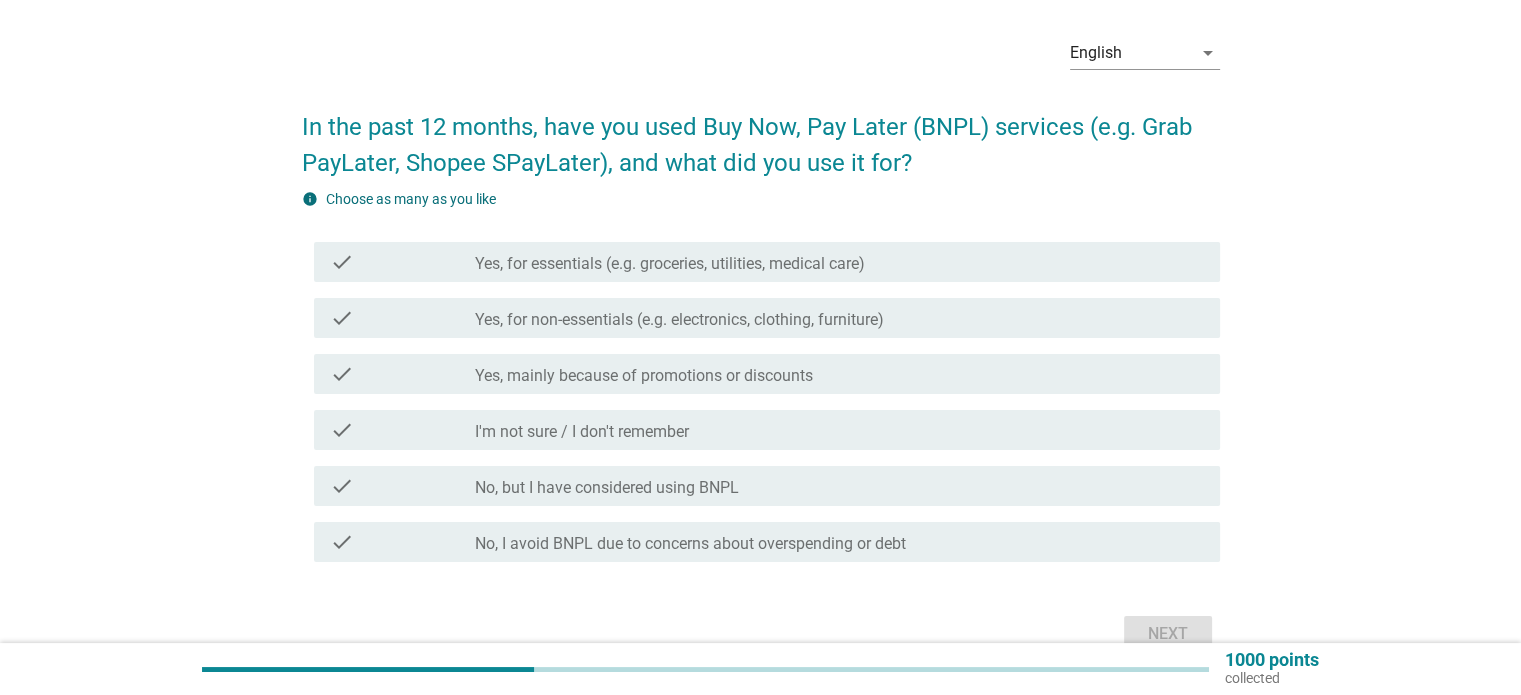 click on "No, but I have considered using BNPL" at bounding box center (607, 488) 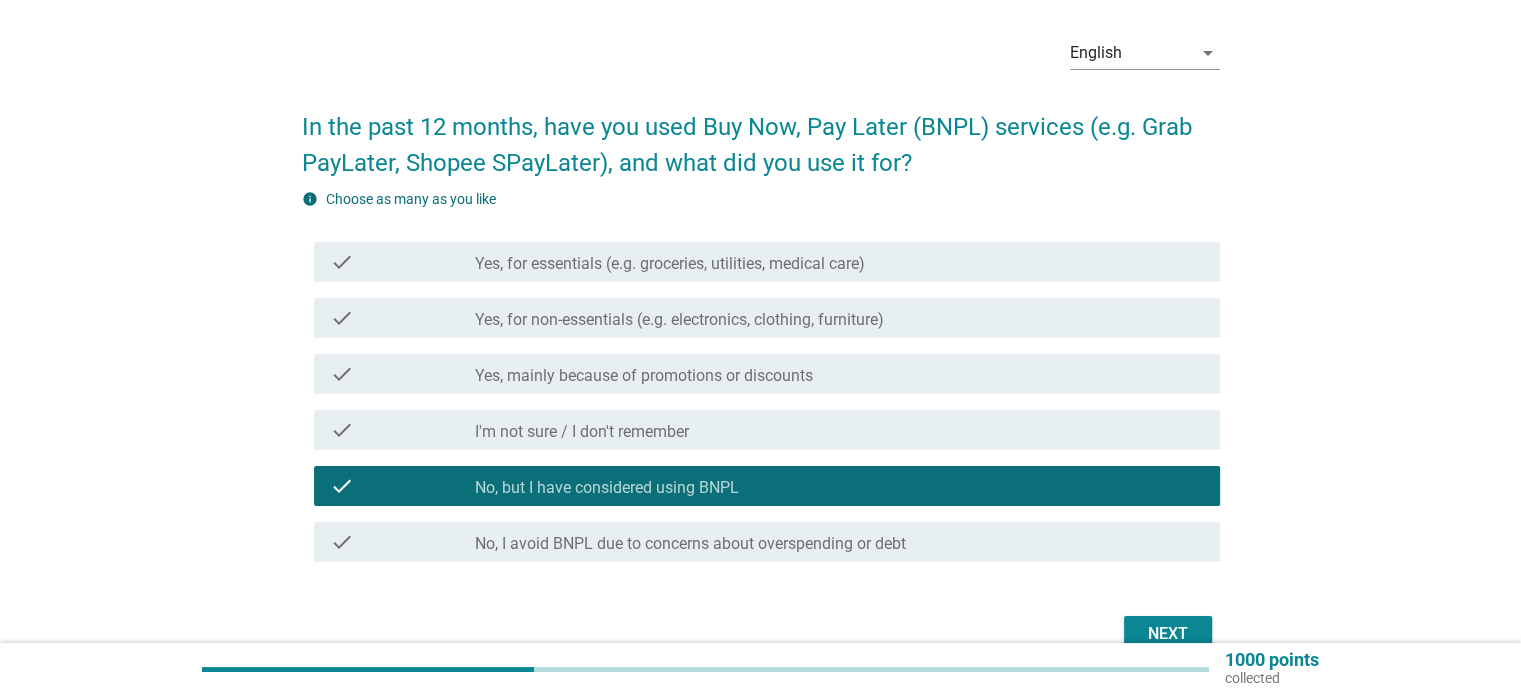 click on "Next" at bounding box center [1168, 634] 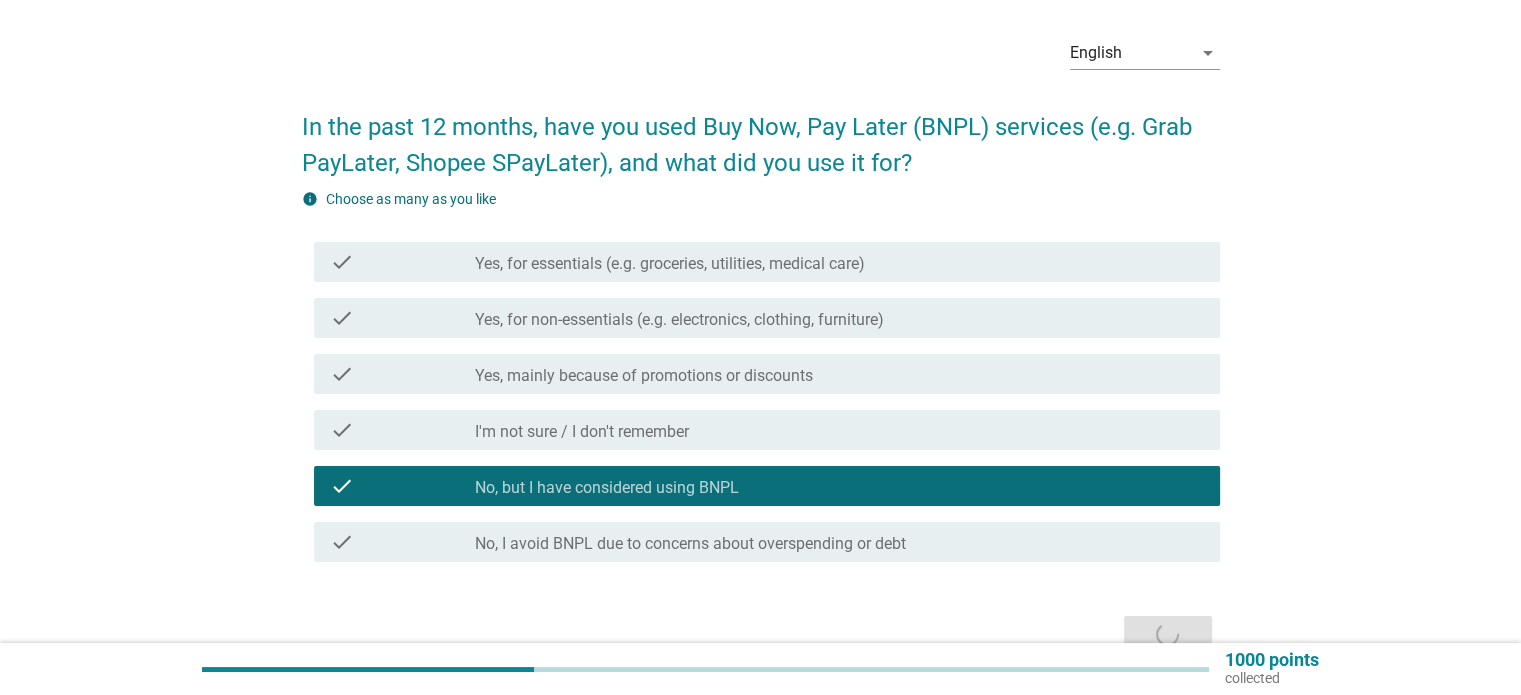 scroll, scrollTop: 0, scrollLeft: 0, axis: both 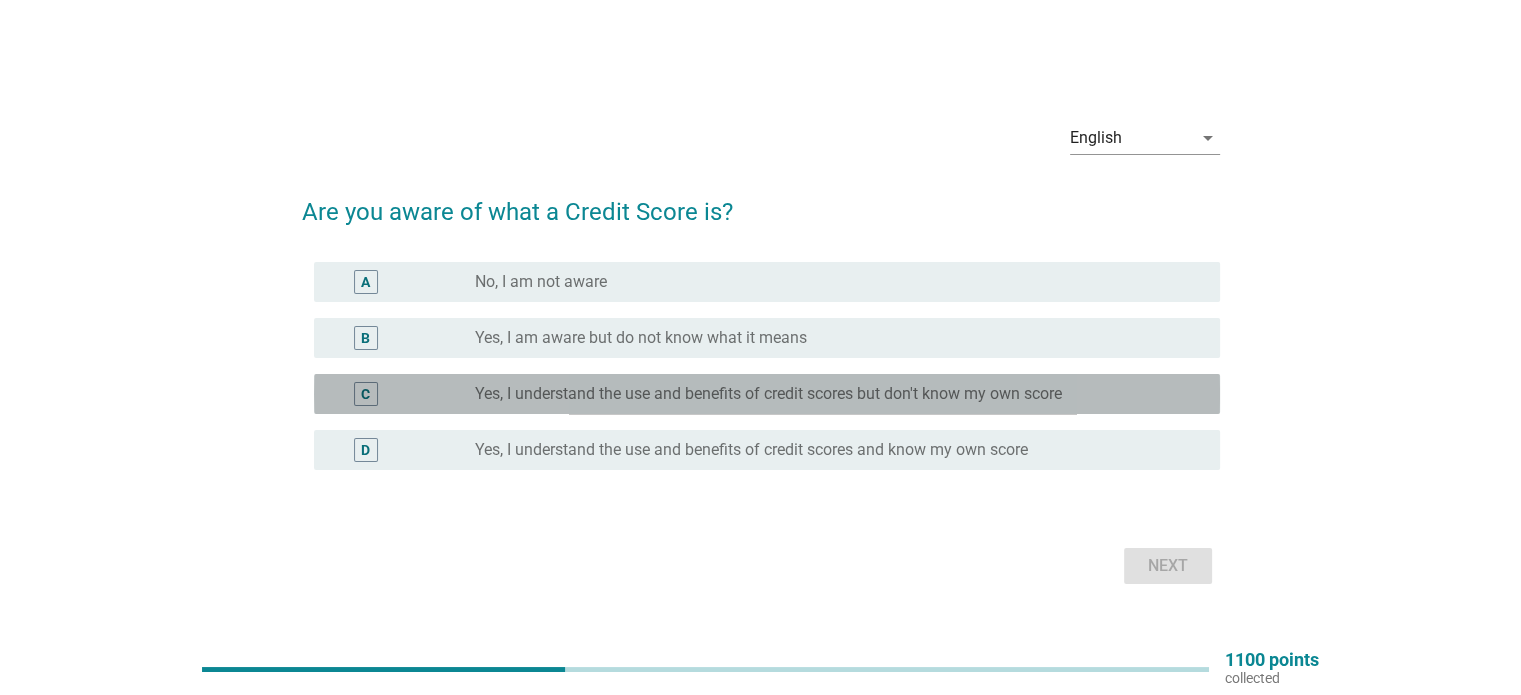 click on "radio_button_unchecked Yes, I understand the use and benefits of credit scores but don't know my own score" at bounding box center (839, 394) 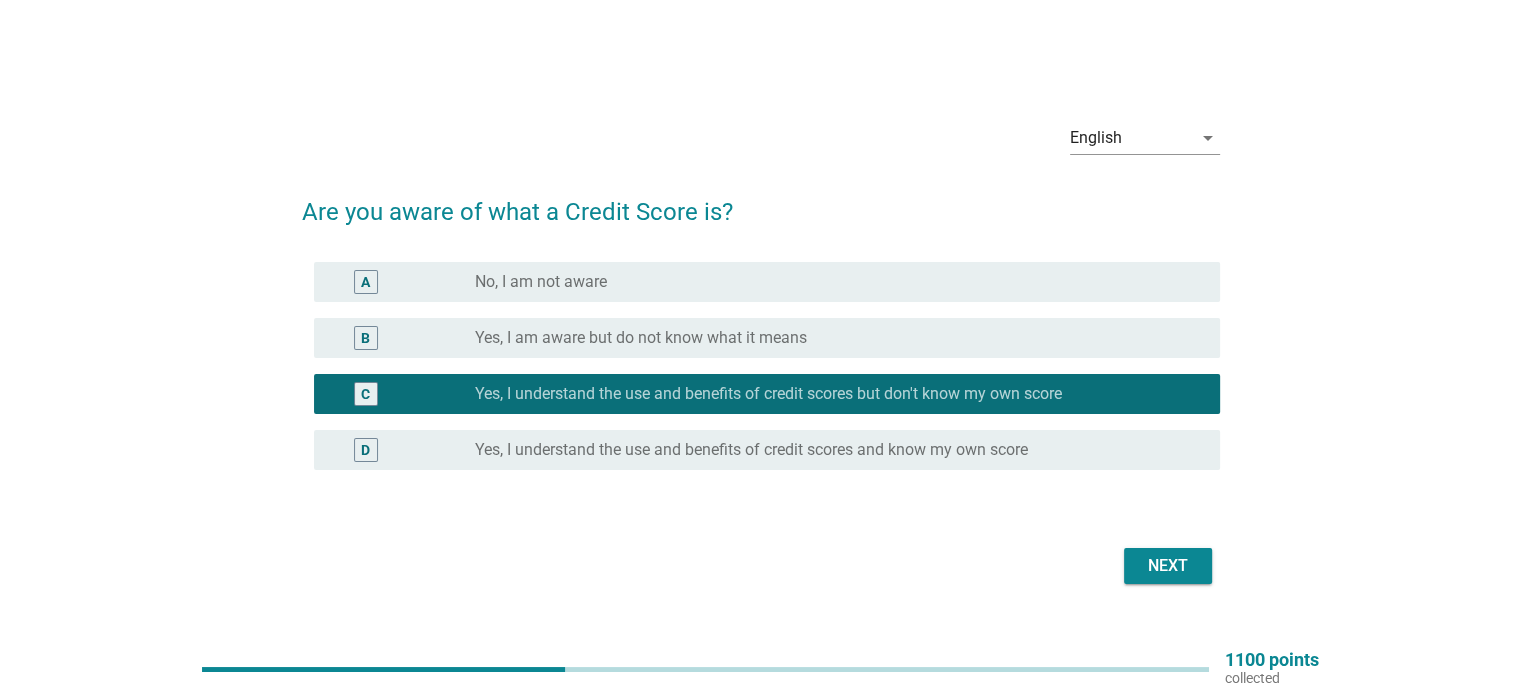 click on "Next" at bounding box center (761, 566) 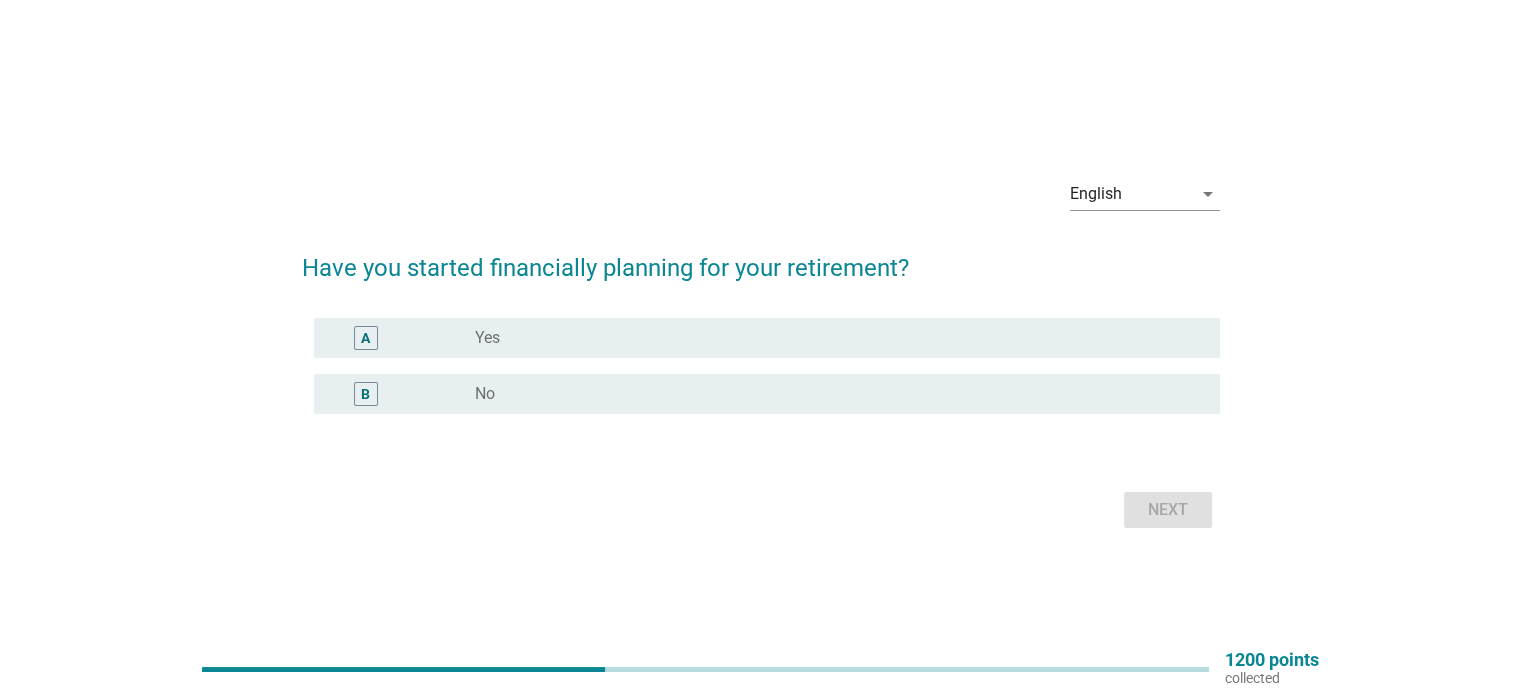 click on "radio_button_unchecked Yes" at bounding box center [831, 338] 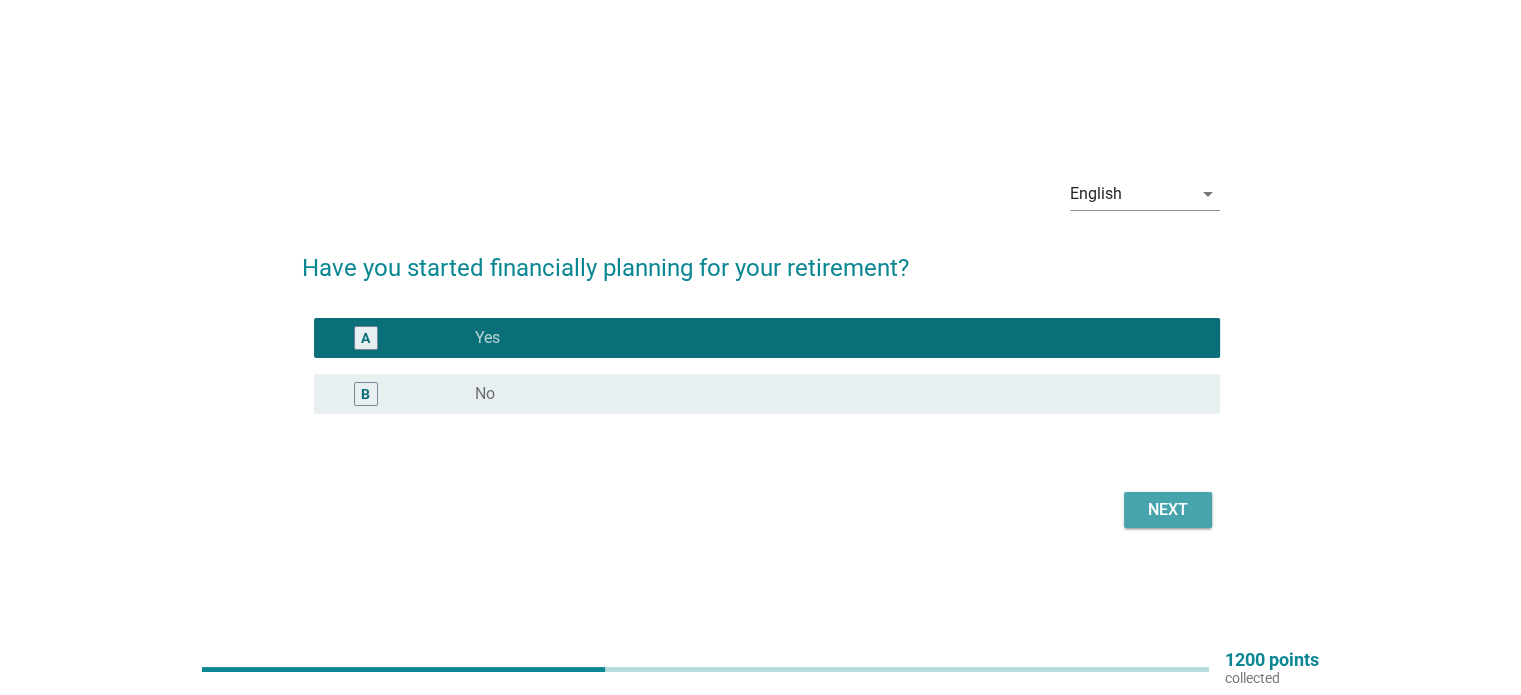 click on "Next" at bounding box center [1168, 510] 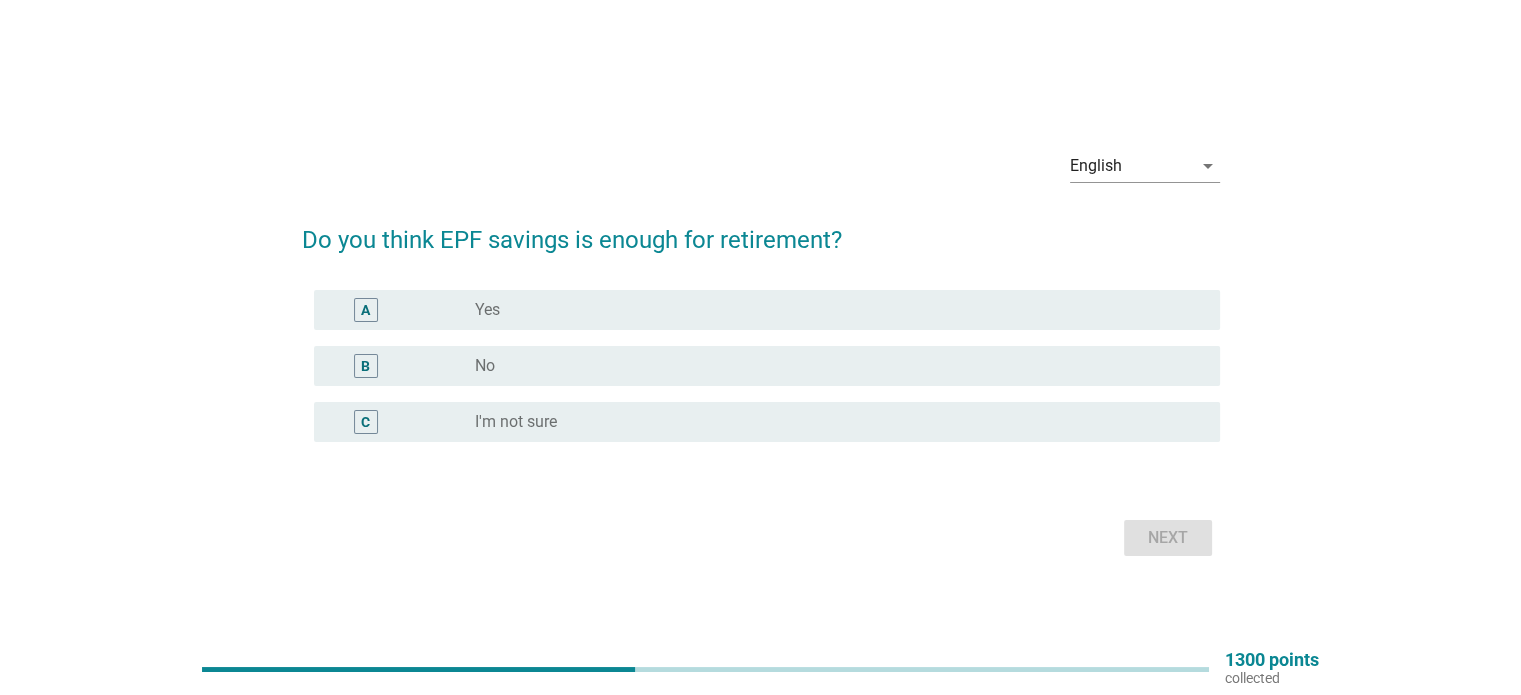 click on "radio_button_unchecked No" at bounding box center [831, 366] 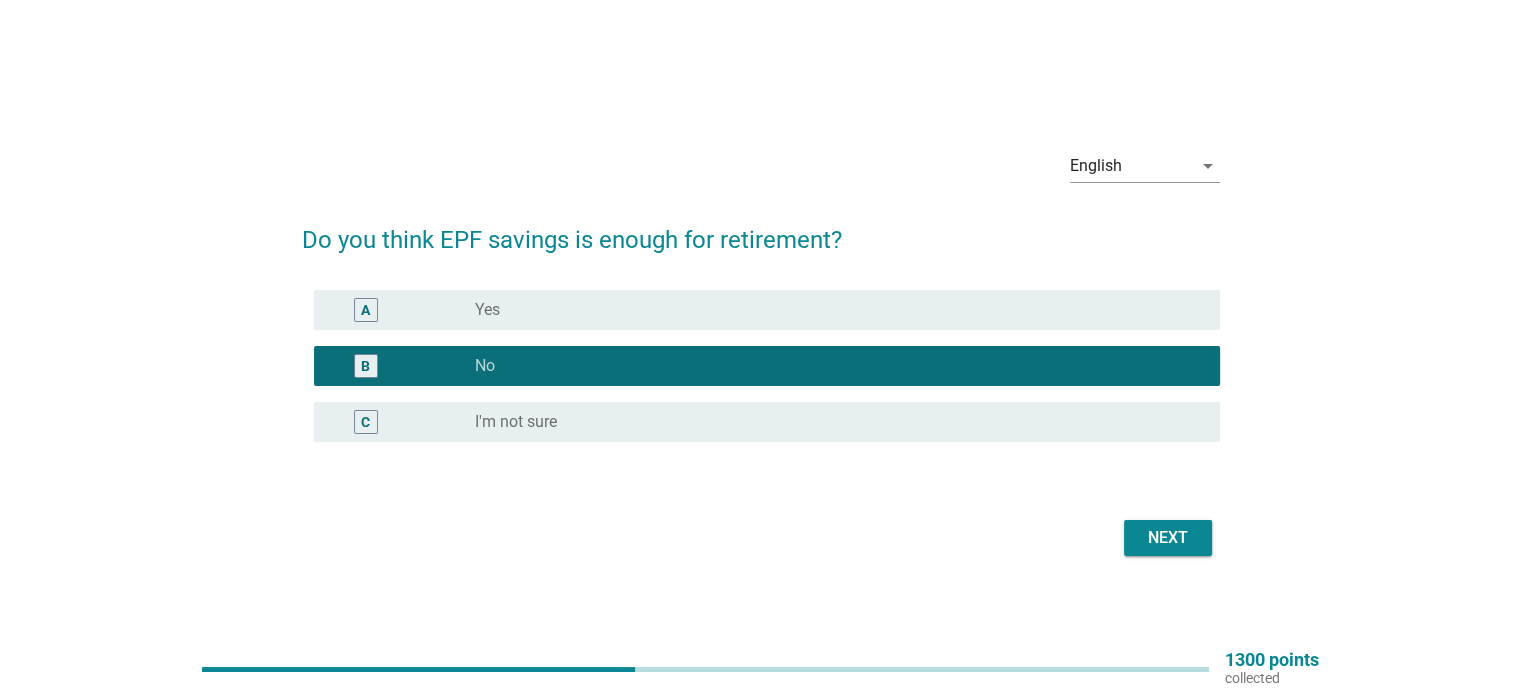click on "Next" at bounding box center [1168, 538] 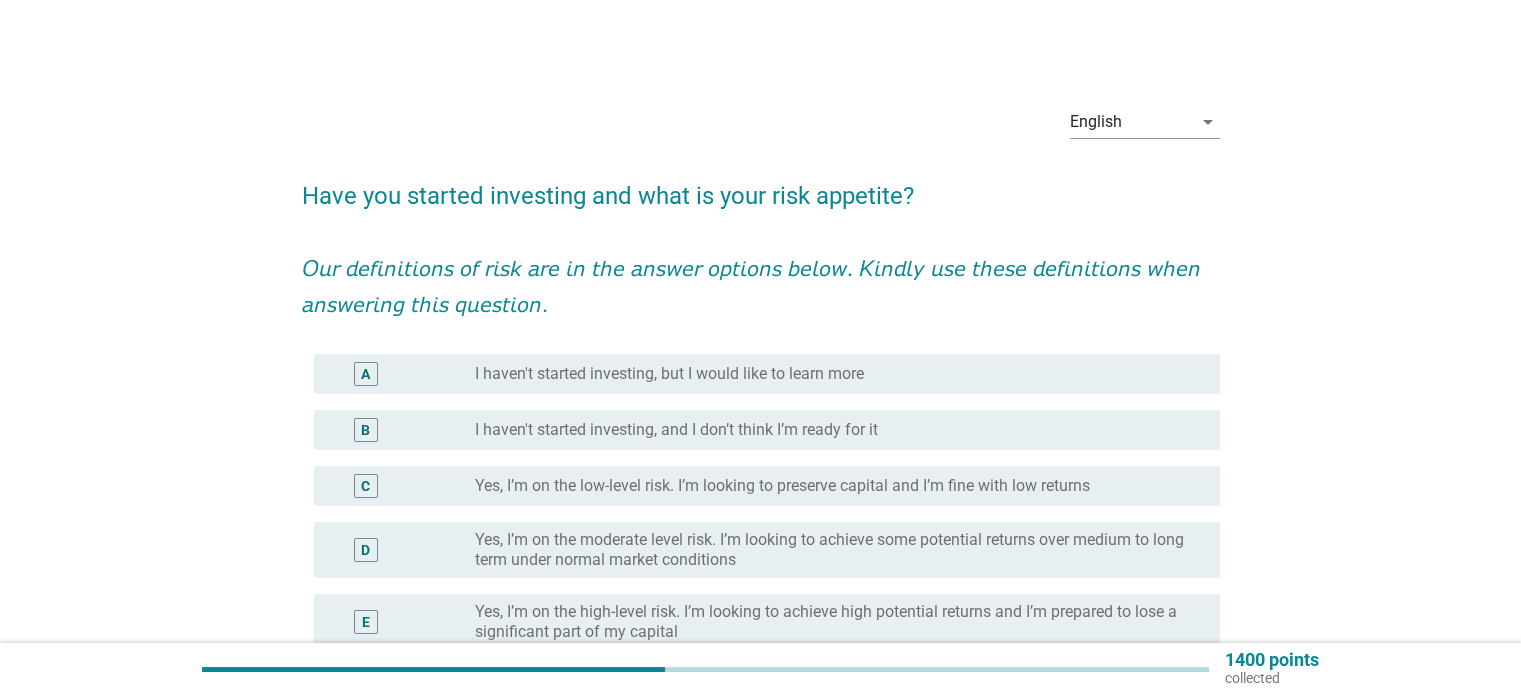 click on "English arrow_drop_down   Have you started investing and what is your risk appetite?
𝘖𝘶𝘳 𝘥𝘦𝘧𝘪𝘯𝘪𝘵𝘪𝘰𝘯𝘴 𝘰𝘧 𝘳𝘪𝘴𝘬 𝘢𝘳𝘦 𝘪𝘯 𝘵𝘩𝘦 𝘢𝘯𝘴𝘸𝘦𝘳 𝘰𝘱𝘵𝘪𝘰𝘯𝘴 𝘣𝘦𝘭𝘰𝘸. 𝘒𝘪𝘯𝘥𝘭𝘺 𝘶𝘴𝘦 𝘵𝘩𝘦𝘴𝘦 𝘥𝘦𝘧𝘪𝘯𝘪𝘵𝘪𝘰𝘯𝘴 𝘸𝘩𝘦𝘯 𝘢𝘯𝘴𝘸𝘦𝘳𝘪𝘯𝘨 𝘵𝘩𝘪𝘴 𝘲𝘶𝘦𝘴𝘵𝘪𝘰𝘯.     A     radio_button_unchecked I haven't started investing, but I would like to learn more   B     radio_button_unchecked I haven't started investing, and I don’t think I’m ready for it   C     radio_button_unchecked Yes, I’m on the low-level risk. I’m looking to preserve capital and I’m fine with low returns   D     radio_button_unchecked Yes, I’m on the moderate level risk. I’m looking to achieve some potential returns over medium to long term under normal market conditions   E     radio_button_unchecked" at bounding box center [760, 430] 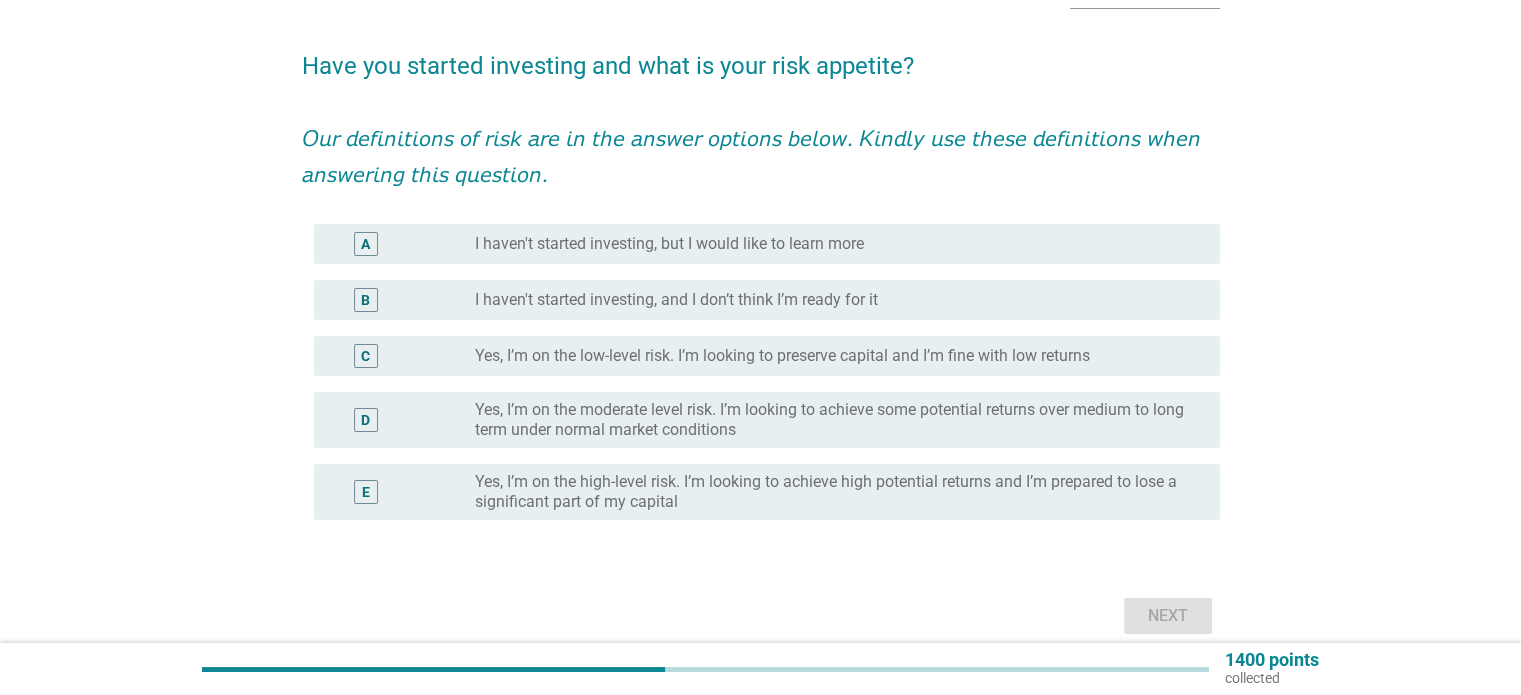 scroll, scrollTop: 132, scrollLeft: 0, axis: vertical 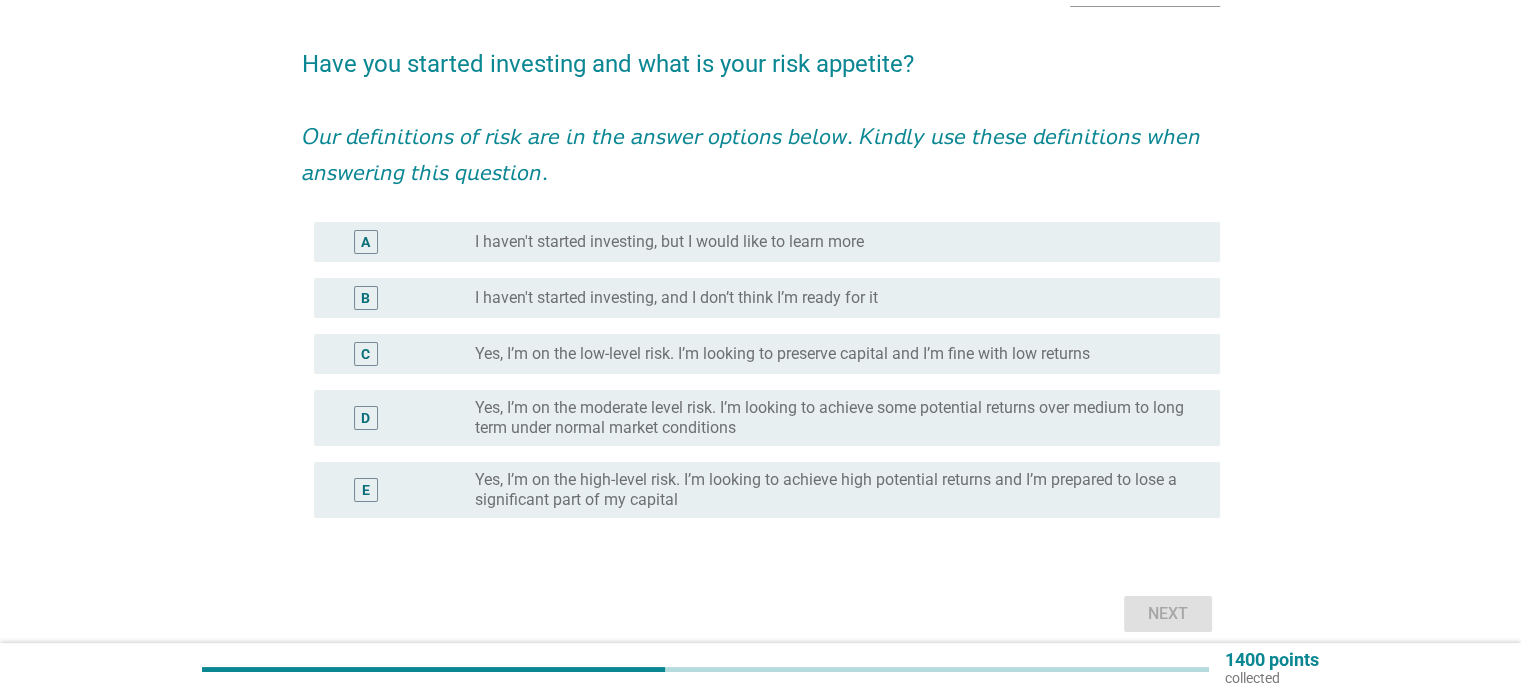 click on "Yes, I’m on the moderate level risk. I’m looking to achieve some potential returns over medium to long term under normal market conditions" at bounding box center [831, 418] 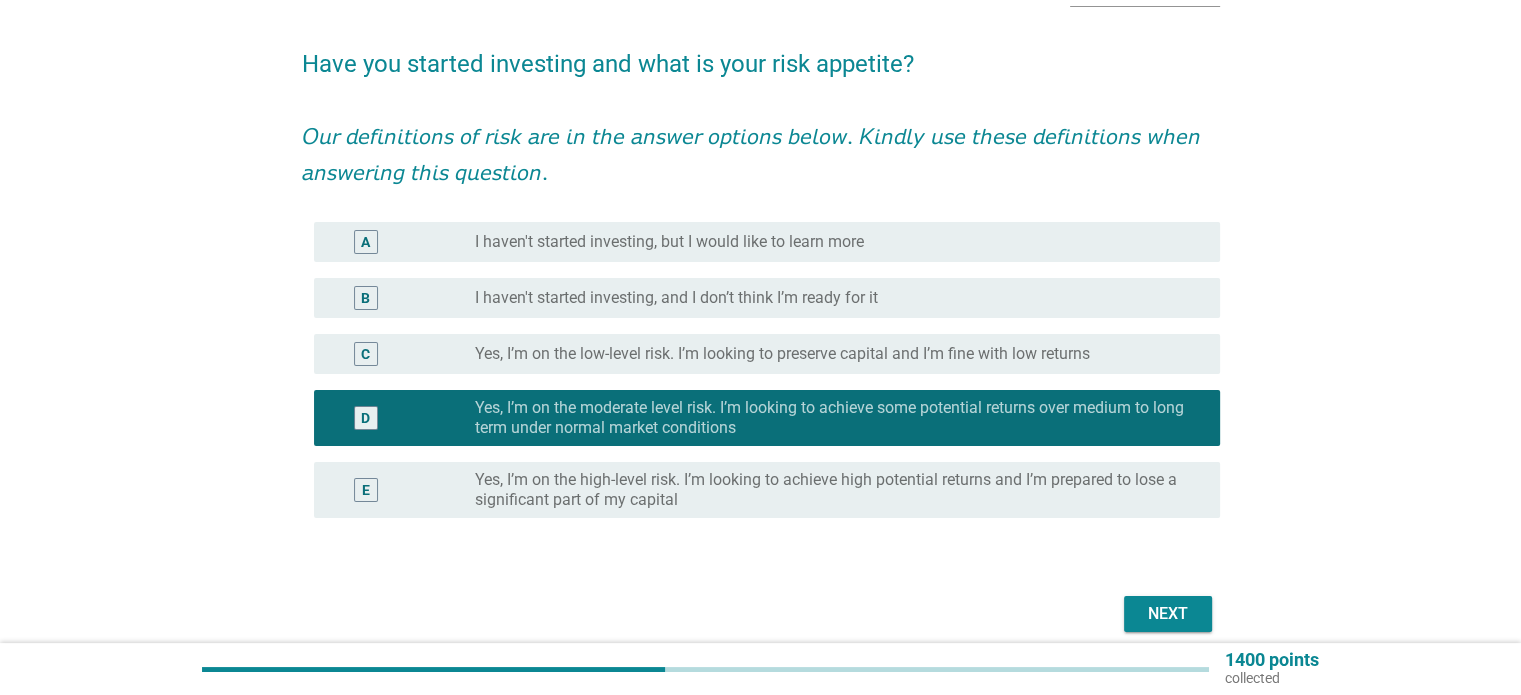 click on "Next" at bounding box center (1168, 614) 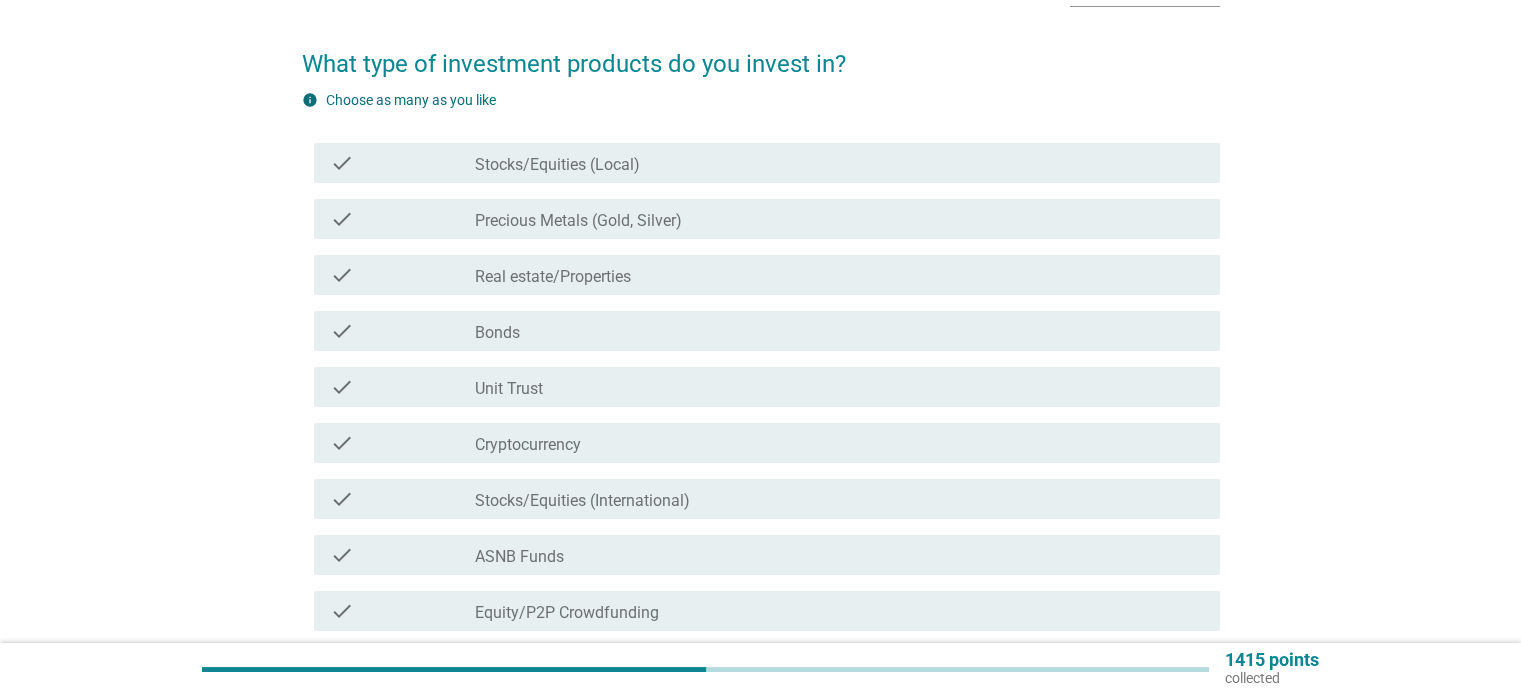 scroll, scrollTop: 0, scrollLeft: 0, axis: both 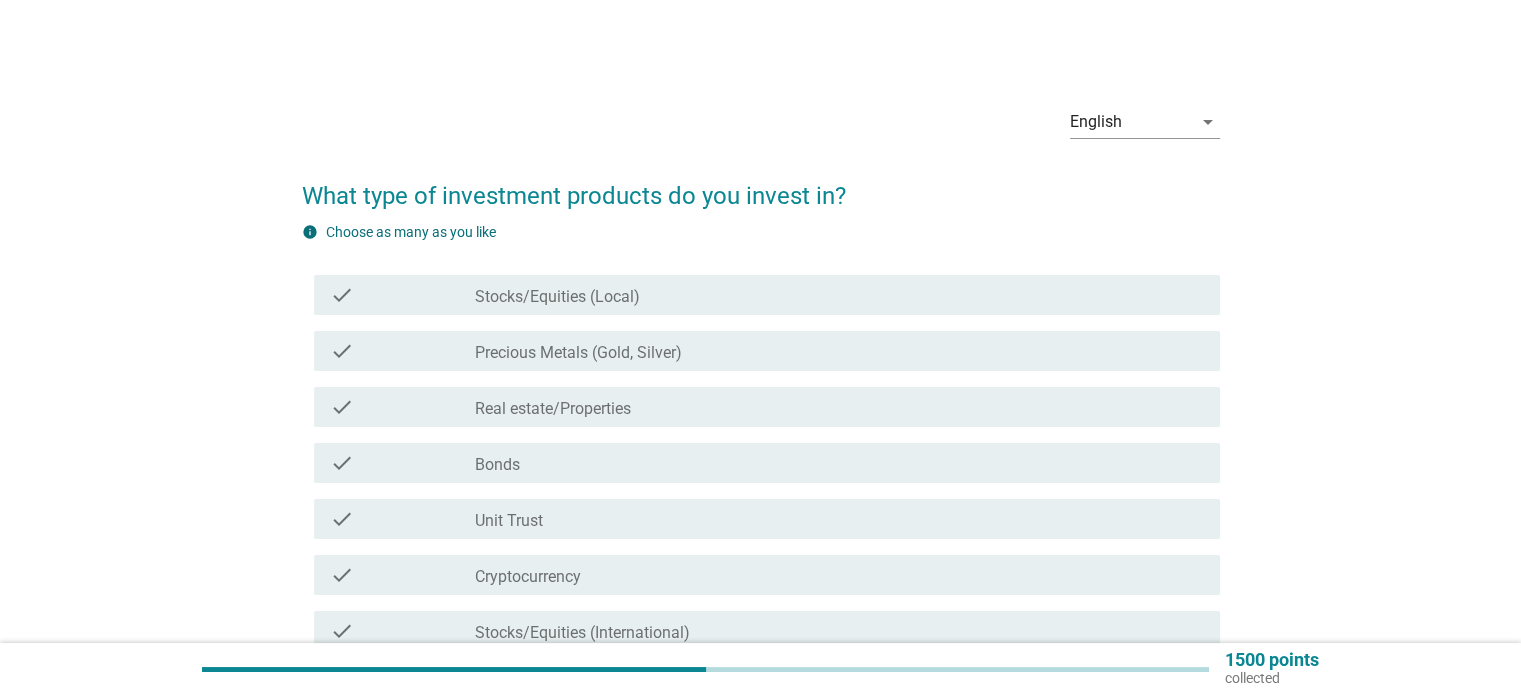 click on "check     check_box_outline_blank Stocks/Equities (Local)" at bounding box center [767, 295] 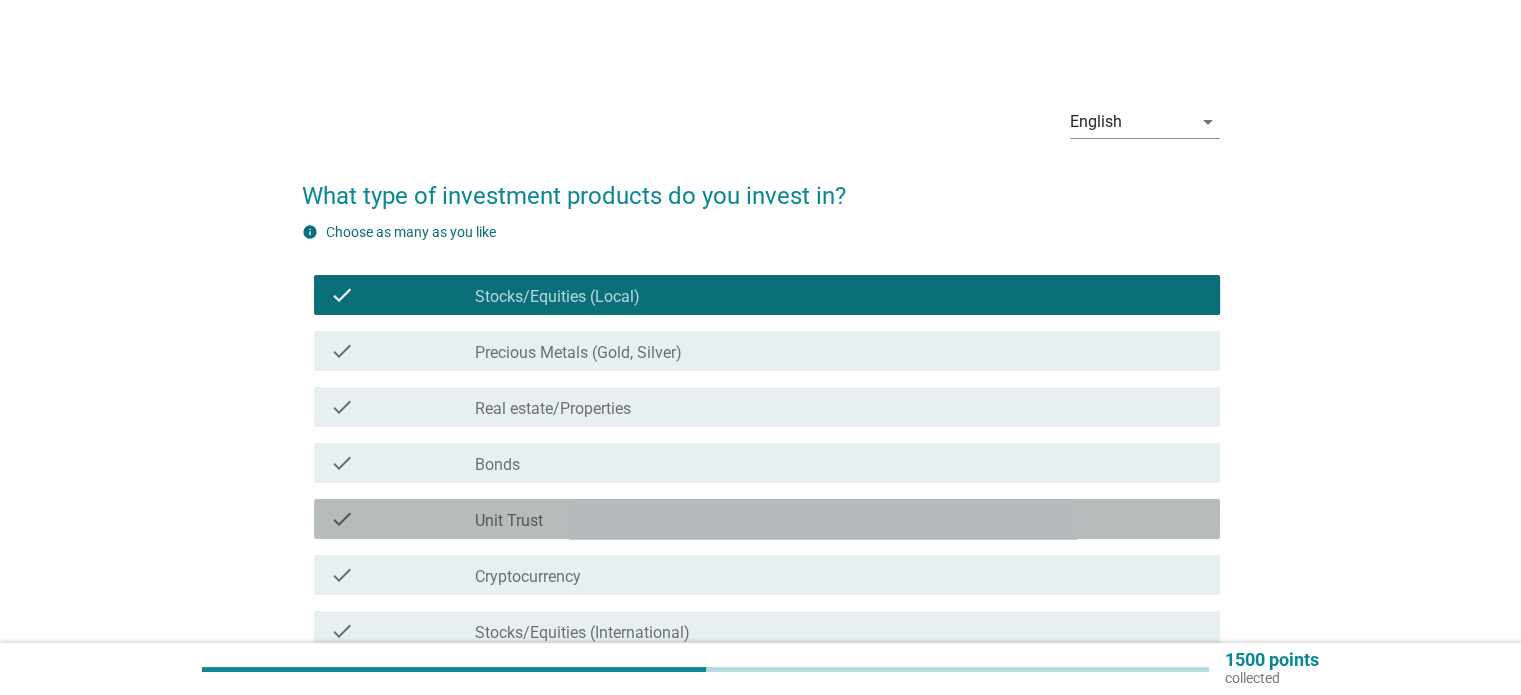 click on "check_box_outline_blank Unit Trust" at bounding box center [839, 519] 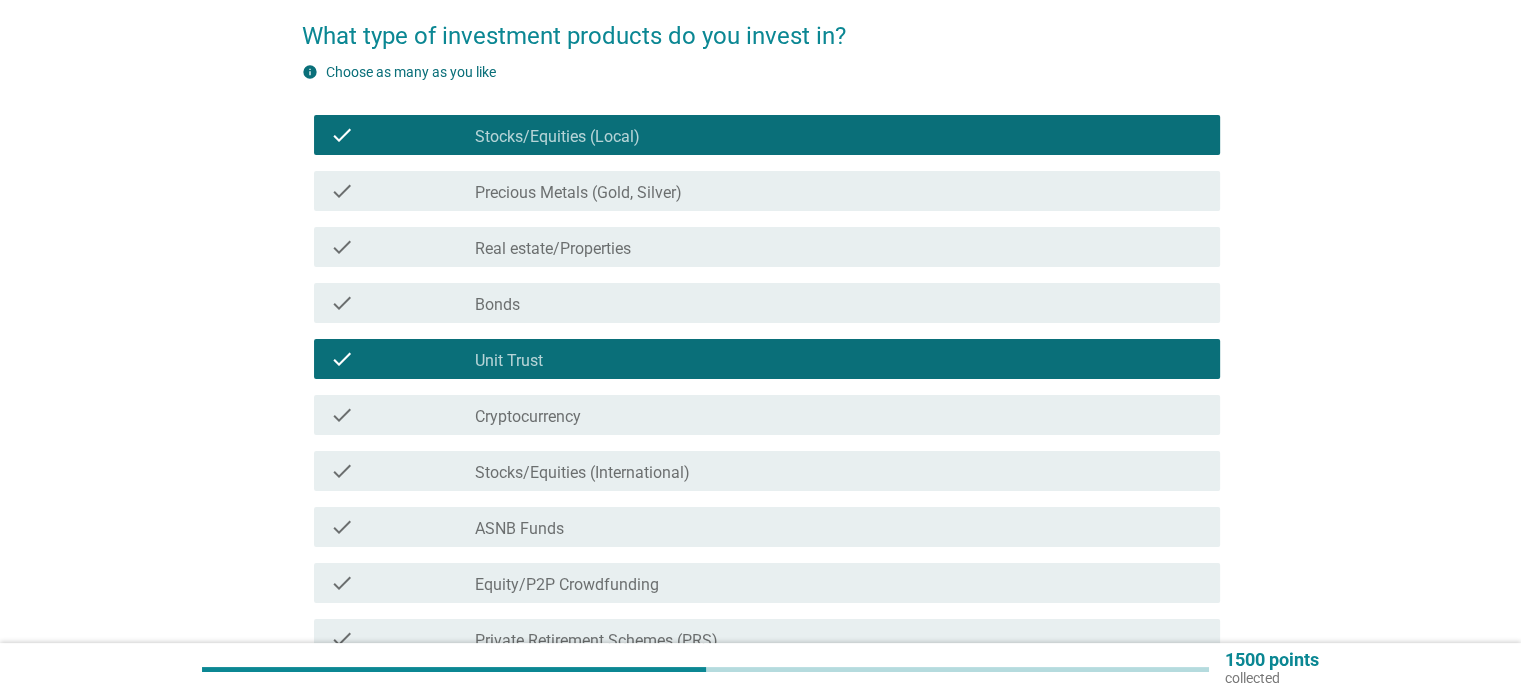scroll, scrollTop: 162, scrollLeft: 0, axis: vertical 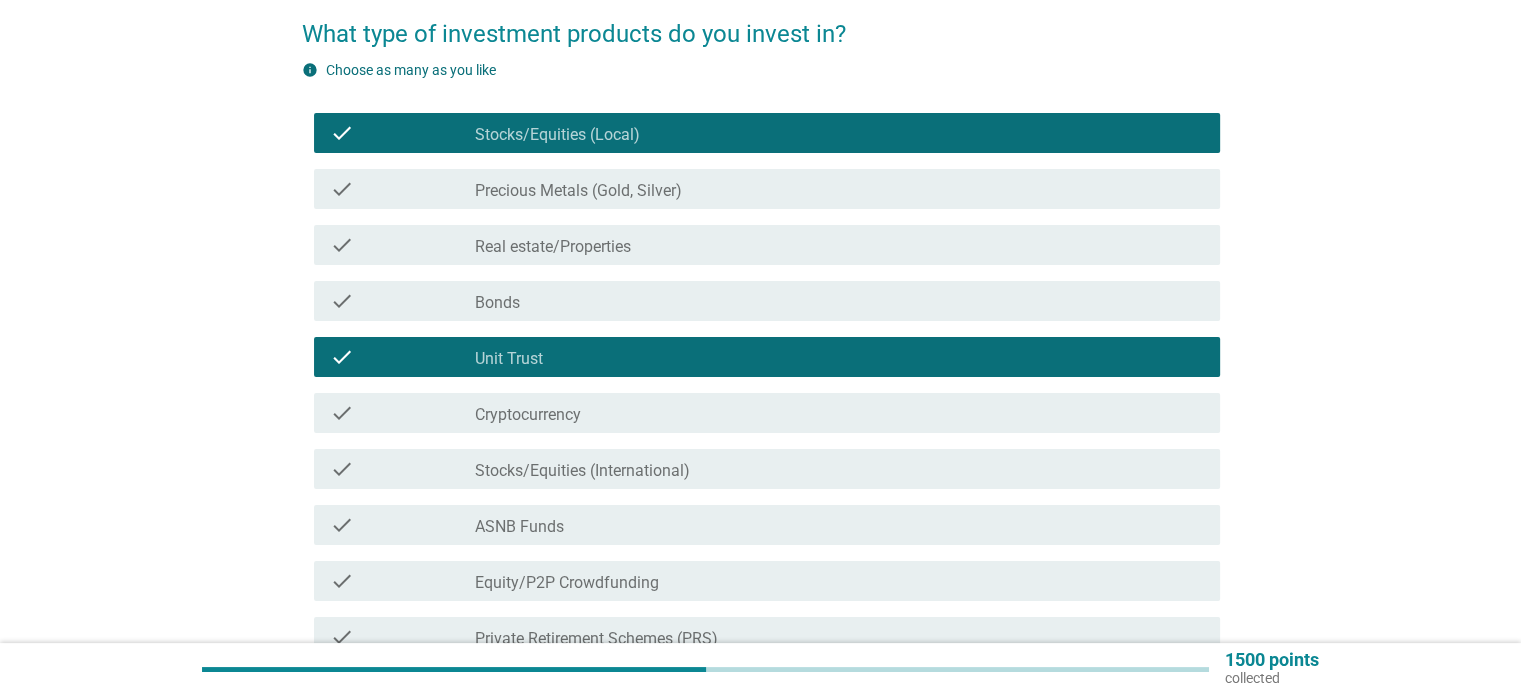click on "Stocks/Equities (International)" at bounding box center [582, 471] 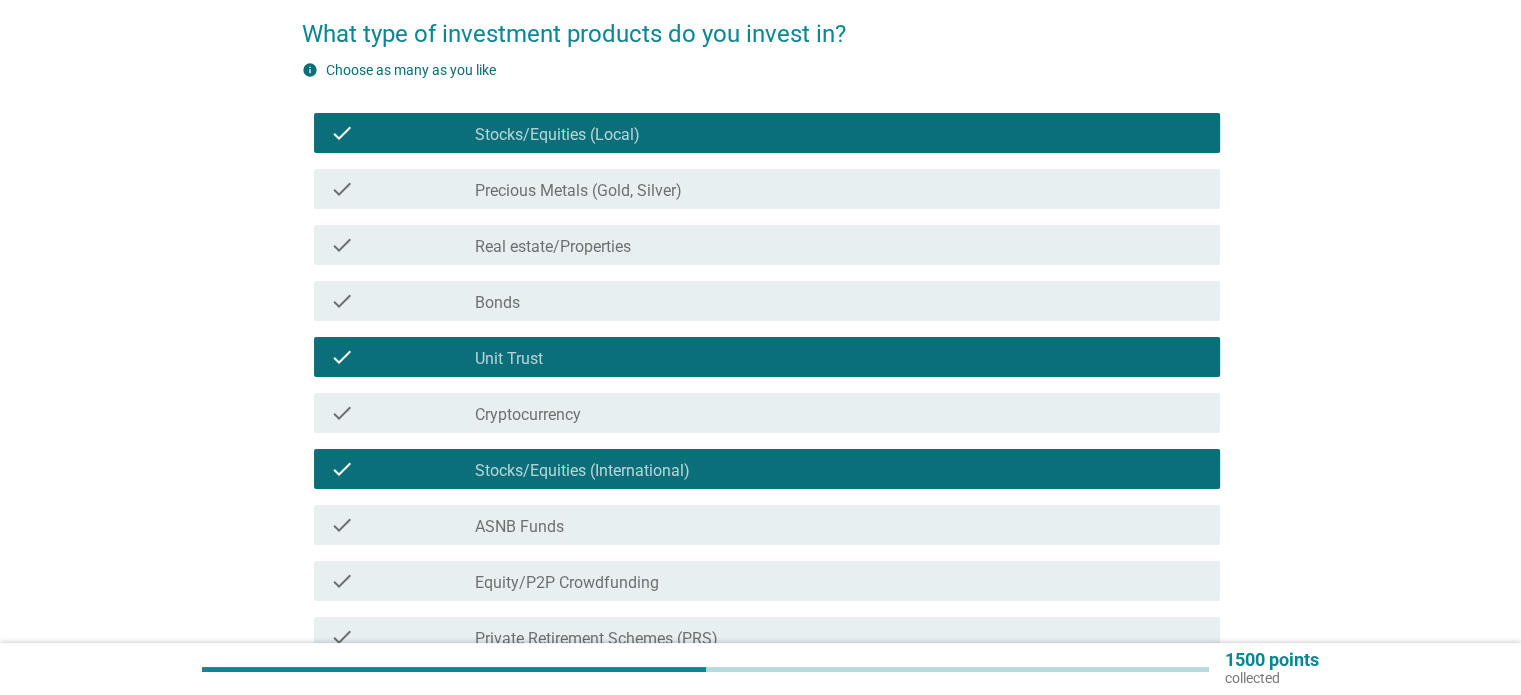click on "ASNB Funds" at bounding box center [519, 527] 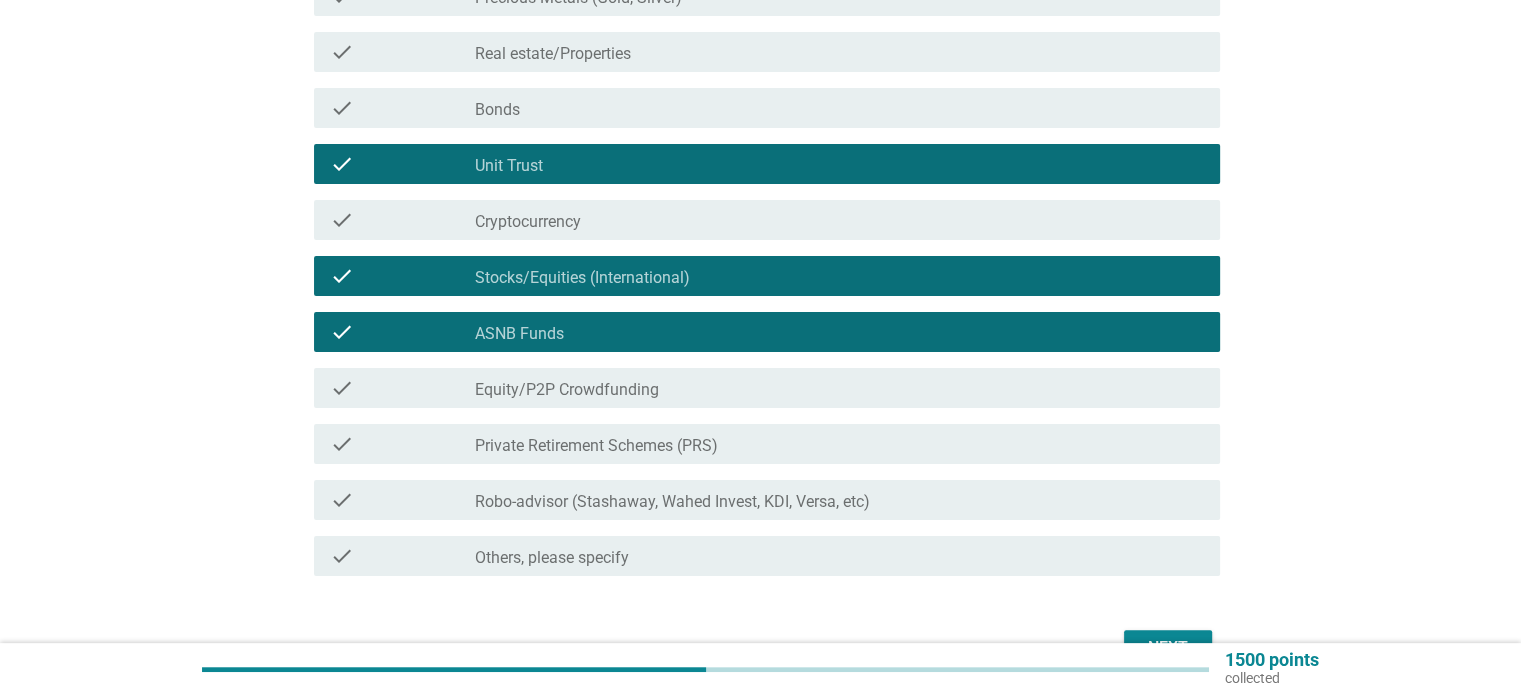 scroll, scrollTop: 361, scrollLeft: 0, axis: vertical 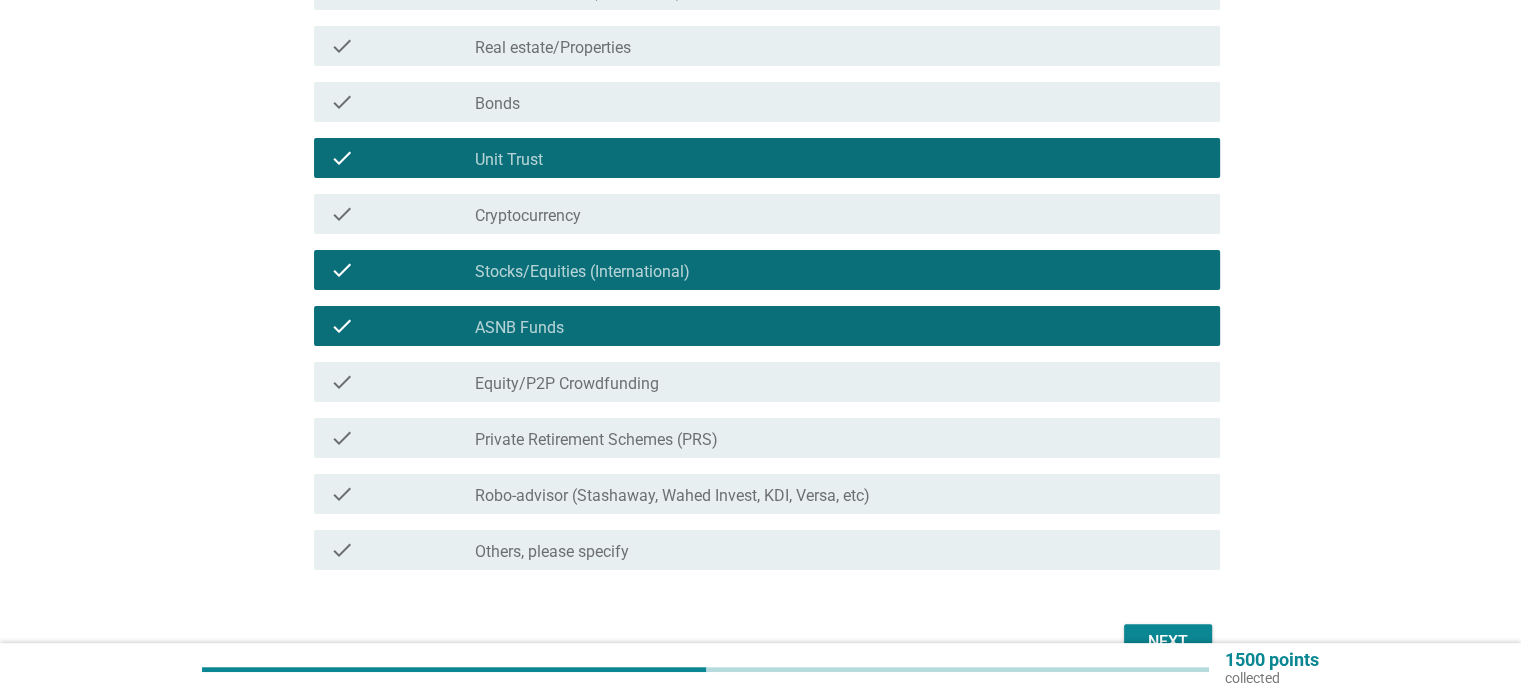 click on "Next" at bounding box center (1168, 642) 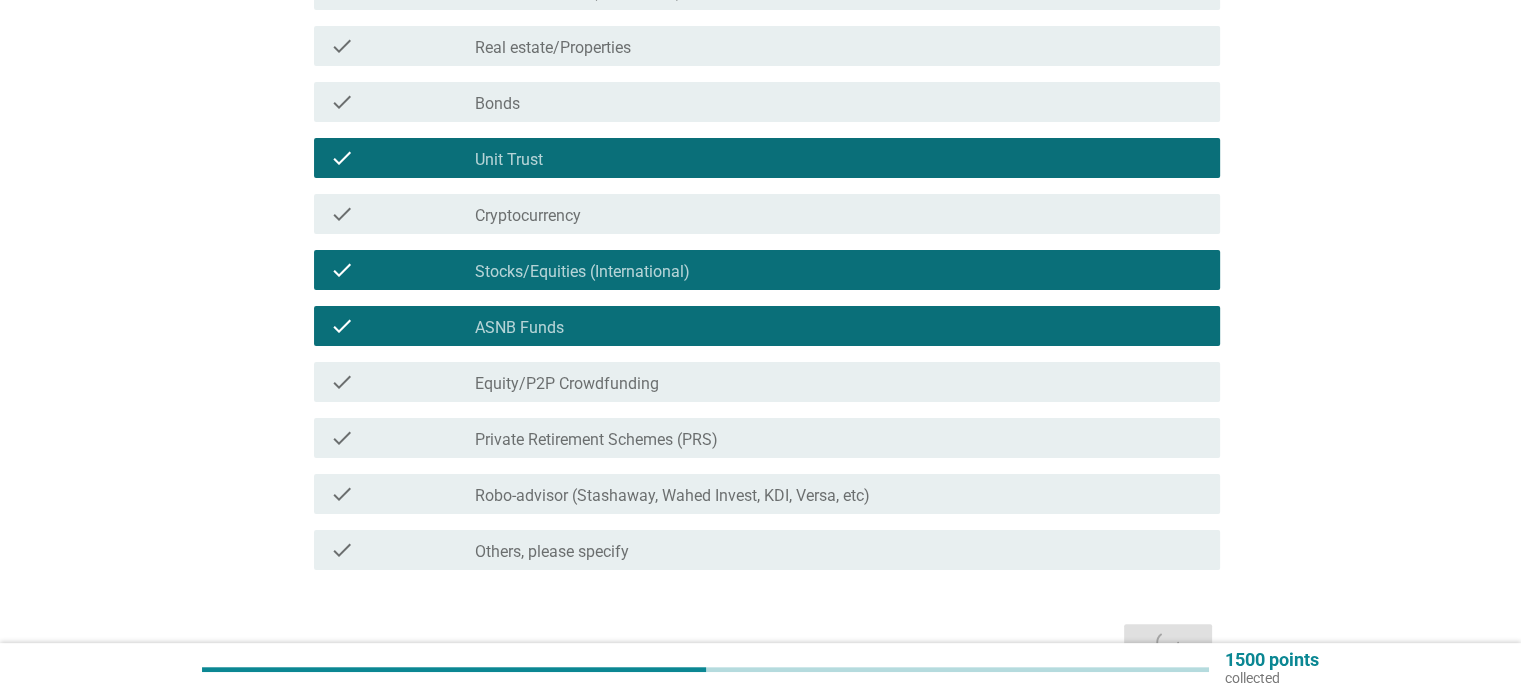 scroll, scrollTop: 0, scrollLeft: 0, axis: both 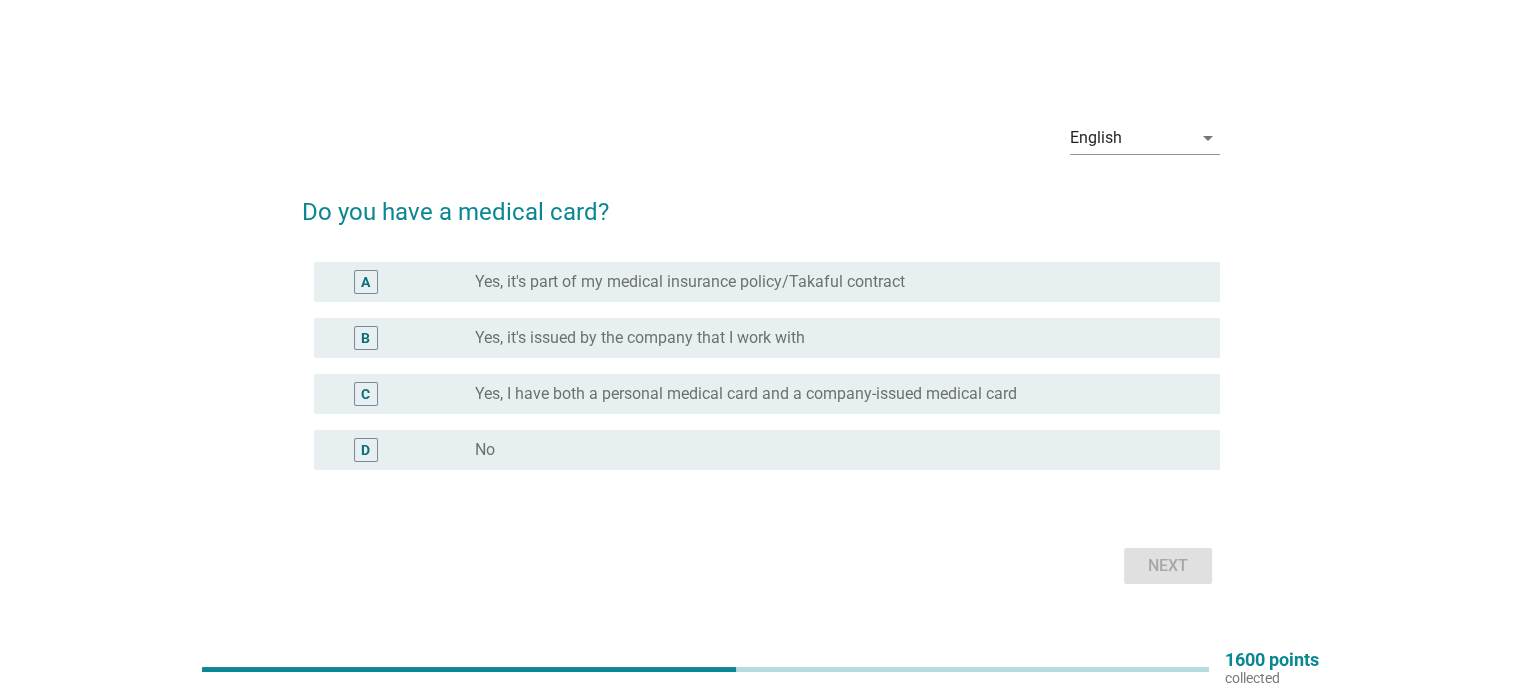 click on "Yes, it's part of my medical insurance policy/Takaful contract" at bounding box center [690, 282] 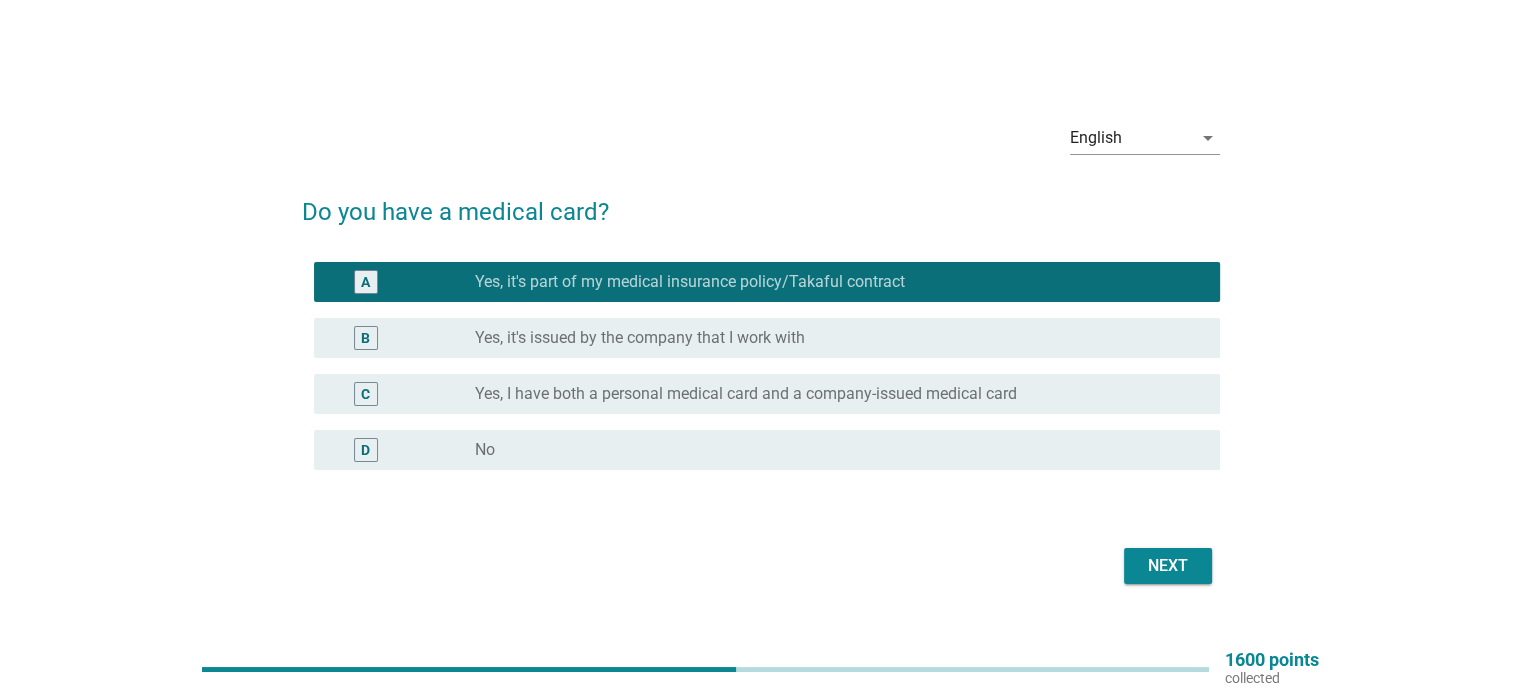 click on "Next" at bounding box center (1168, 566) 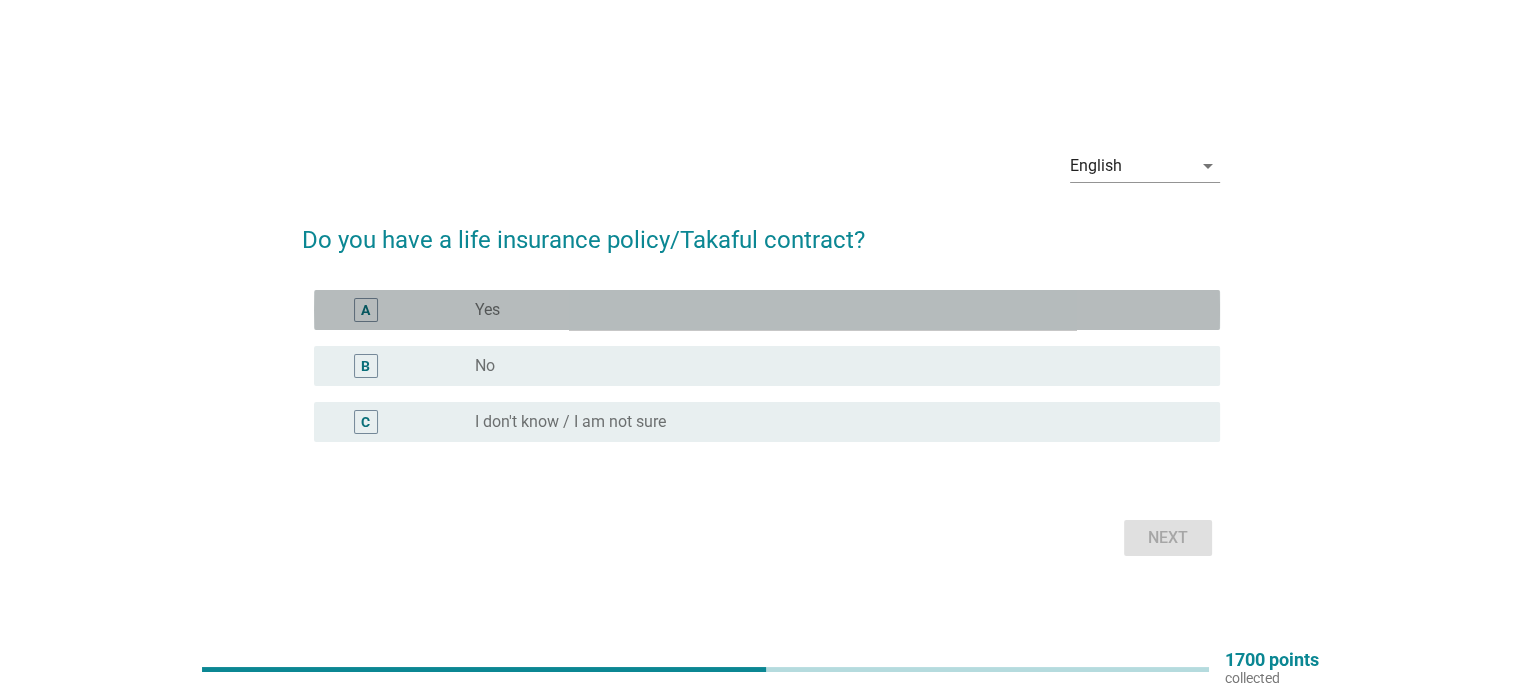 click on "Yes" at bounding box center (487, 310) 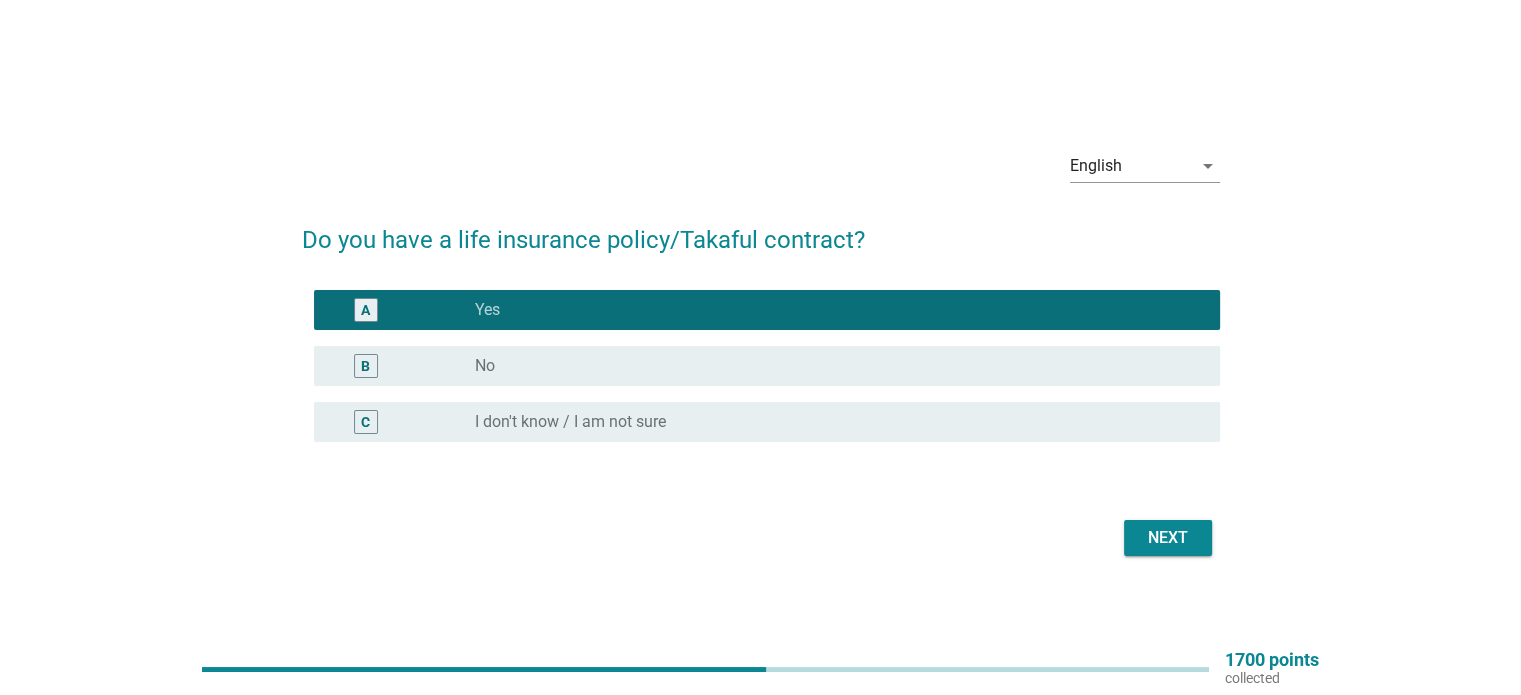 click on "Next" at bounding box center (1168, 538) 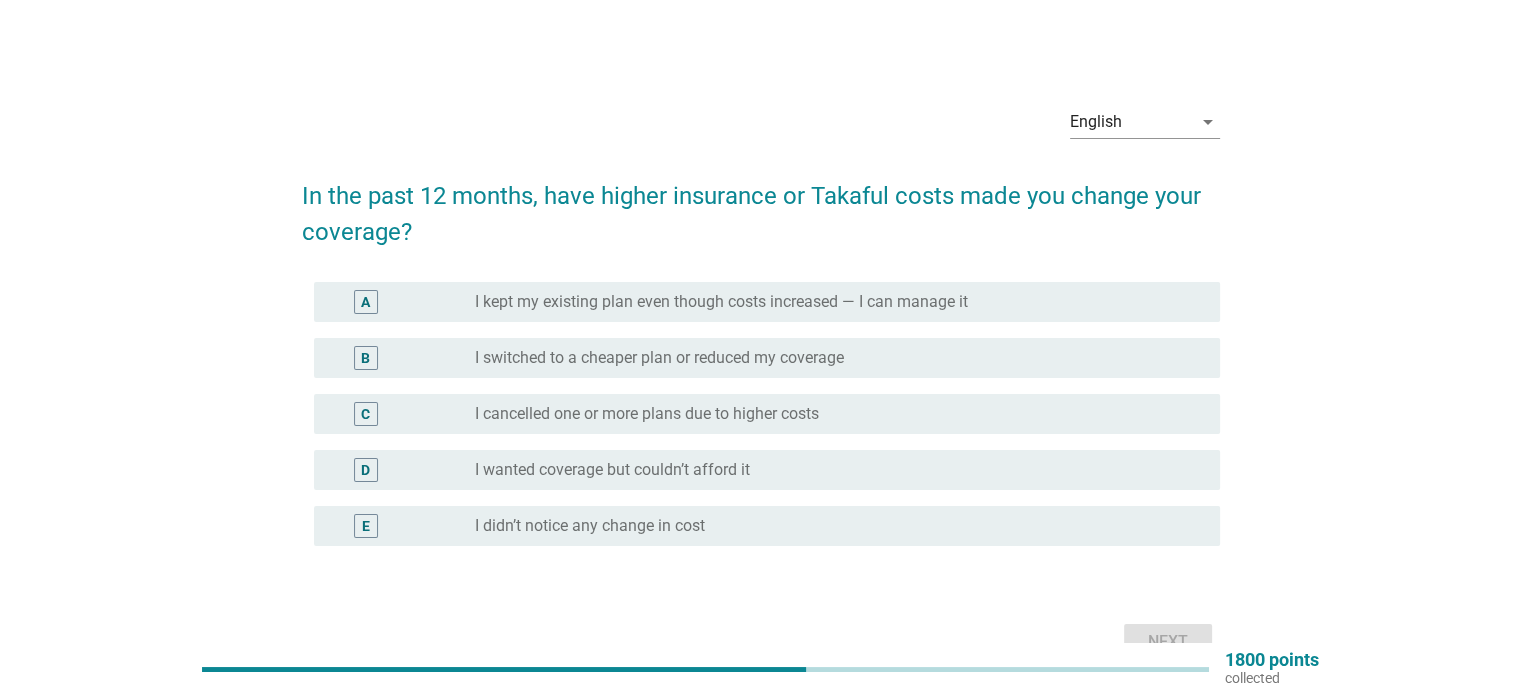 click on "A     radio_button_unchecked I kept my existing plan even though costs increased — I can manage it" at bounding box center [767, 302] 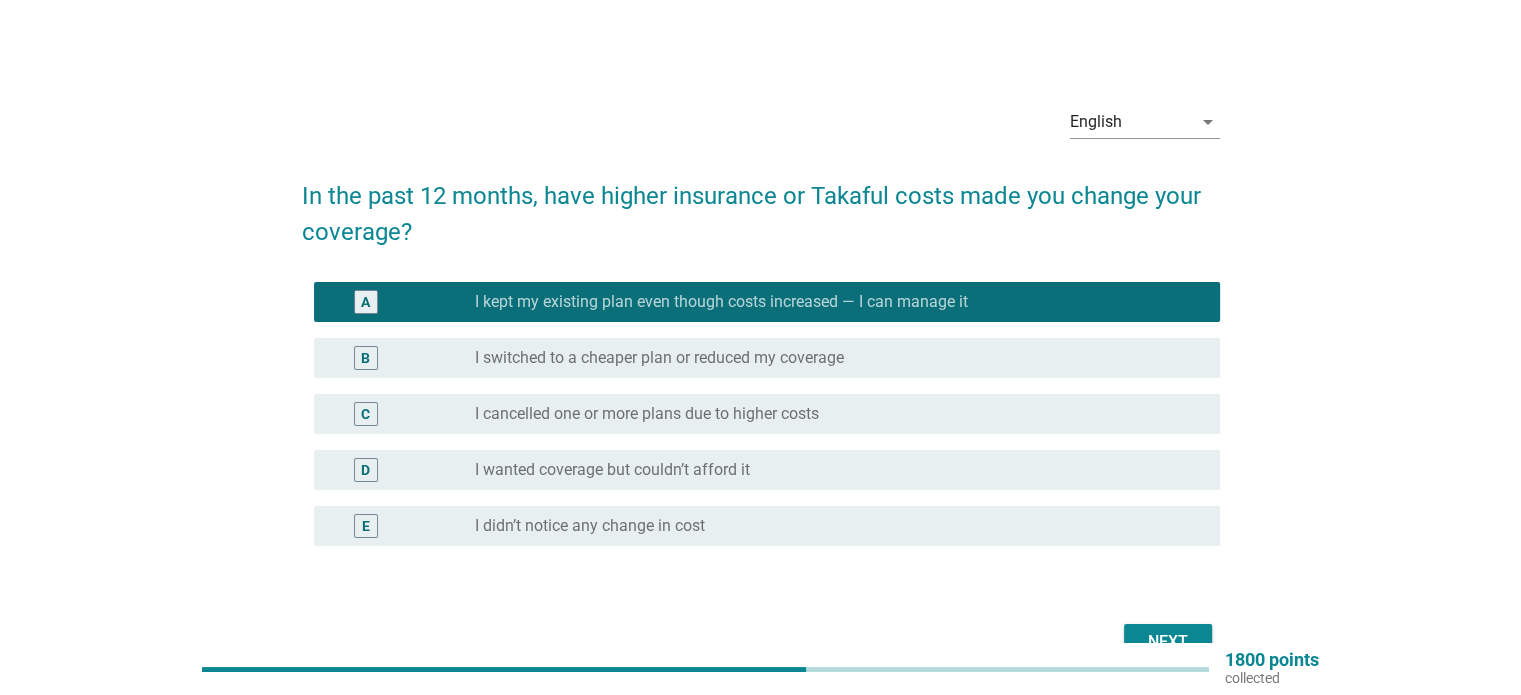 click on "Next" at bounding box center (1168, 642) 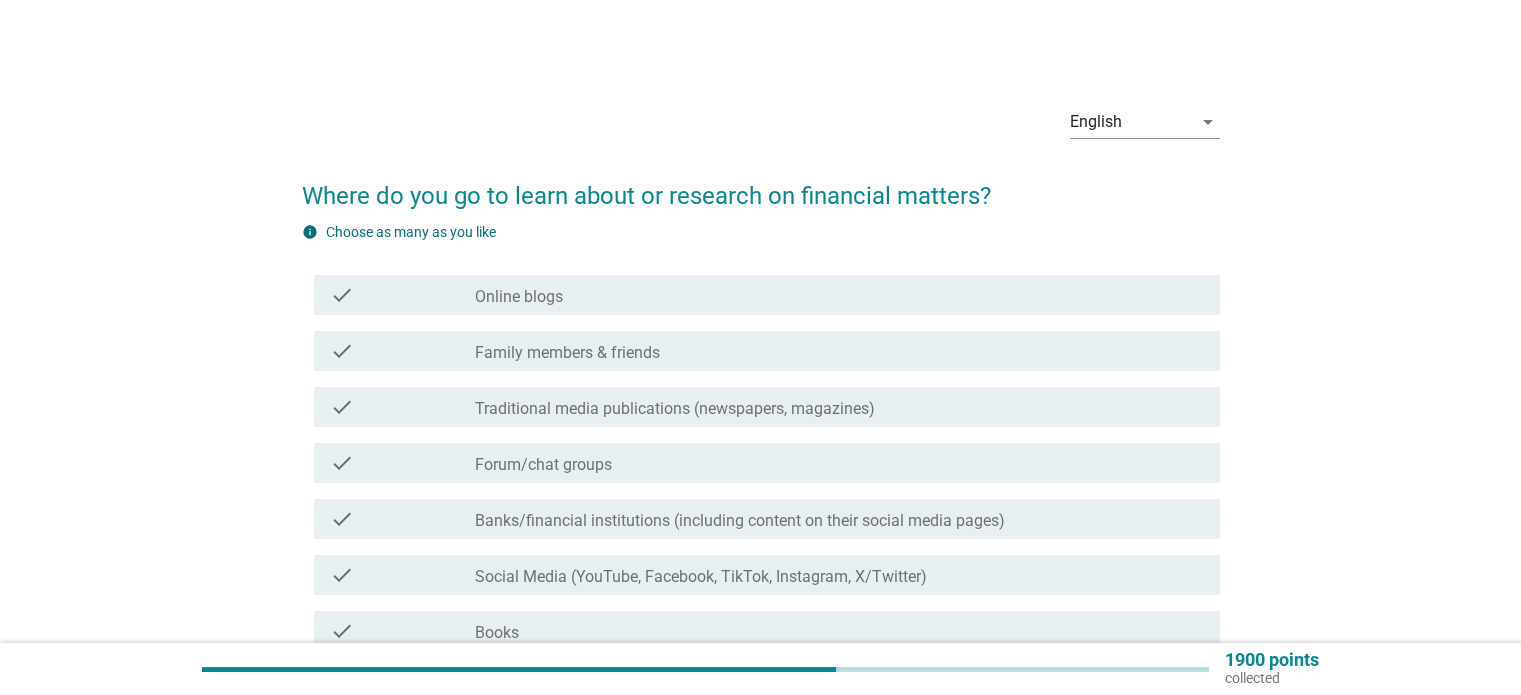 click on "check_box_outline_blank Online blogs" at bounding box center (839, 295) 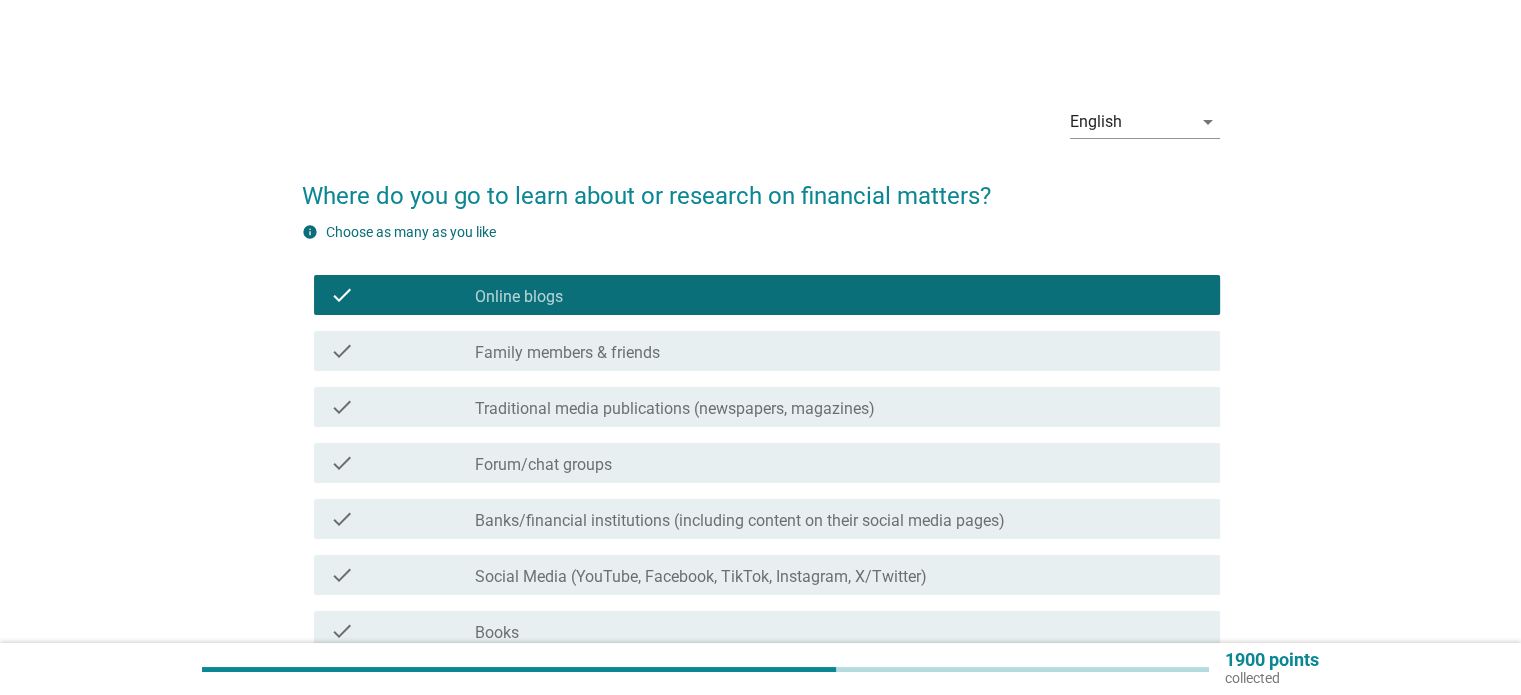 click on "Traditional media publications (newspapers, magazines)" at bounding box center [675, 409] 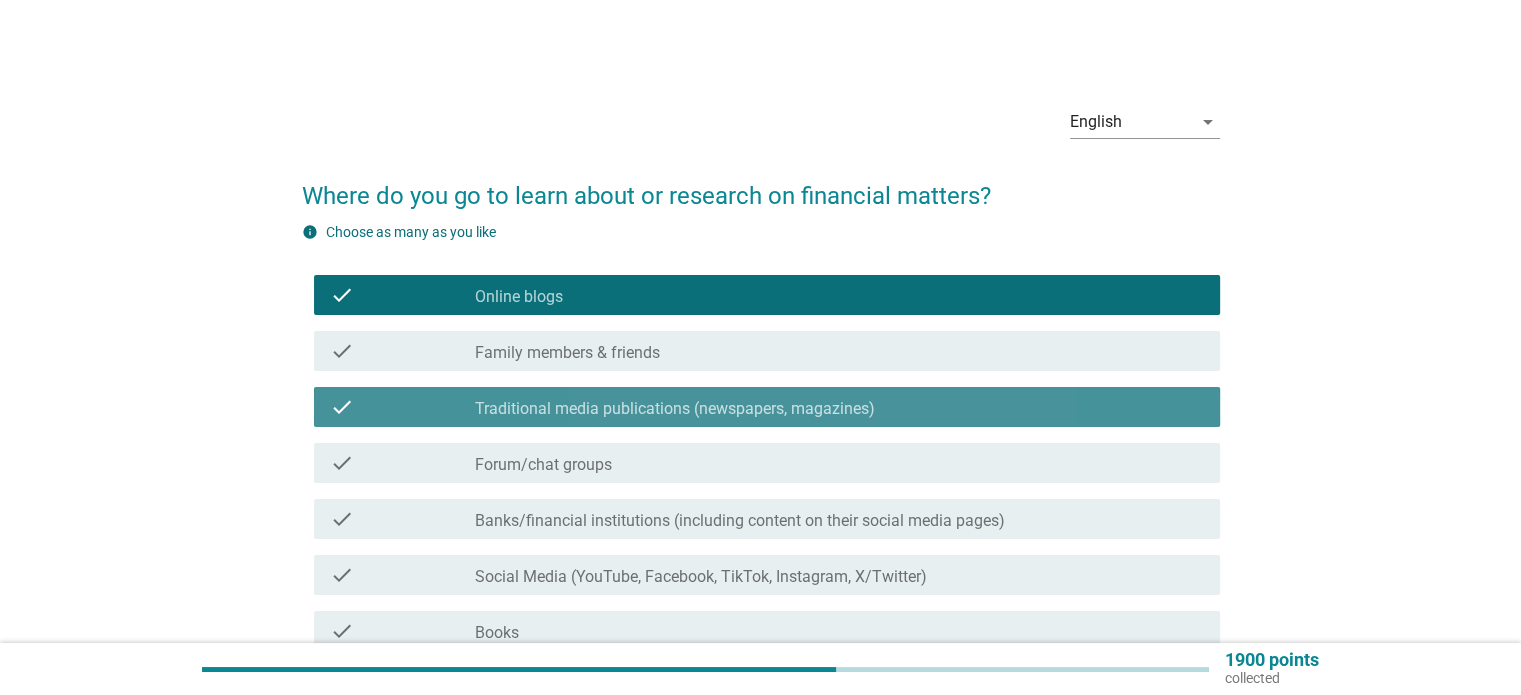click on "Traditional media publications (newspapers, magazines)" at bounding box center [675, 409] 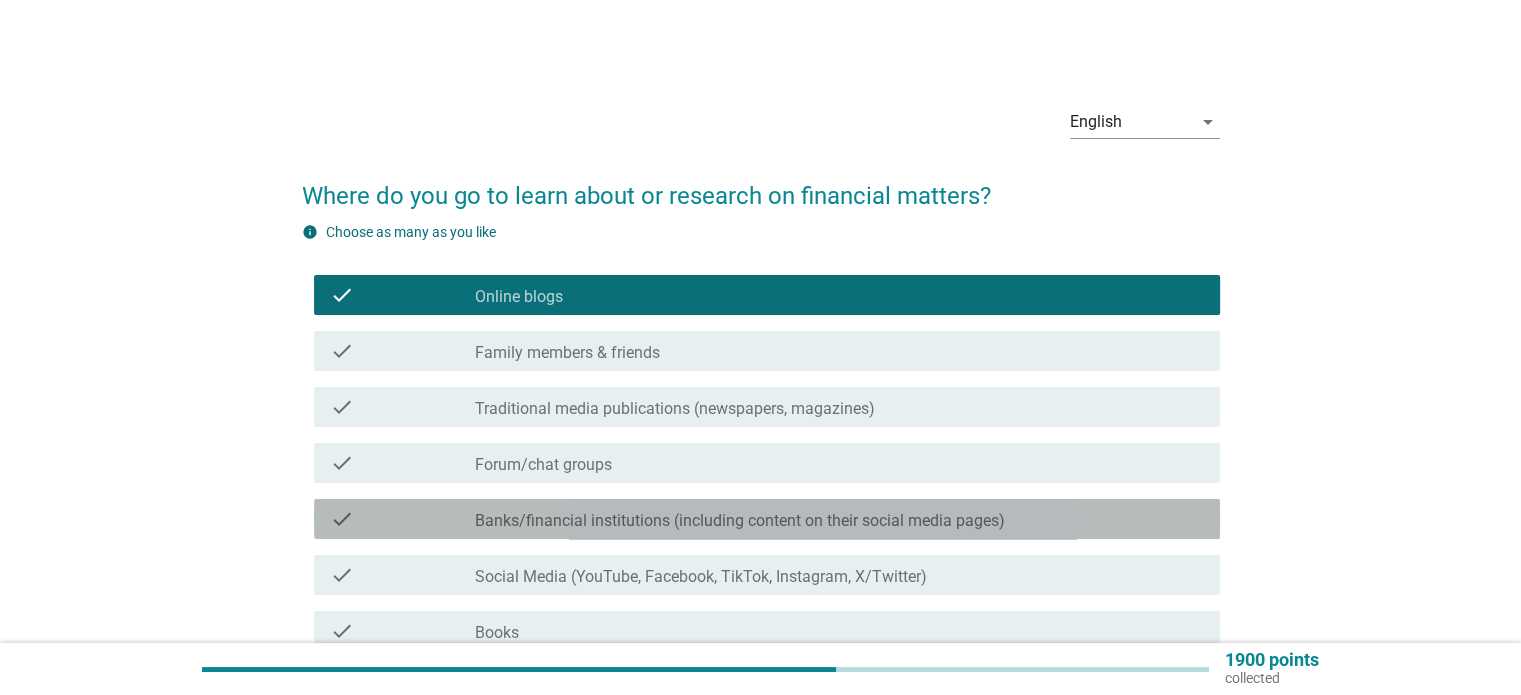 click on "Banks/financial institutions (including content on their social media pages)" at bounding box center (740, 521) 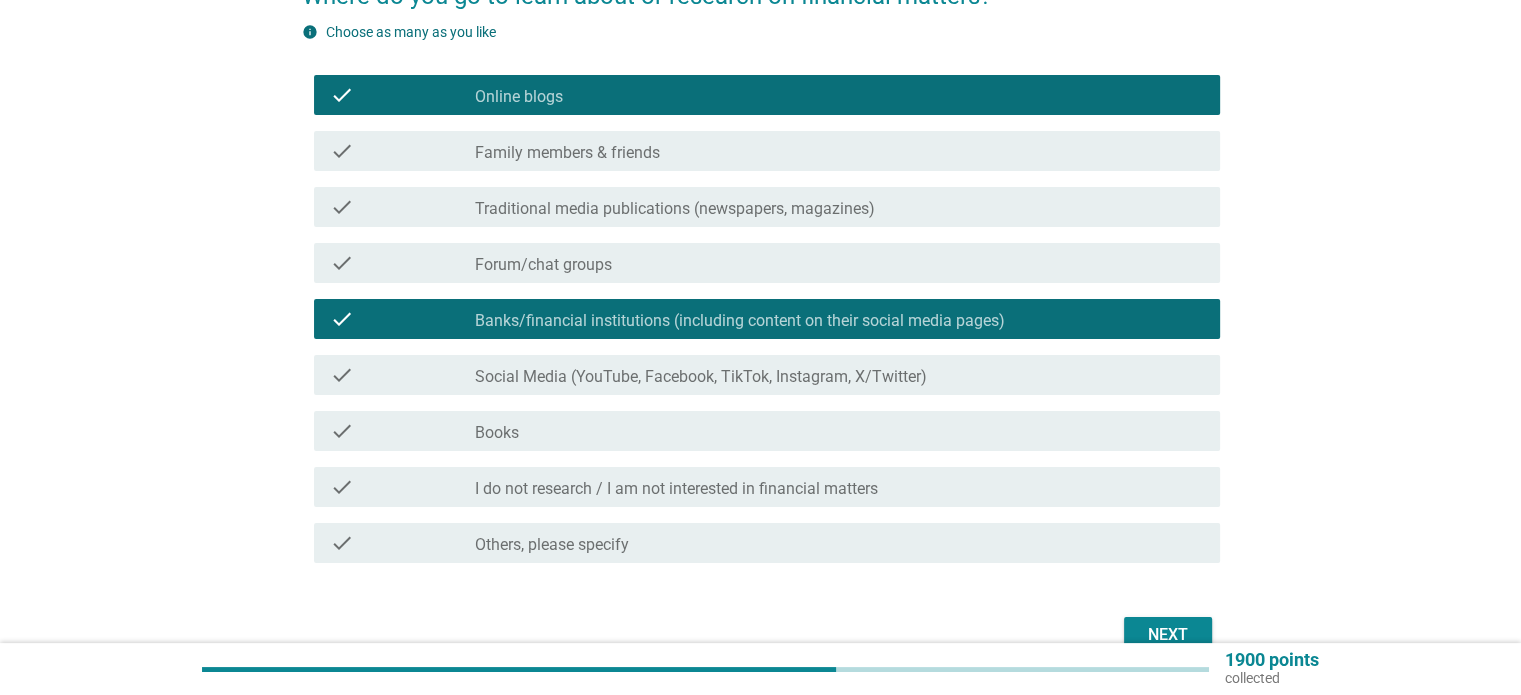 scroll, scrollTop: 215, scrollLeft: 0, axis: vertical 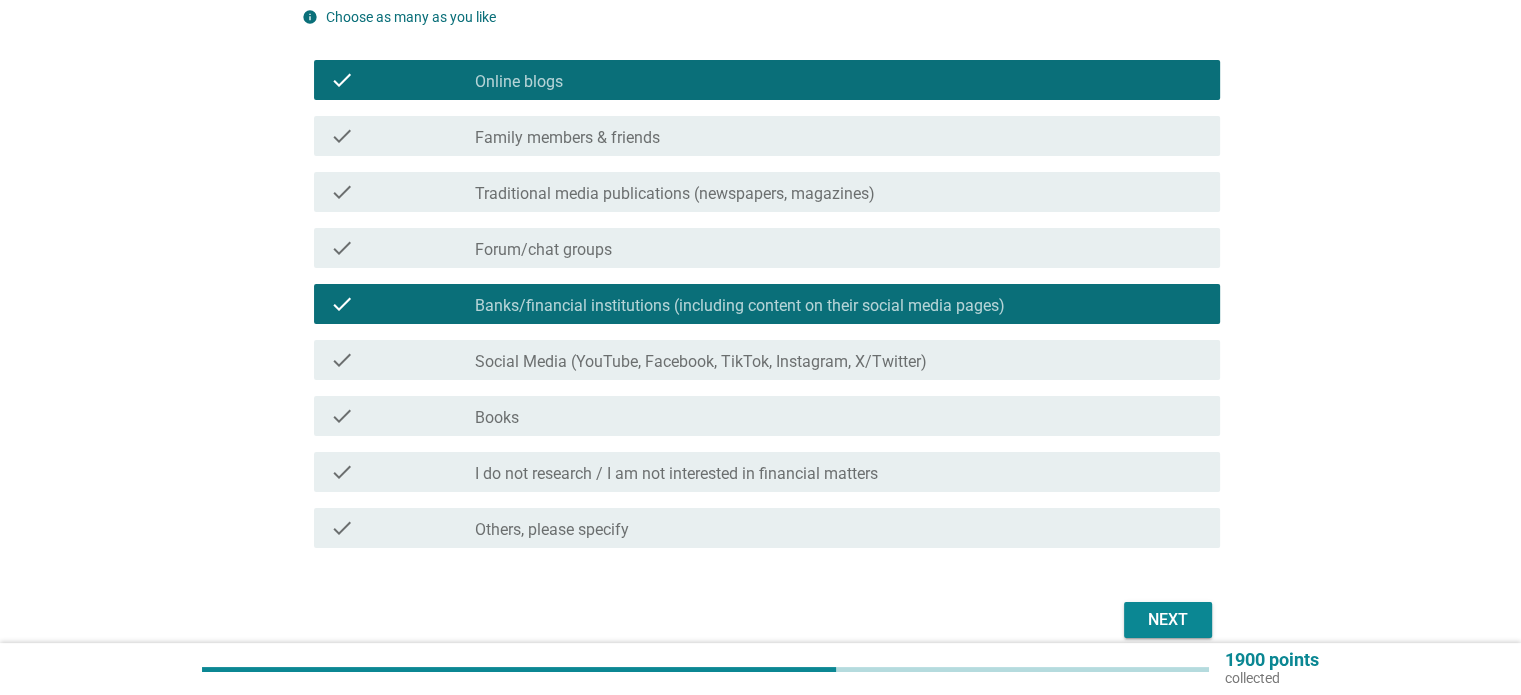 click on "Social Media (YouTube, Facebook, TikTok, Instagram, X/Twitter)" at bounding box center (701, 362) 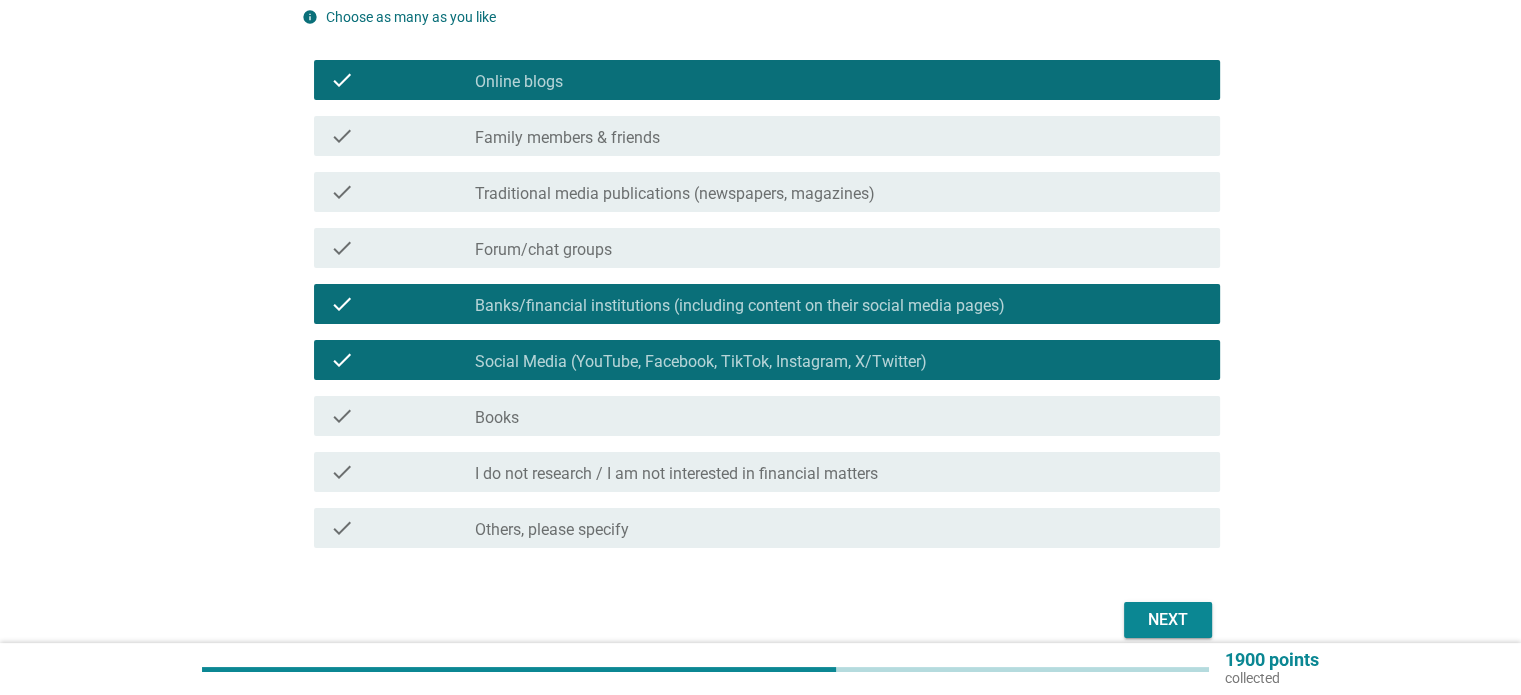 click on "check_box_outline_blank Books" at bounding box center [839, 416] 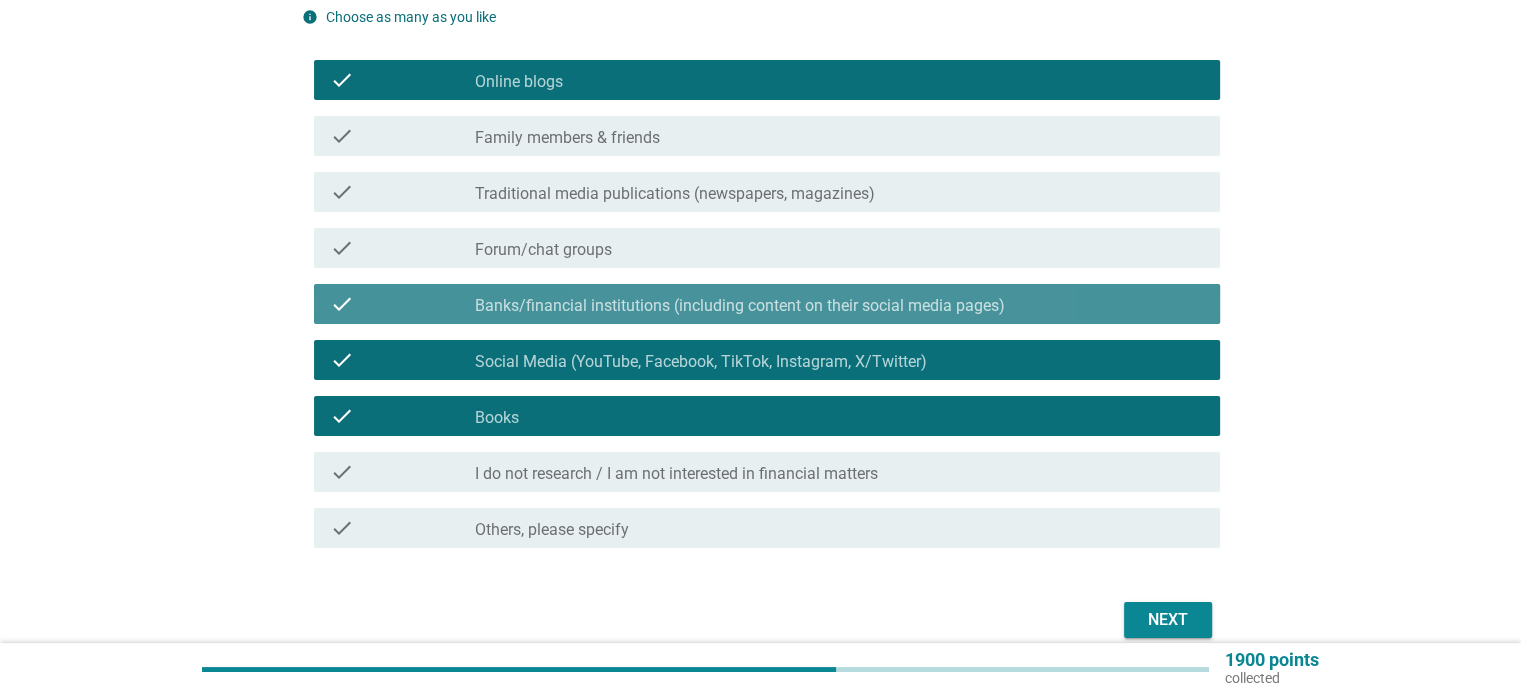 click on "Banks/financial institutions (including content on their social media pages)" at bounding box center [740, 306] 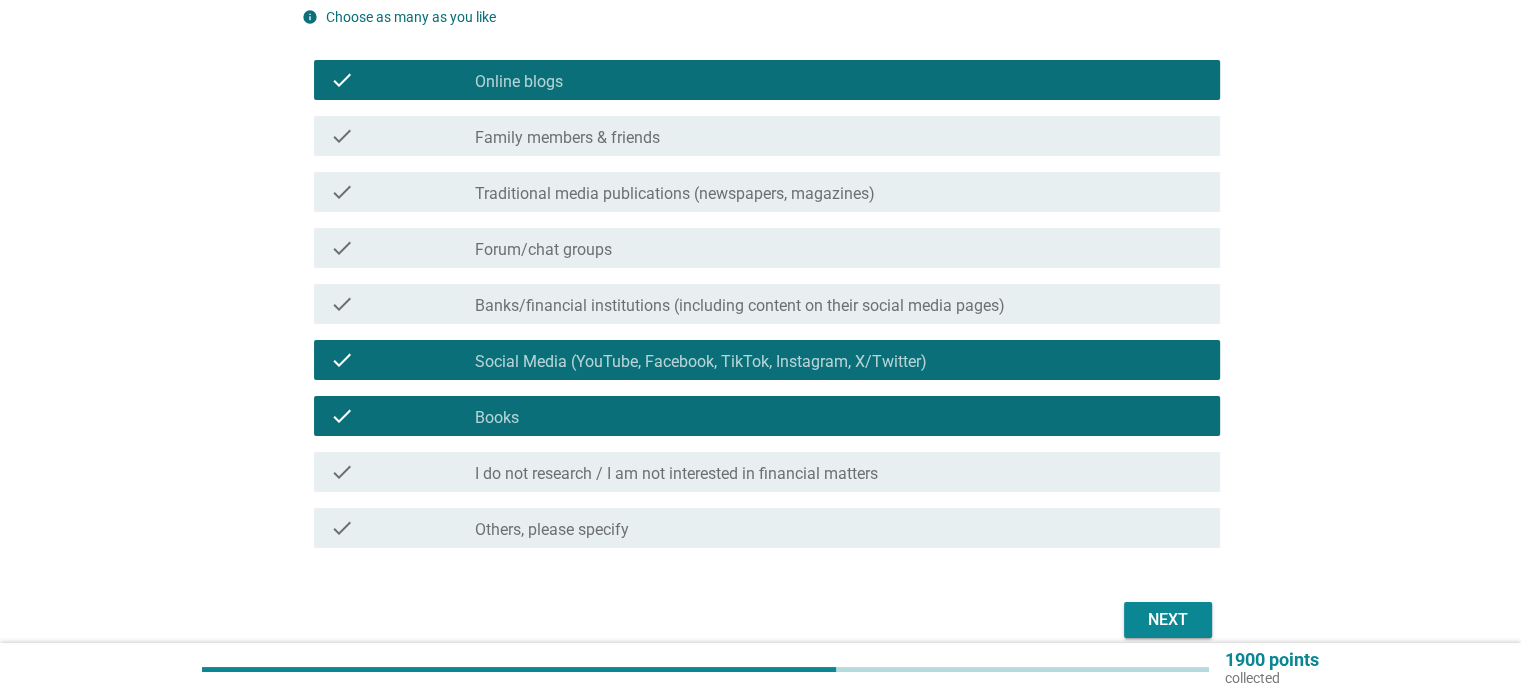 click on "Next" at bounding box center (1168, 620) 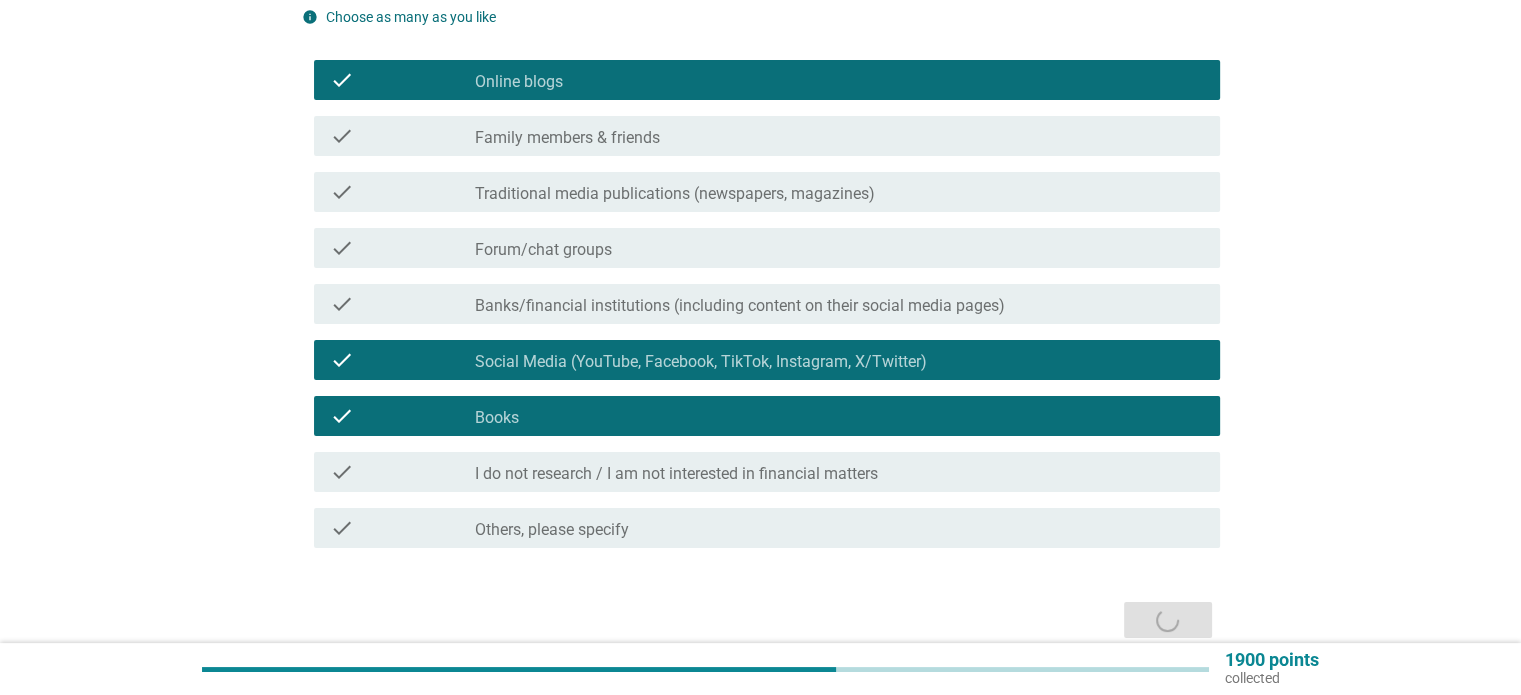 scroll, scrollTop: 0, scrollLeft: 0, axis: both 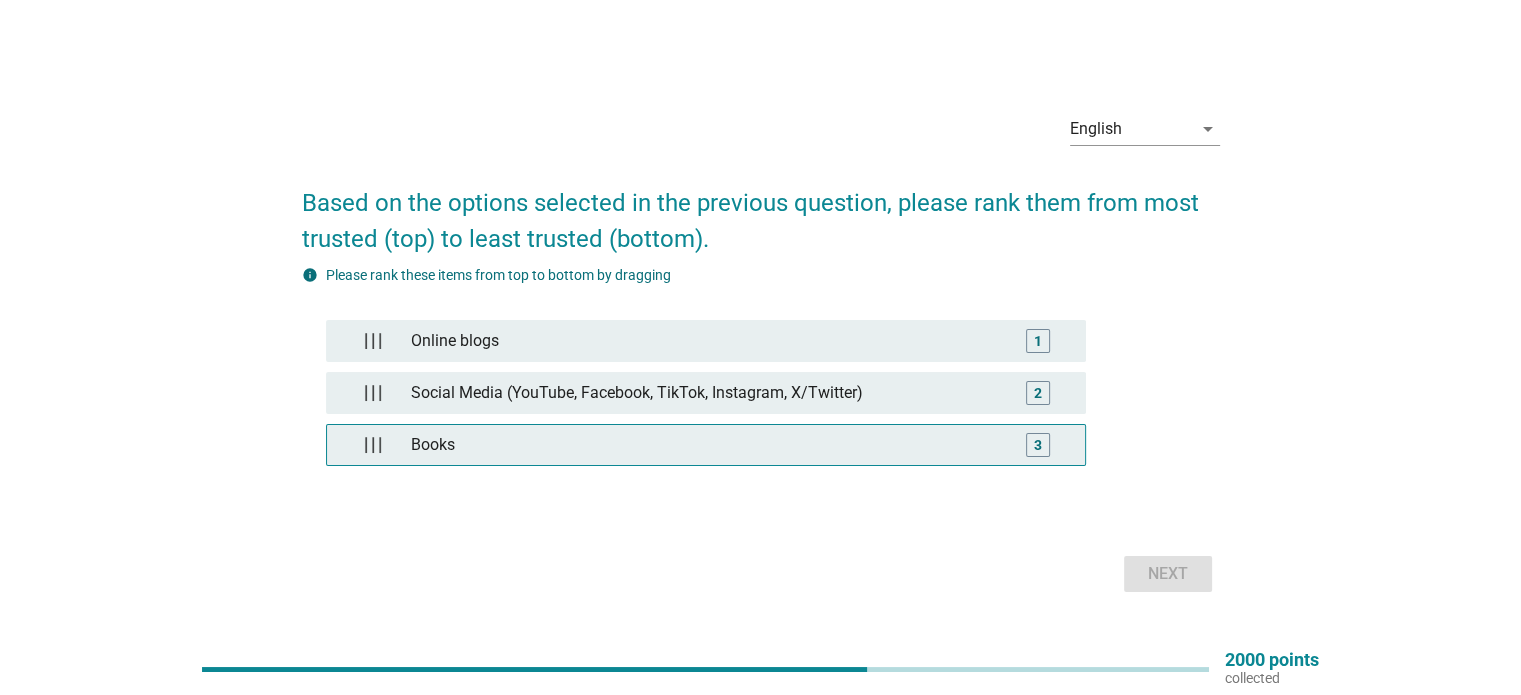 type 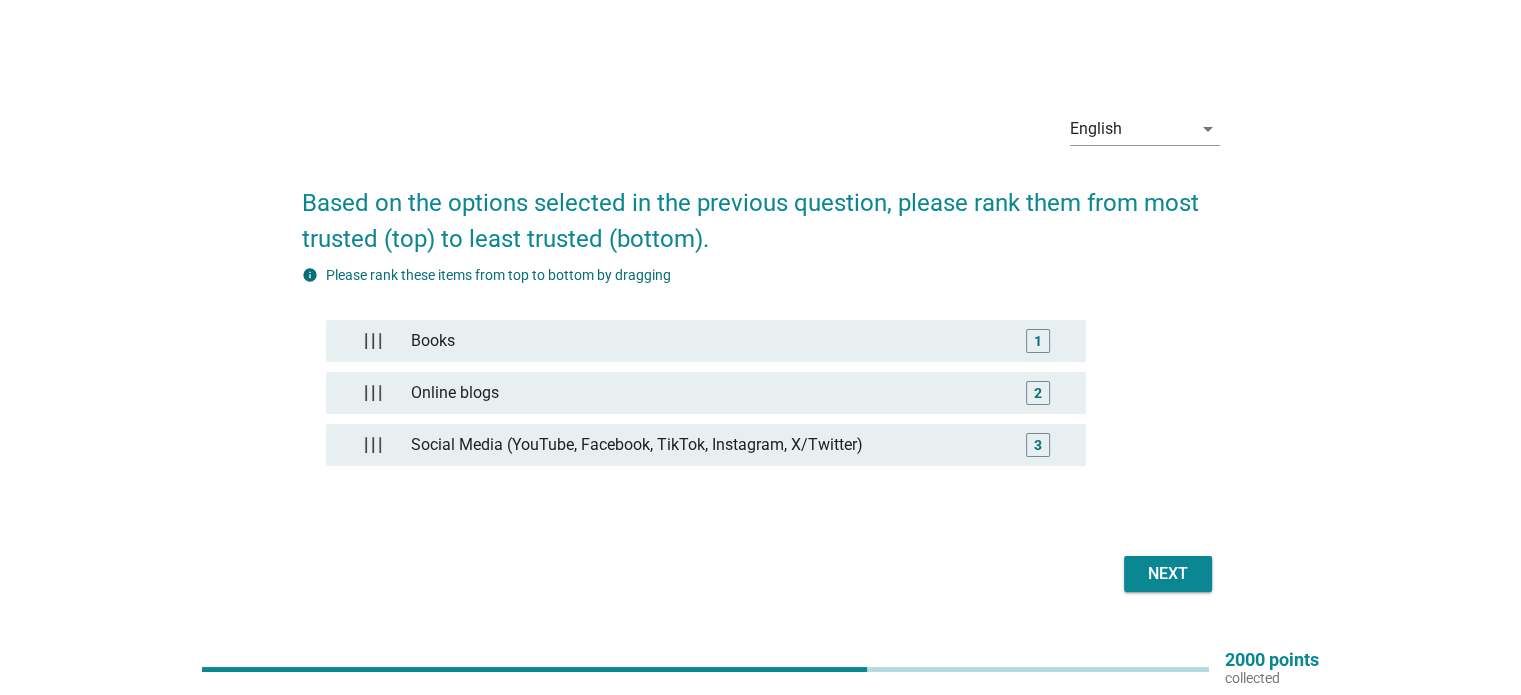 click on "Next" at bounding box center (1168, 574) 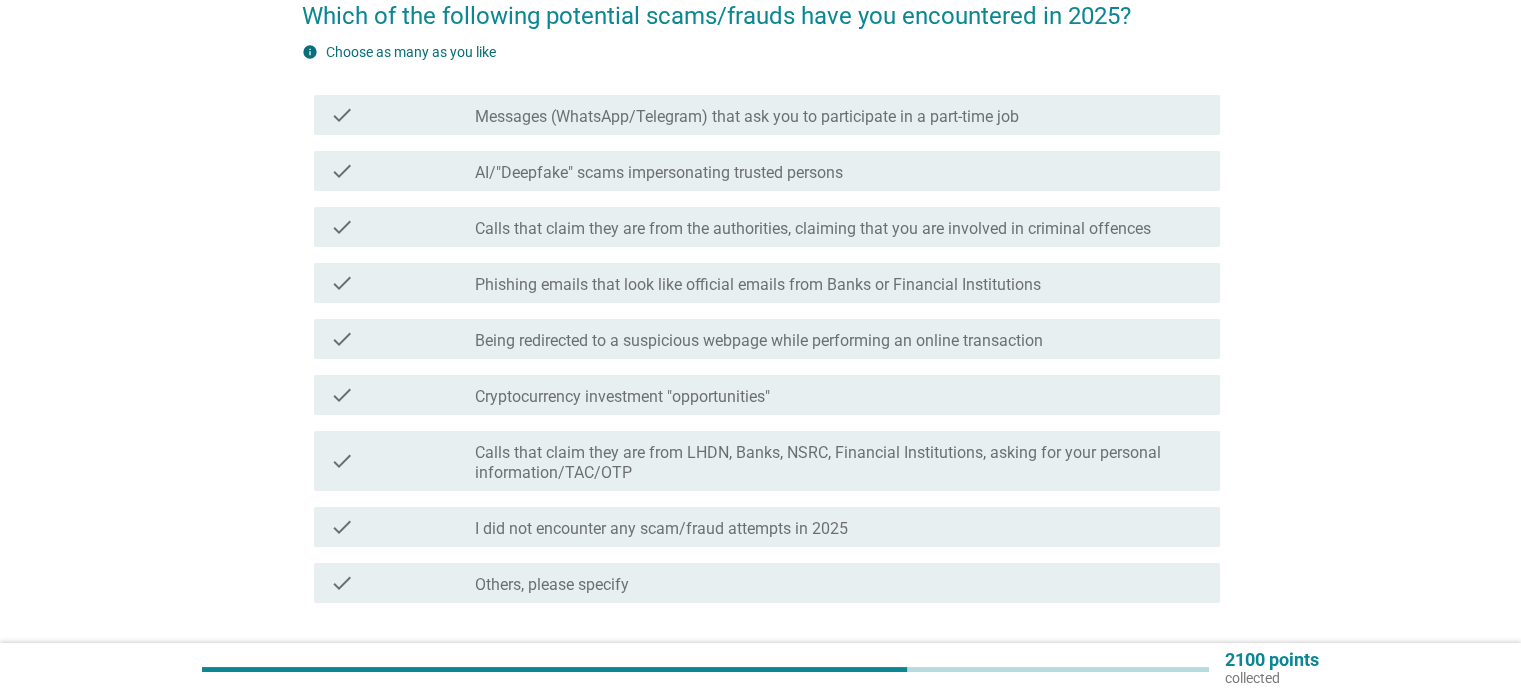 scroll, scrollTop: 200, scrollLeft: 0, axis: vertical 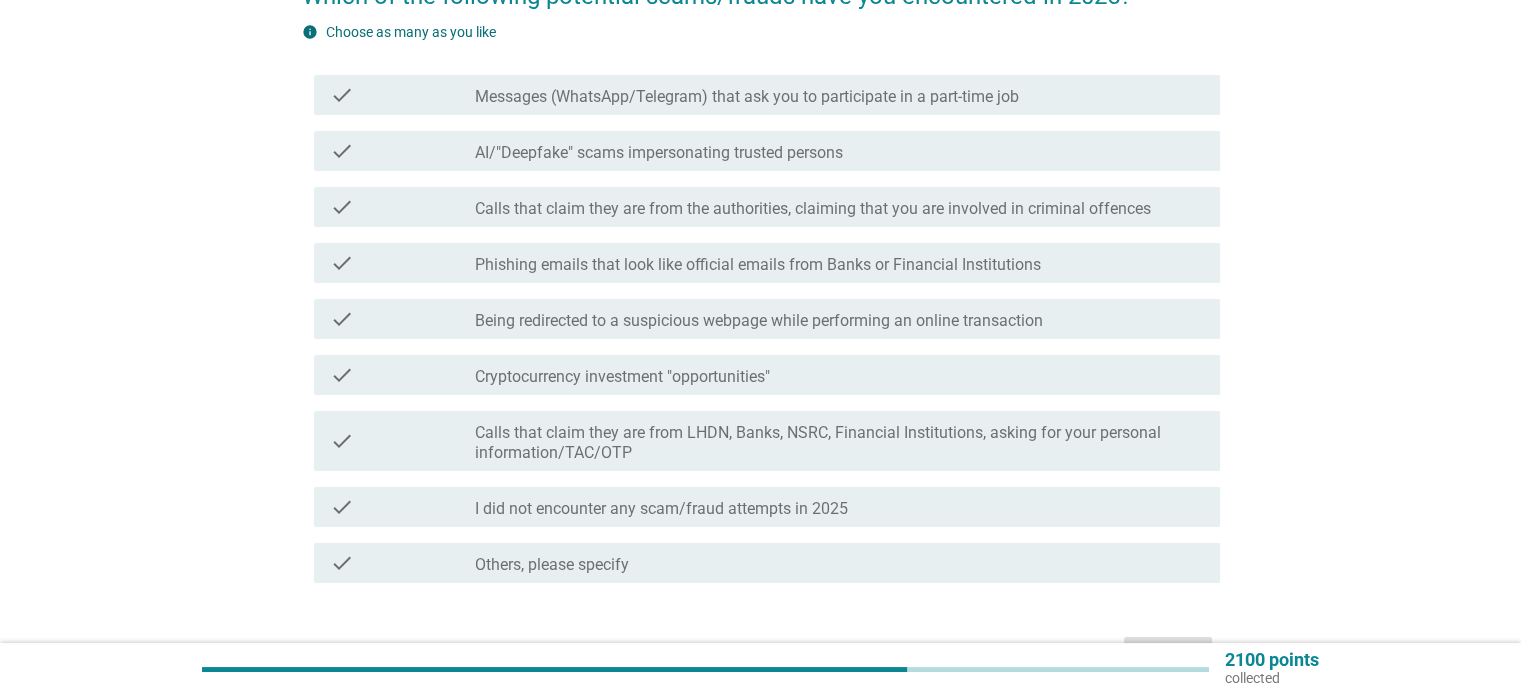 click on "Calls that claim they are from LHDN, Banks, NSRC, Financial Institutions, asking for your personal information/TAC/OTP" at bounding box center [839, 443] 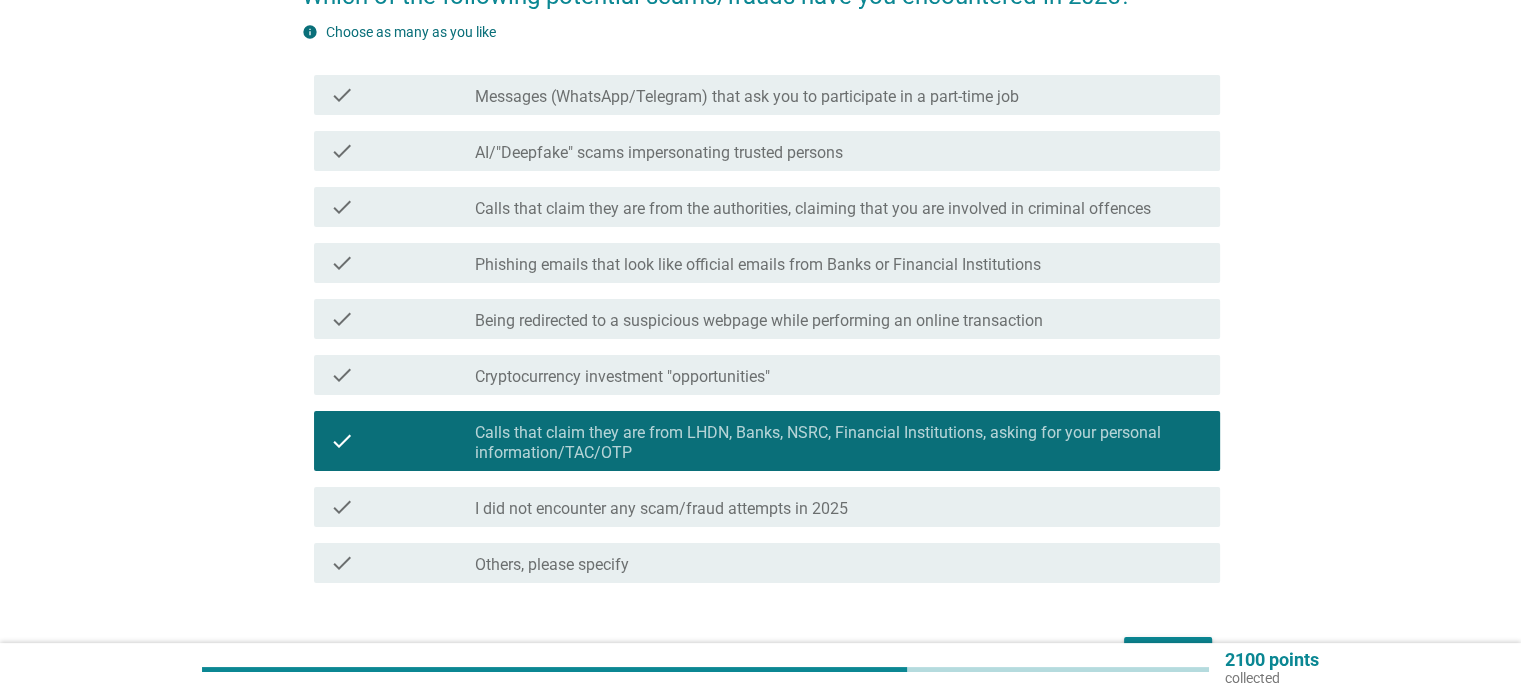 click on "Calls that claim they are from LHDN, Banks, NSRC, Financial Institutions, asking for your personal information/TAC/OTP" at bounding box center [839, 443] 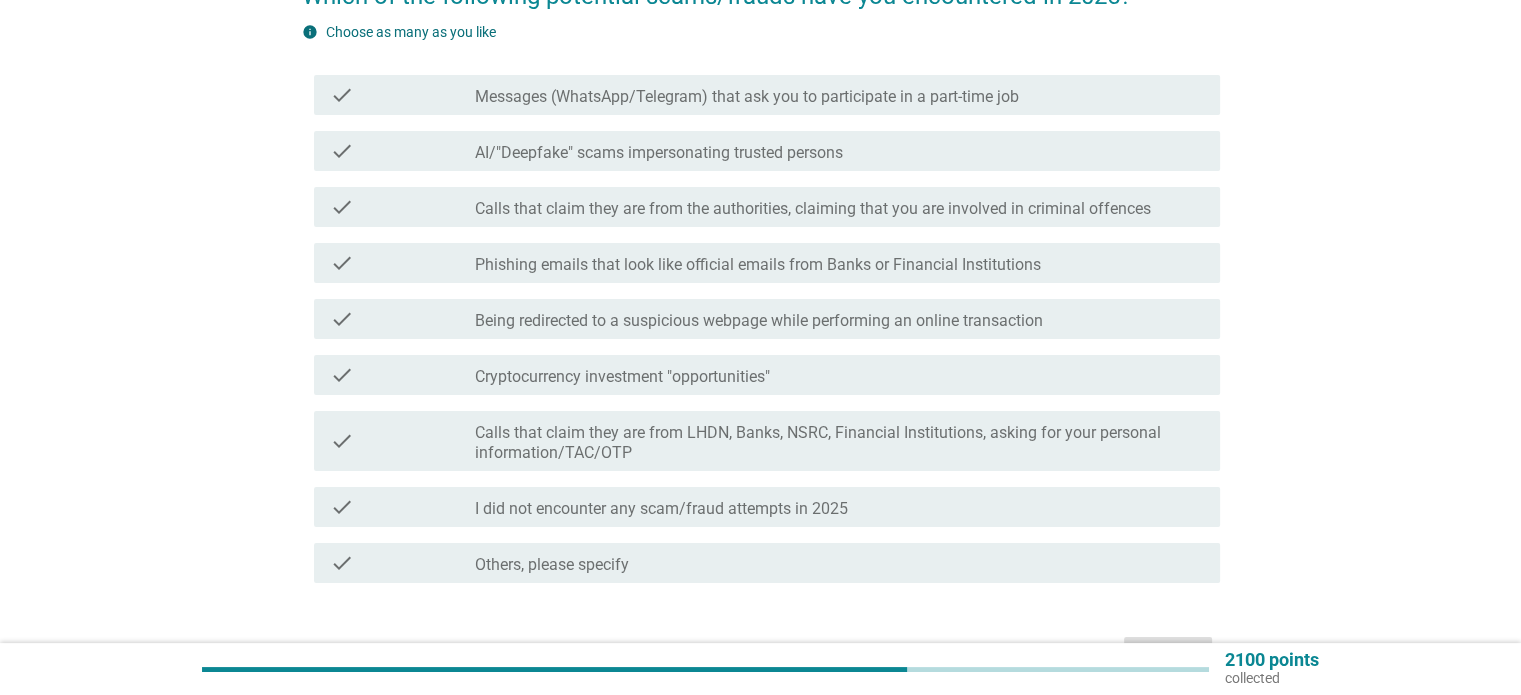 click on "check     check_box_outline_blank Calls that claim they are from the authorities, claiming that you are involved in criminal offences" at bounding box center [767, 207] 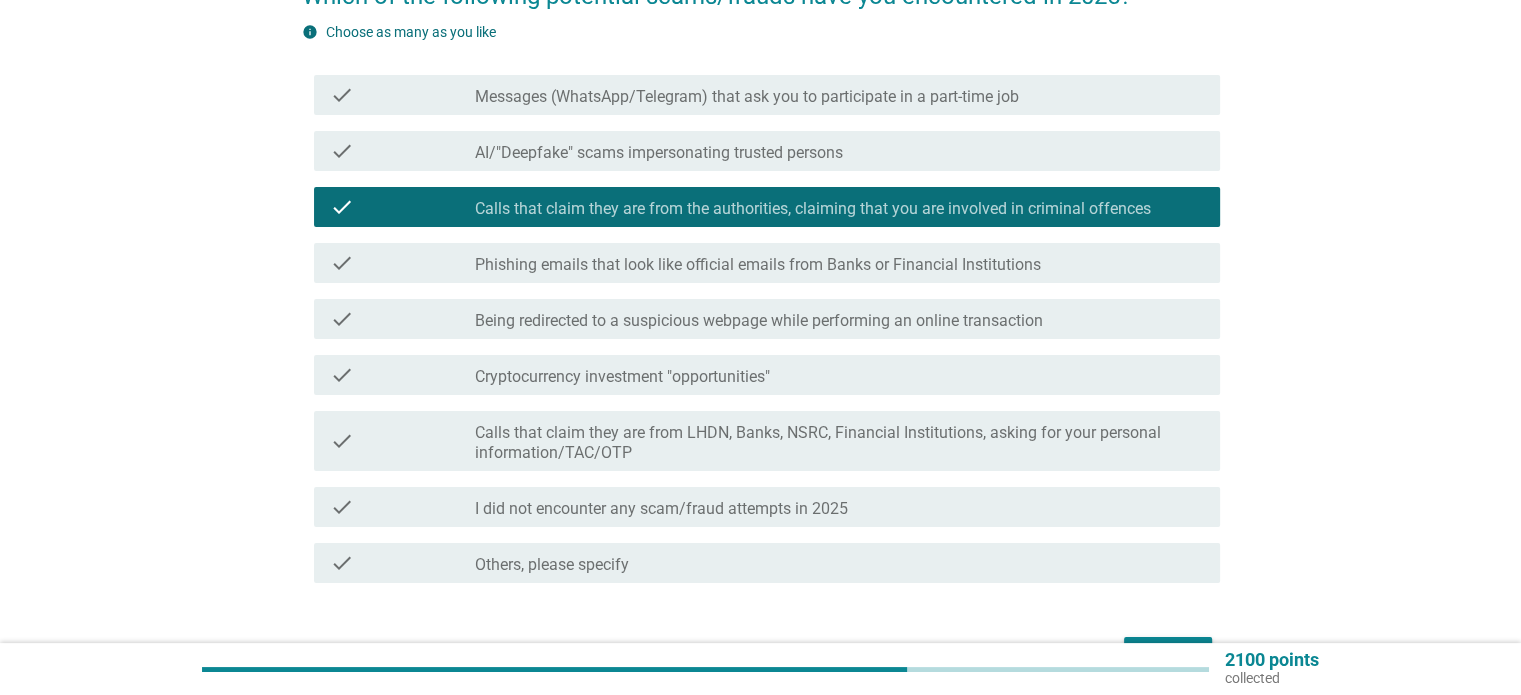 click on "Calls that claim they are from LHDN, Banks, NSRC, Financial Institutions, asking for your personal information/TAC/OTP" at bounding box center [839, 443] 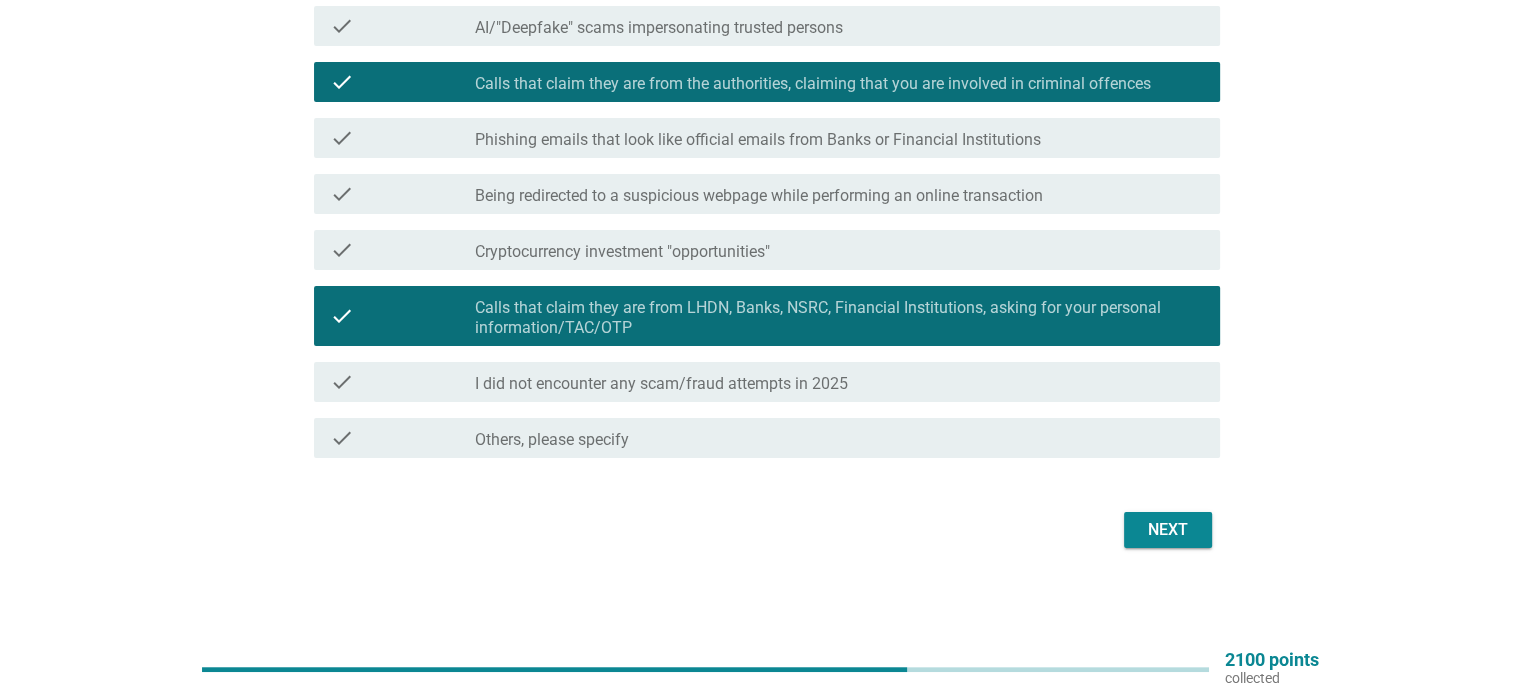scroll, scrollTop: 200, scrollLeft: 0, axis: vertical 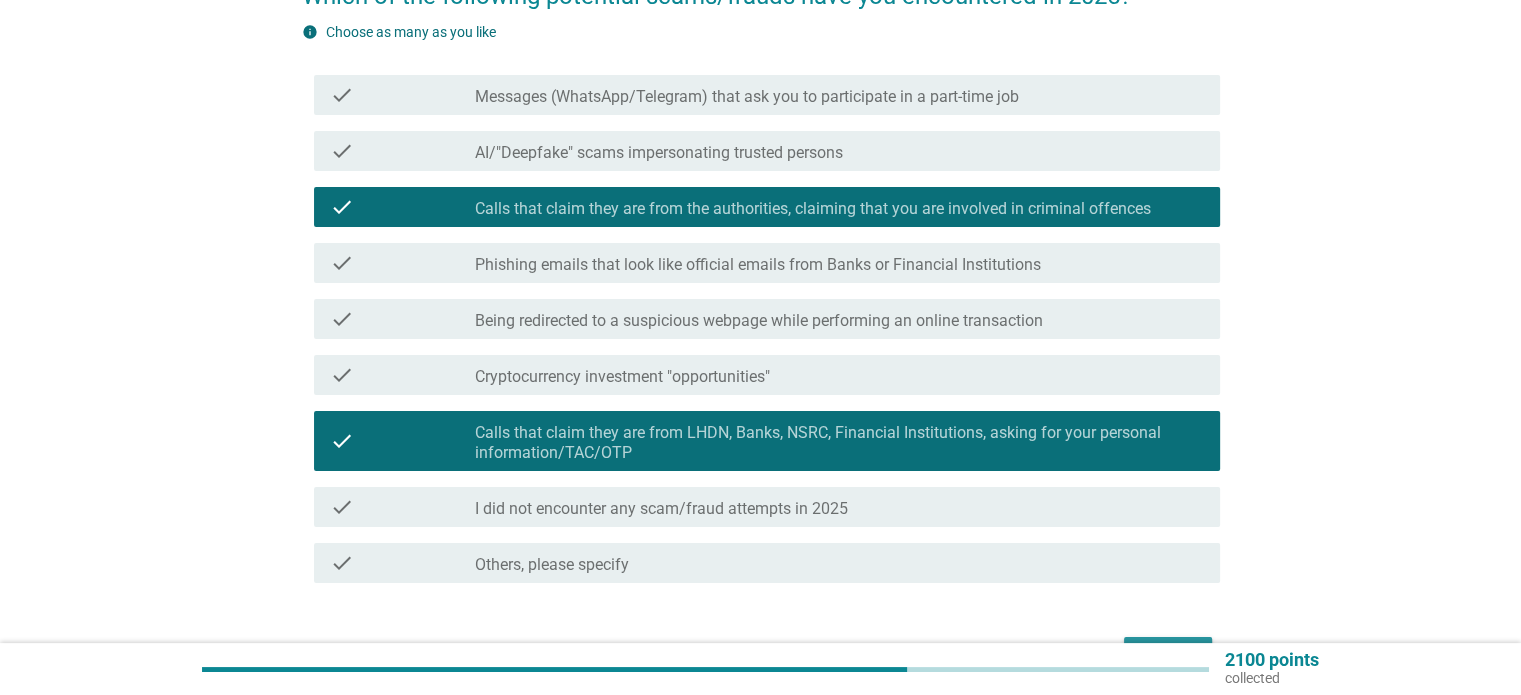 click on "Next" at bounding box center (1168, 655) 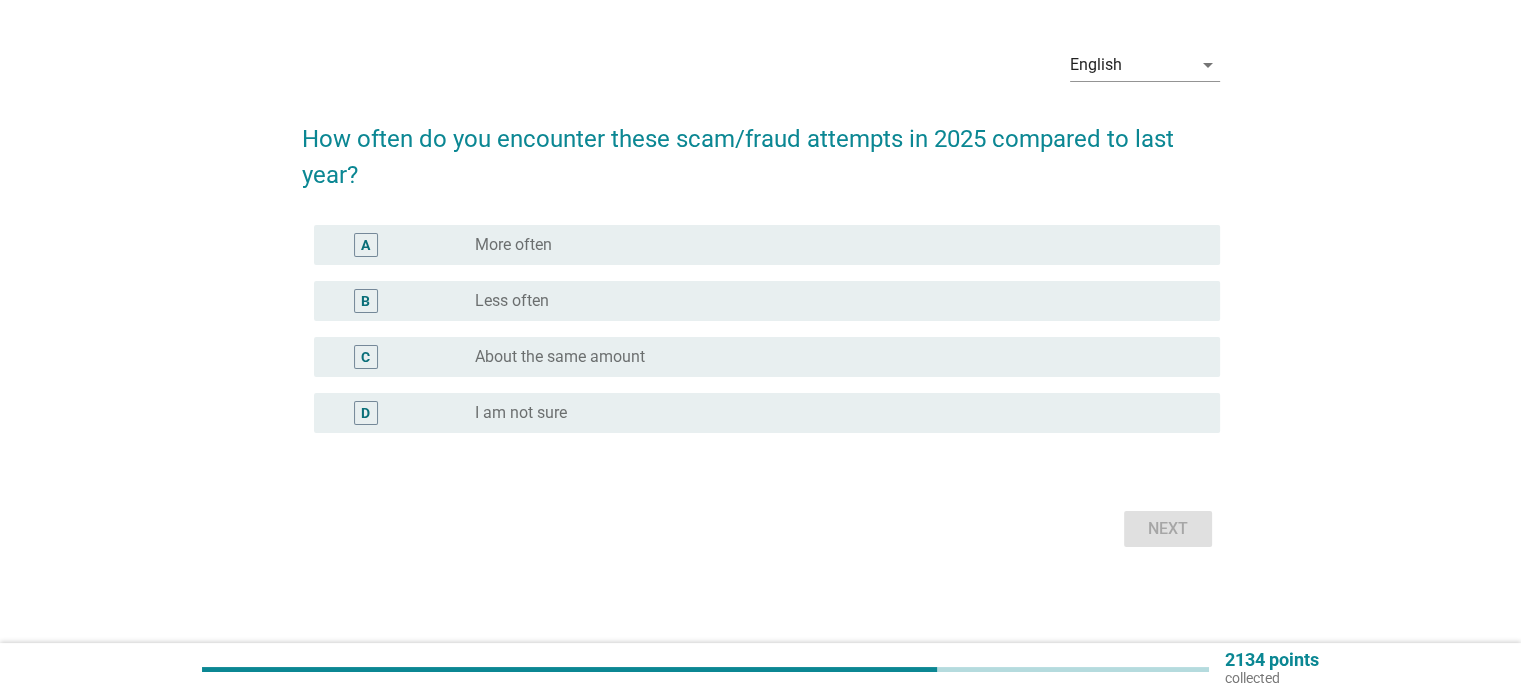 scroll, scrollTop: 0, scrollLeft: 0, axis: both 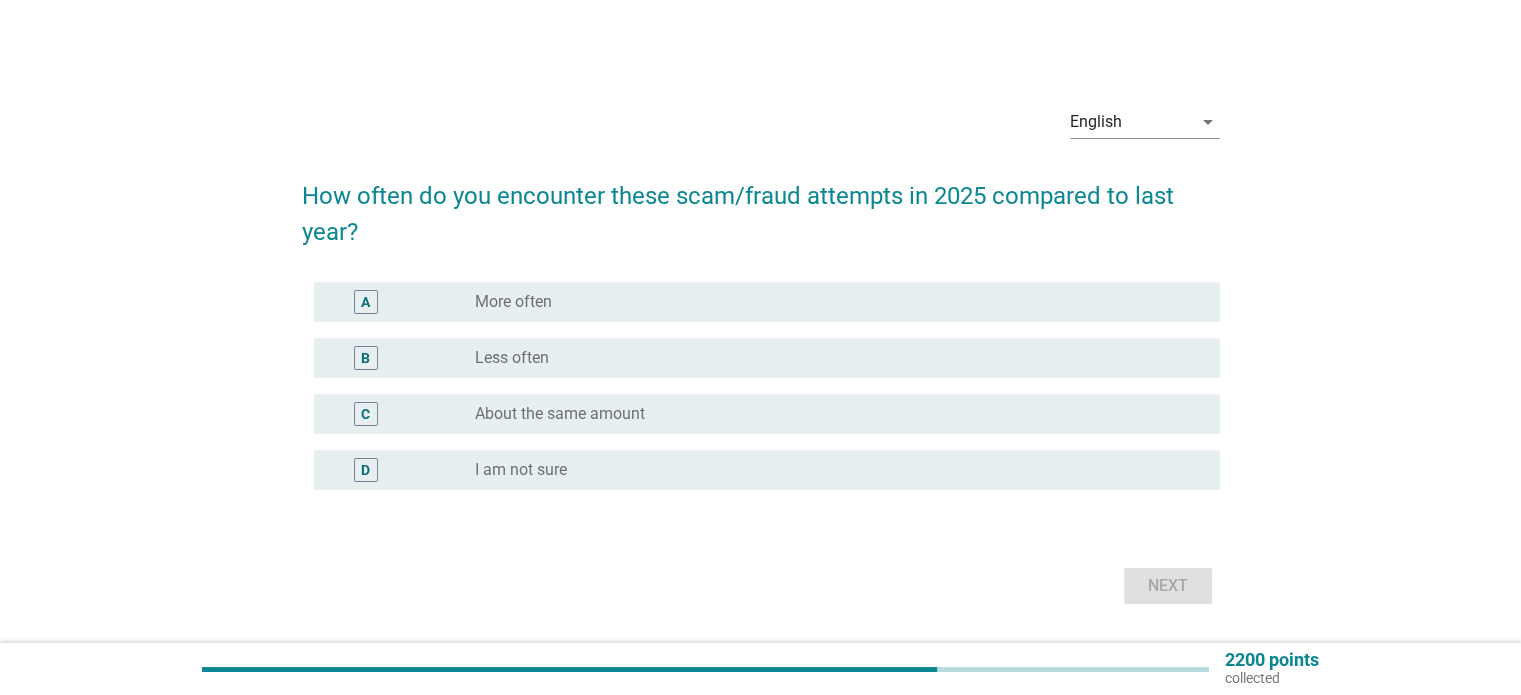 click on "radio_button_unchecked Less often" at bounding box center [831, 358] 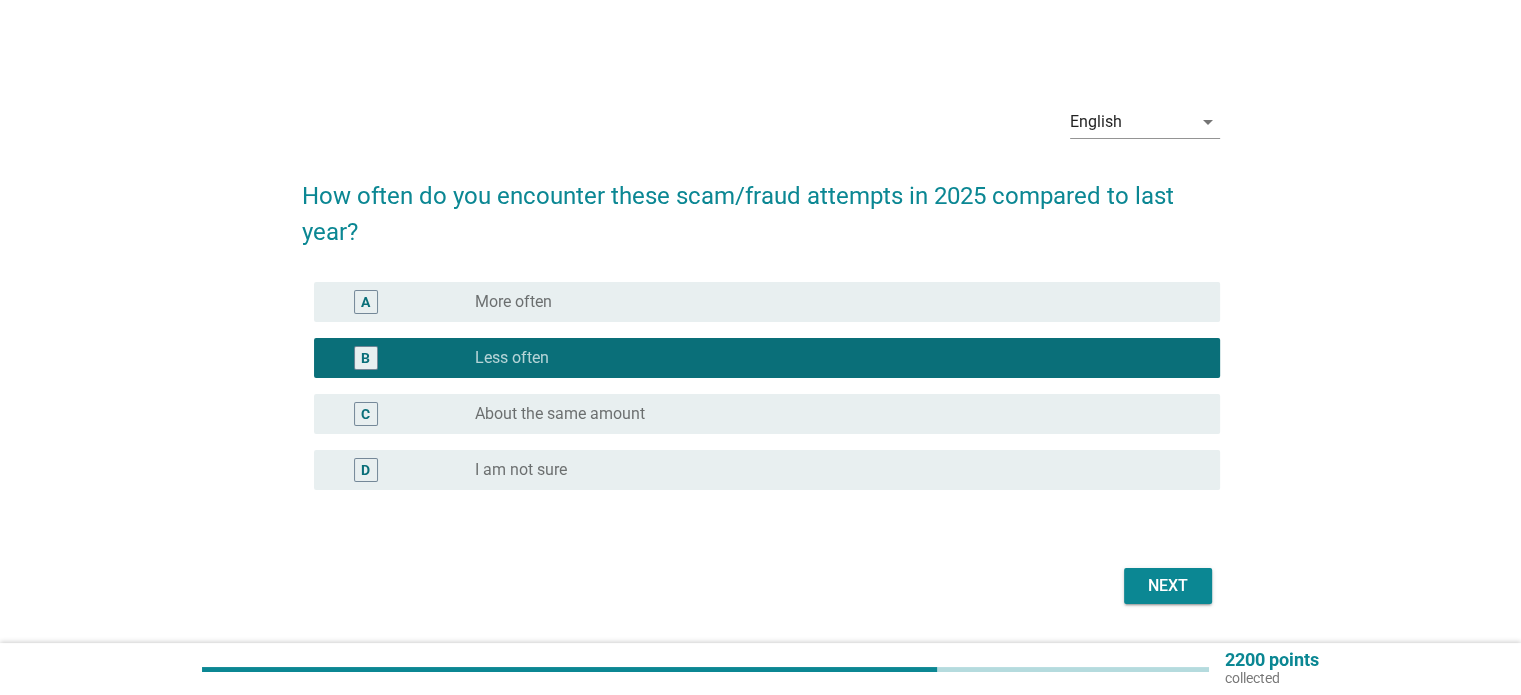 click on "About the same amount" at bounding box center [560, 414] 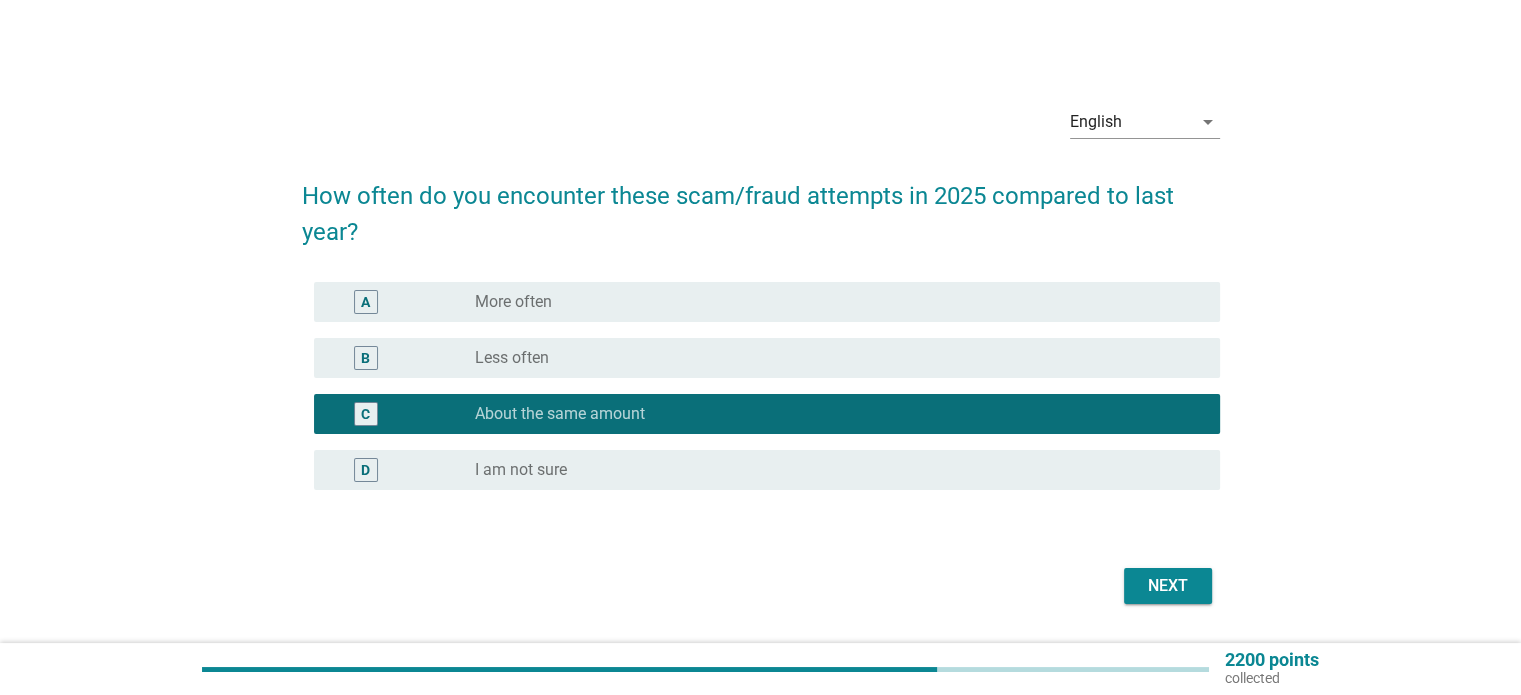 click on "Next" at bounding box center [1168, 586] 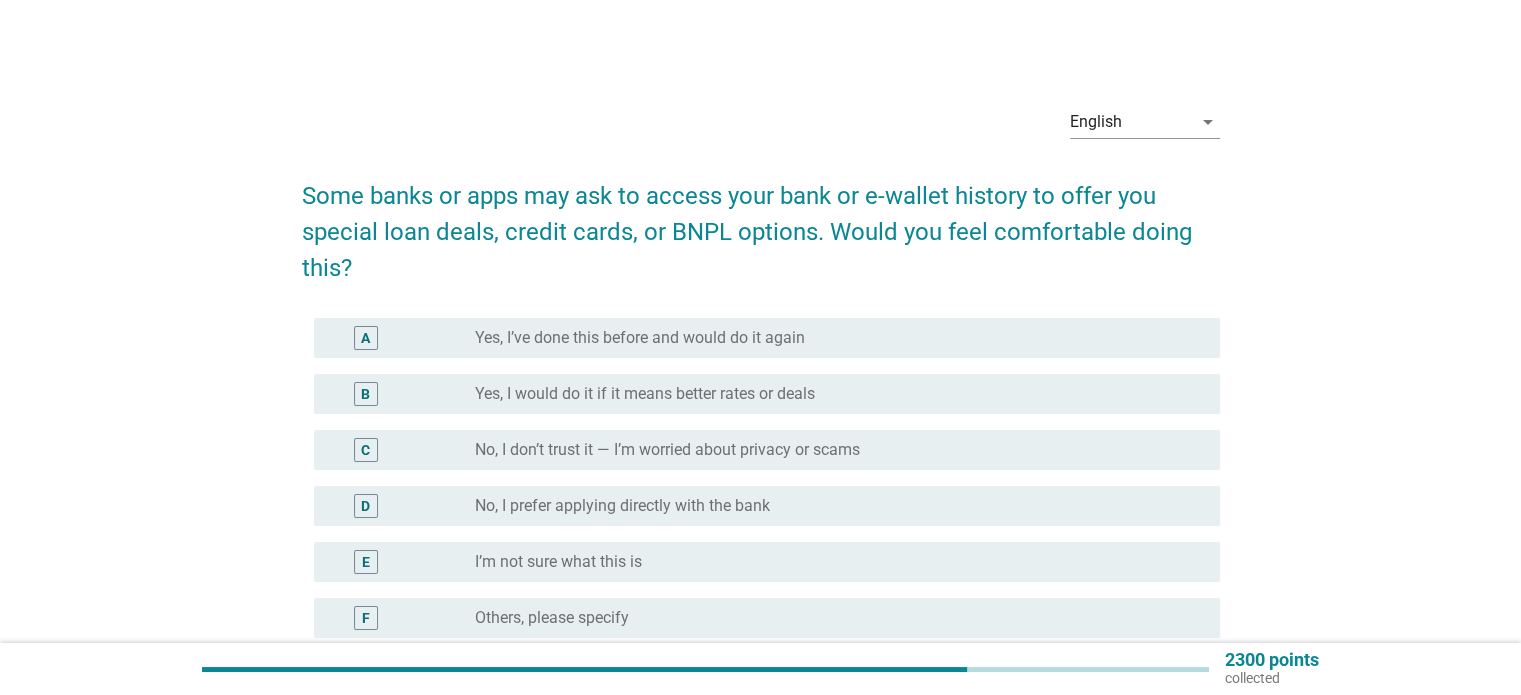 click on "No, I prefer applying directly with the bank" at bounding box center [622, 506] 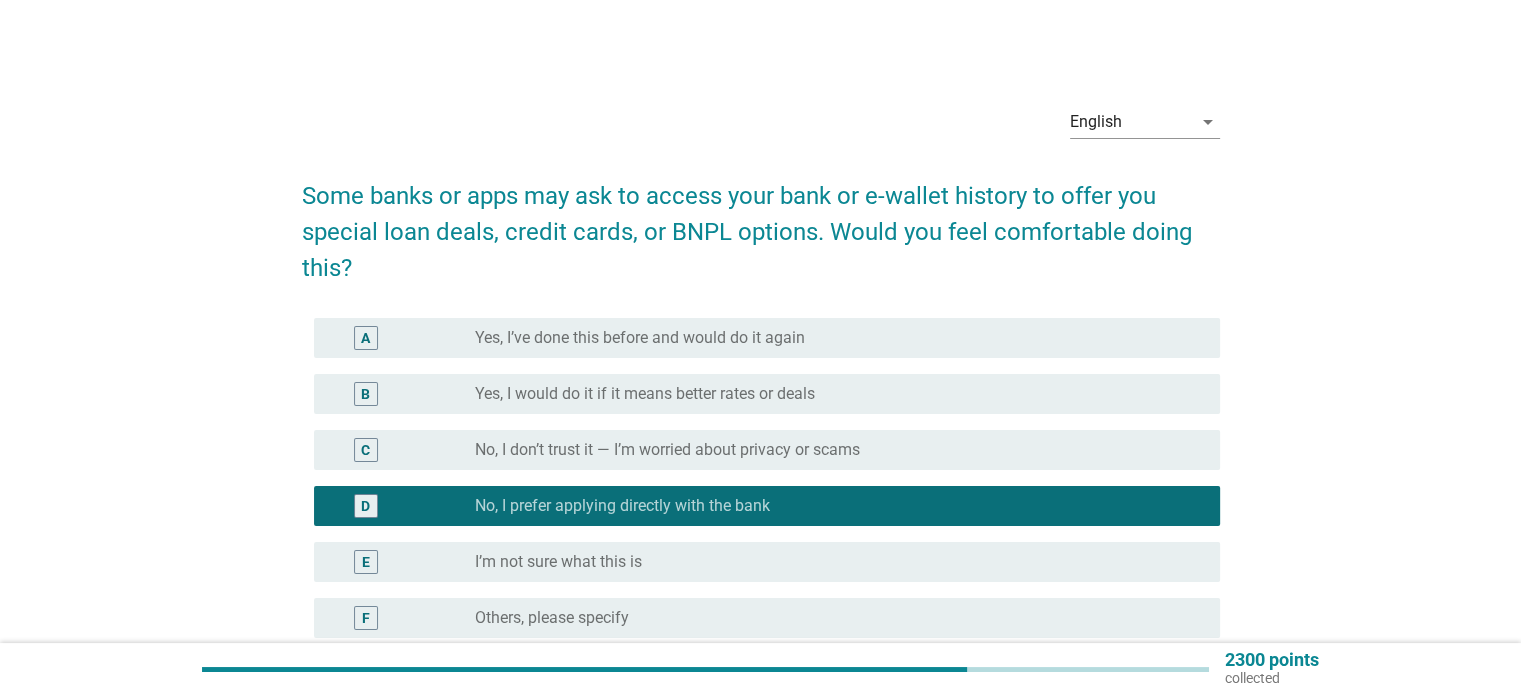 click on "English arrow_drop_down   Some banks or apps may ask to access your bank or e-wallet history to offer you special loan deals, credit cards, or BNPL options. Would you feel comfortable doing this?     A     radio_button_unchecked Yes, I’ve done this before and would do it again   B     radio_button_unchecked Yes, I would do it if it means better rates or deals   C     radio_button_unchecked No, I don’t trust it — I’m worried about privacy or scams   D     radio_button_checked No, I prefer applying directly with the bank   E     radio_button_unchecked I’m not sure what this is   F     radio_button_unchecked Others, please specify     Next" at bounding box center (760, 424) 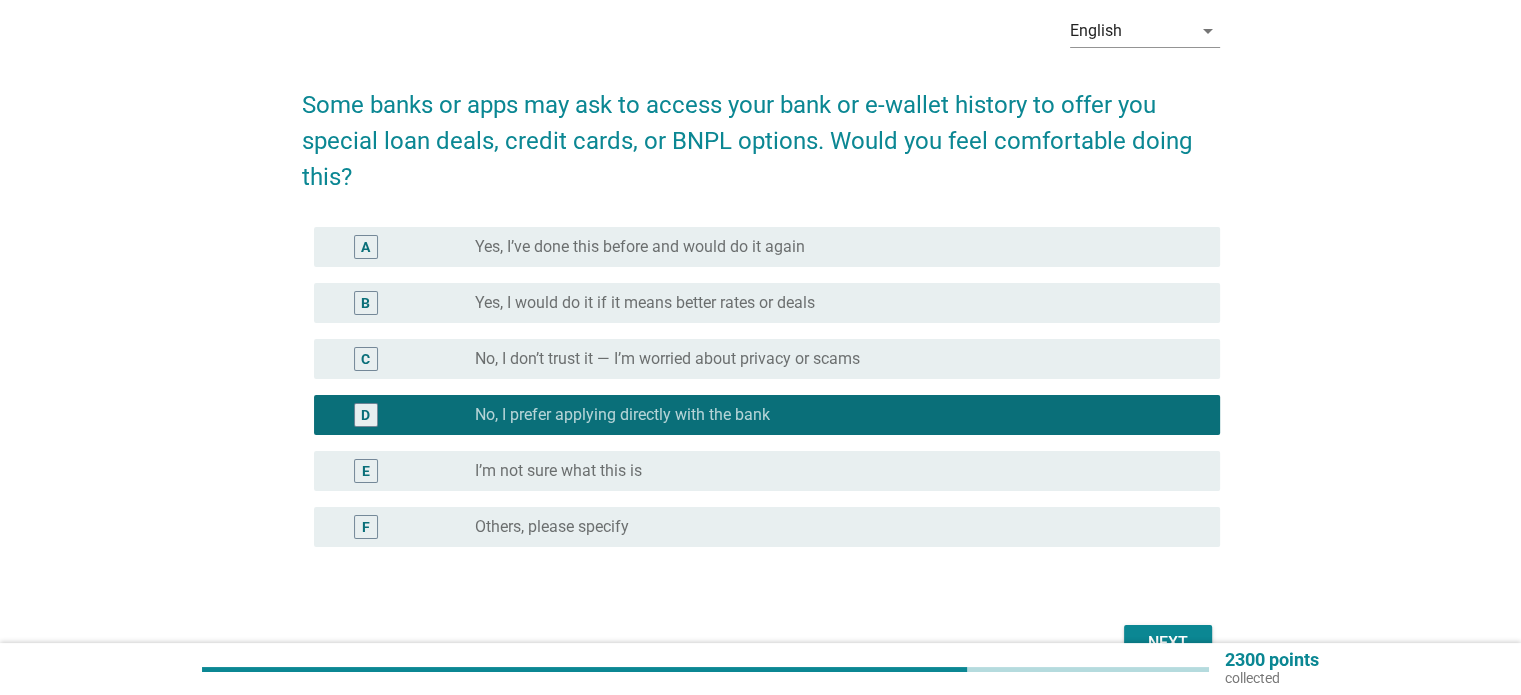 scroll, scrollTop: 92, scrollLeft: 0, axis: vertical 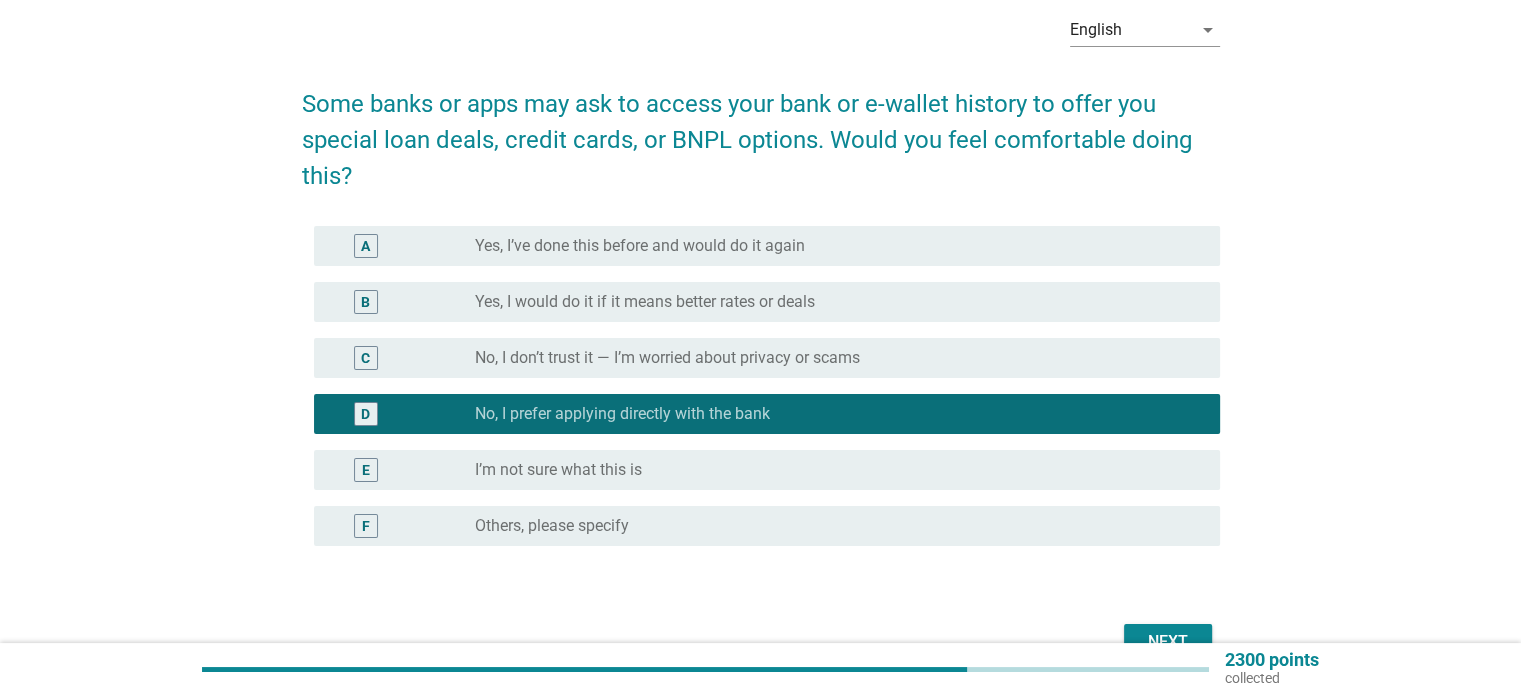 click on "No, I don’t trust it — I’m worried about privacy or scams" at bounding box center (667, 358) 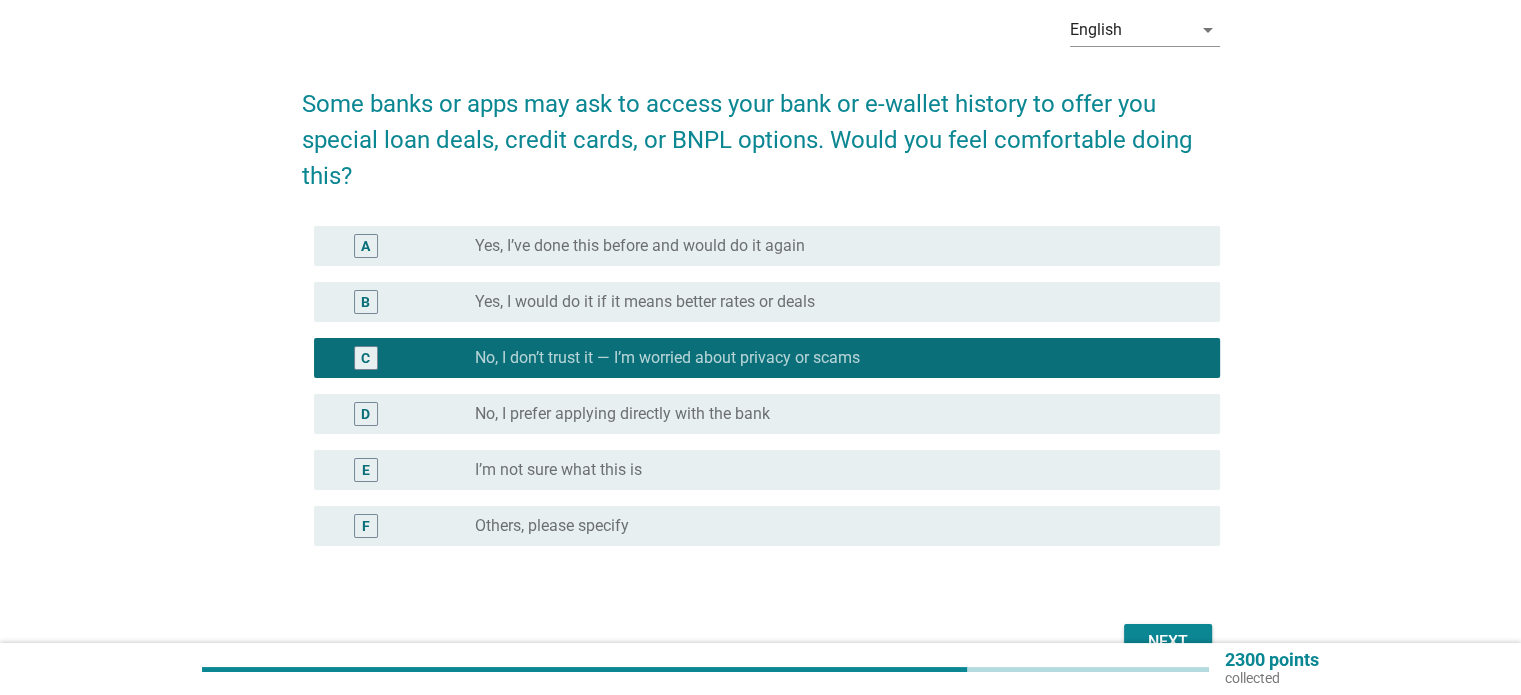 click on "D     radio_button_unchecked No, I prefer applying directly with the bank" at bounding box center (767, 414) 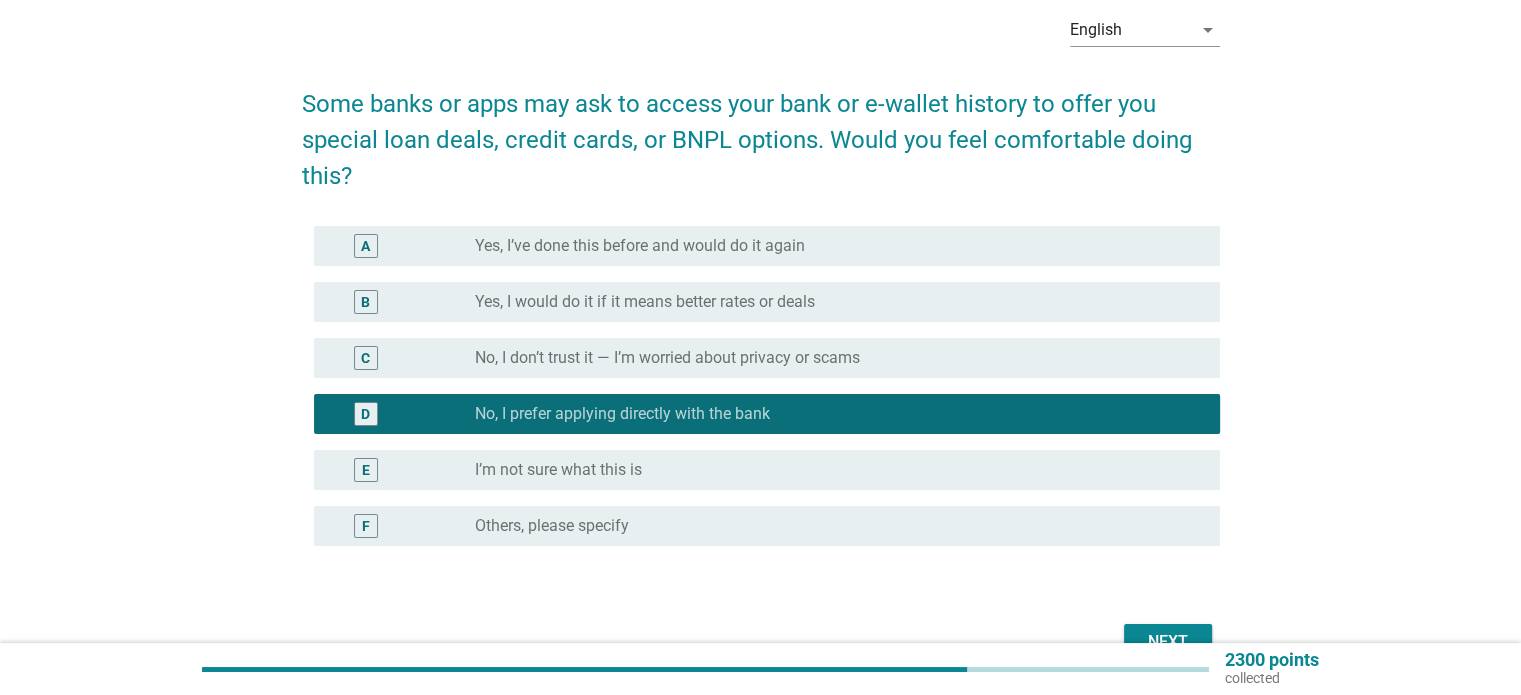 click on "Next" at bounding box center (1168, 642) 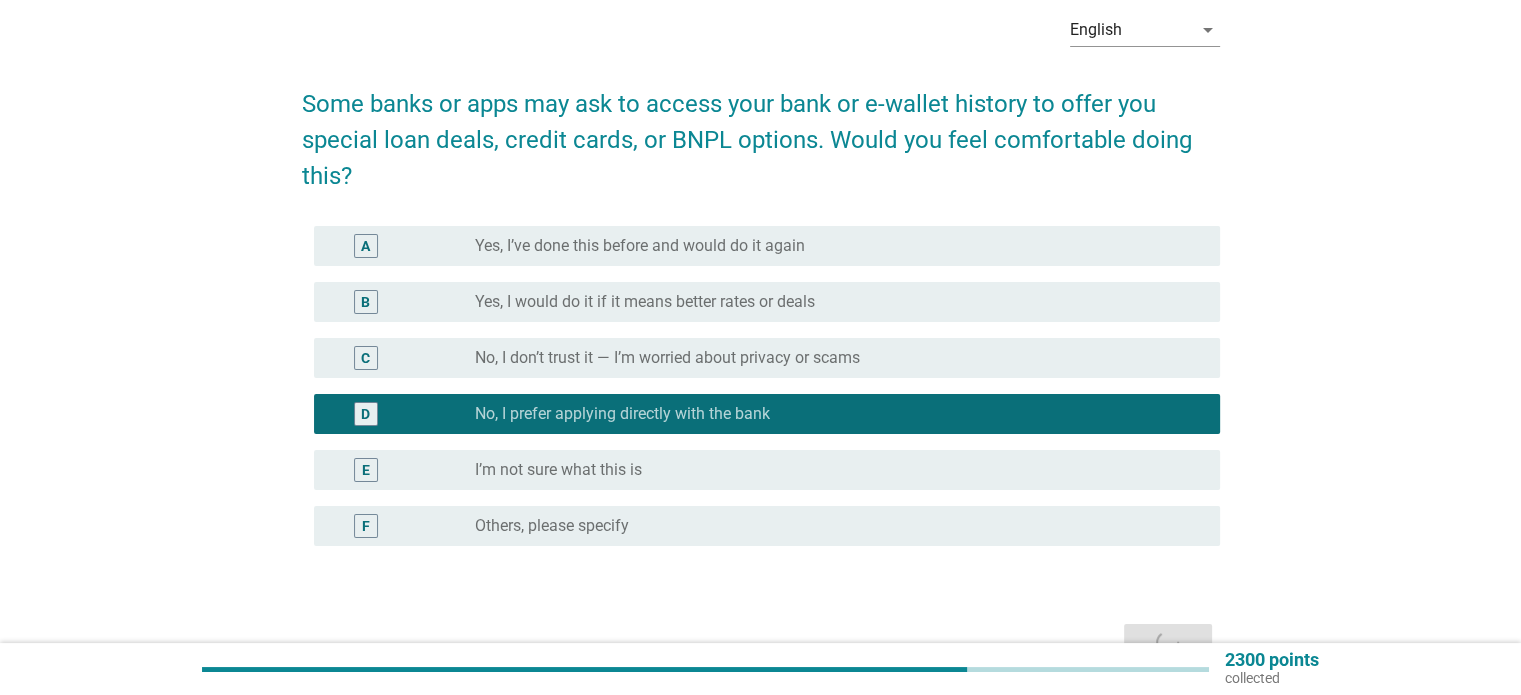 scroll, scrollTop: 0, scrollLeft: 0, axis: both 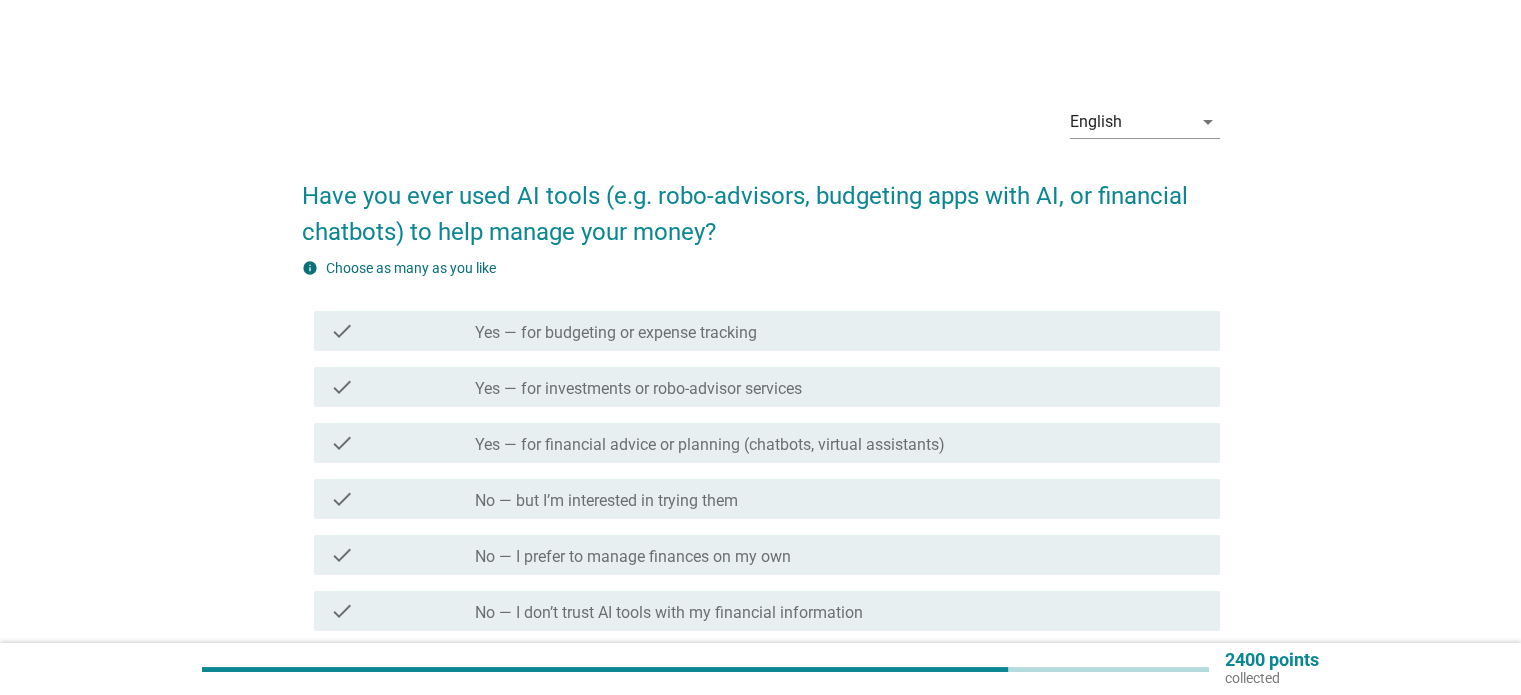 click on "check     check_box_outline_blank No — I prefer to manage finances on my own" at bounding box center [767, 555] 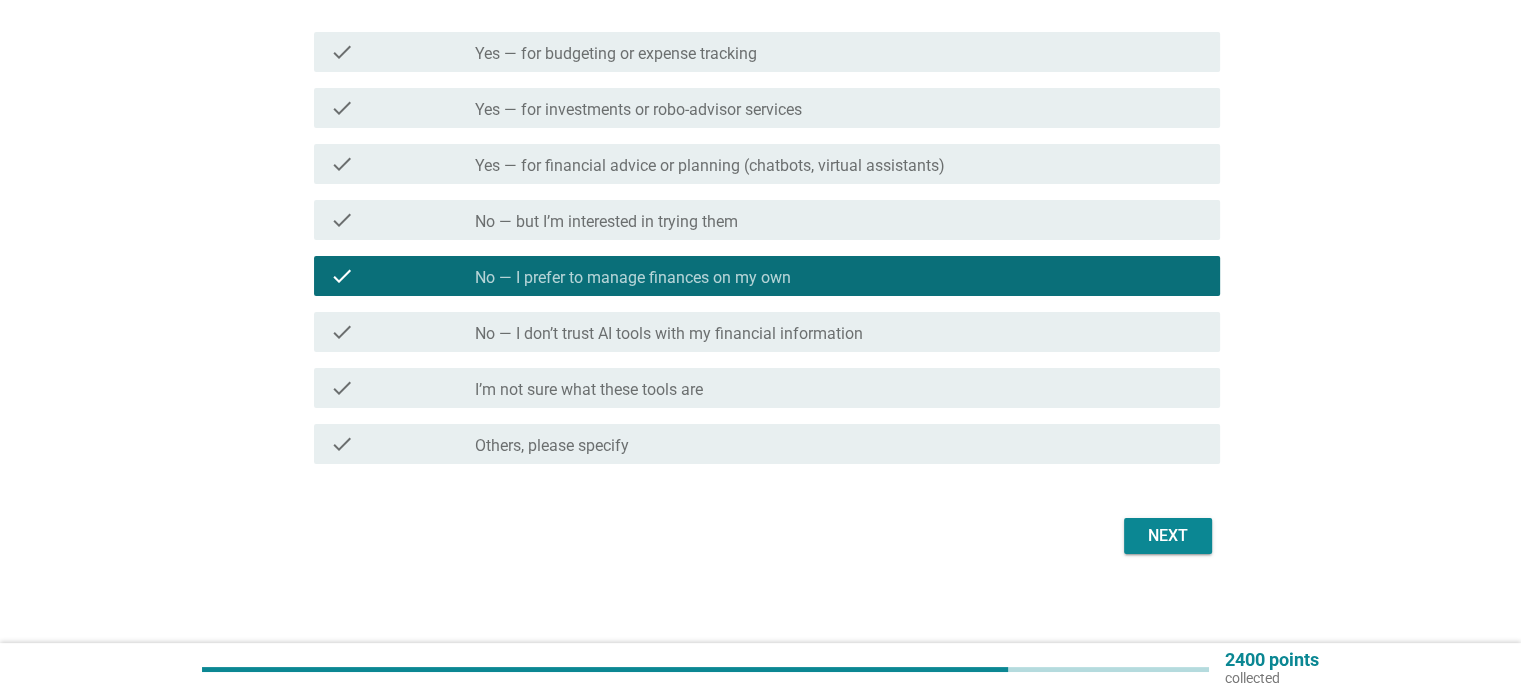 scroll, scrollTop: 285, scrollLeft: 0, axis: vertical 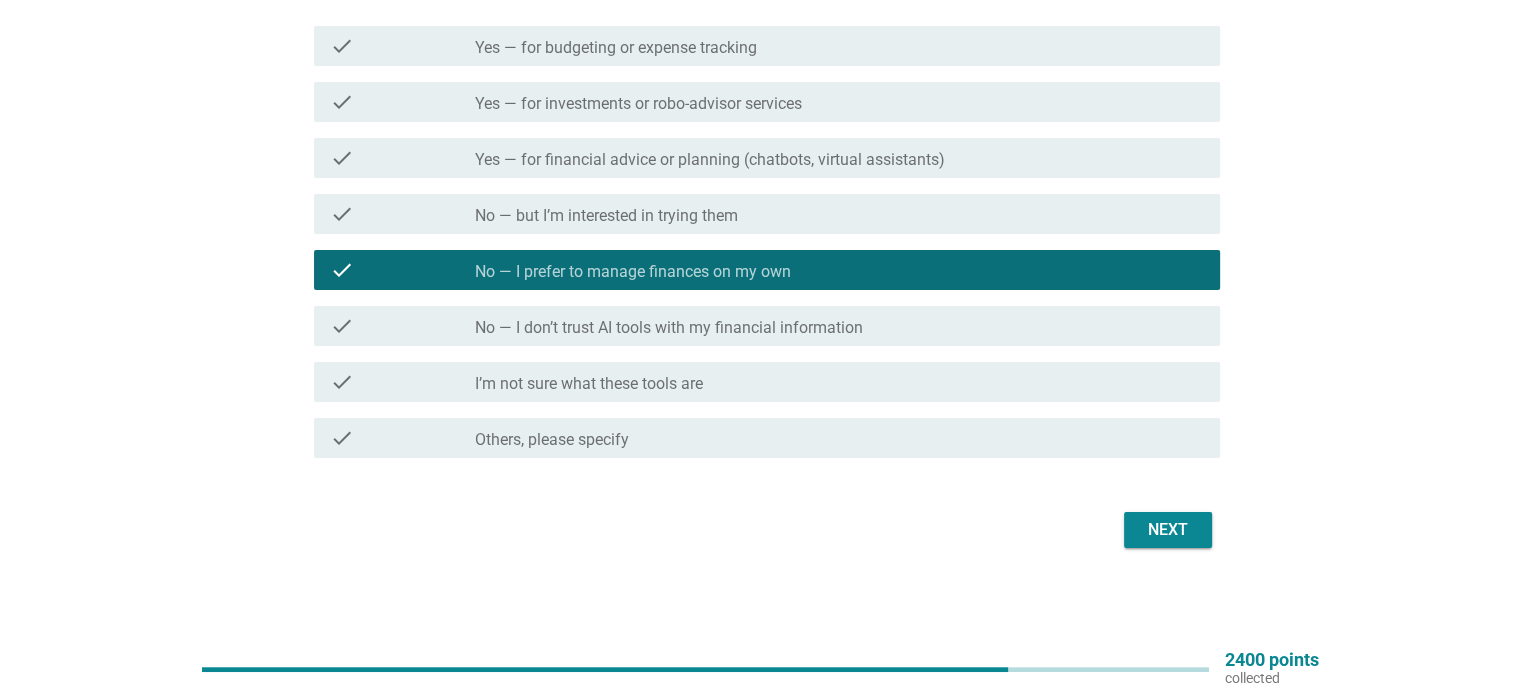 click on "English arrow_drop_down   Have you ever used AI tools (e.g. robo-advisors, budgeting apps with AI, or financial chatbots) to help manage your money?     info   Choose as many as you like   check     check_box_outline_blank Yes — for budgeting or expense tracking   check     check_box_outline_blank Yes — for investments or robo-advisor services   check     check_box_outline_blank Yes — for financial advice or planning (chatbots, virtual assistants)   check     check_box_outline_blank No — but I’m interested in trying them   check     check_box_outline_blank No — I prefer to manage finances on my own   check     check_box_outline_blank No — I don’t trust AI tools with my financial information   check     check_box_outline_blank I’m not sure what these tools are   check     check_box_outline_blank Others, please specify       Next" at bounding box center [760, 179] 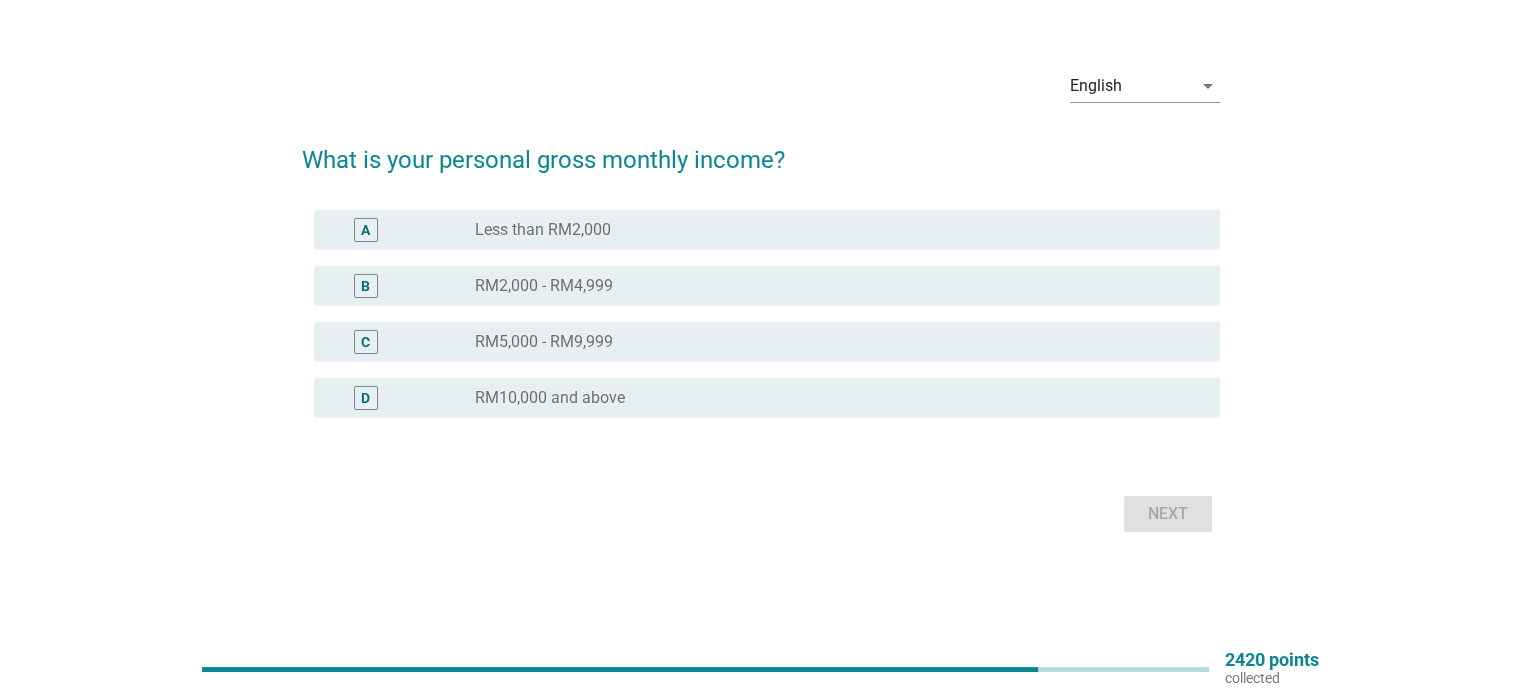 scroll, scrollTop: 0, scrollLeft: 0, axis: both 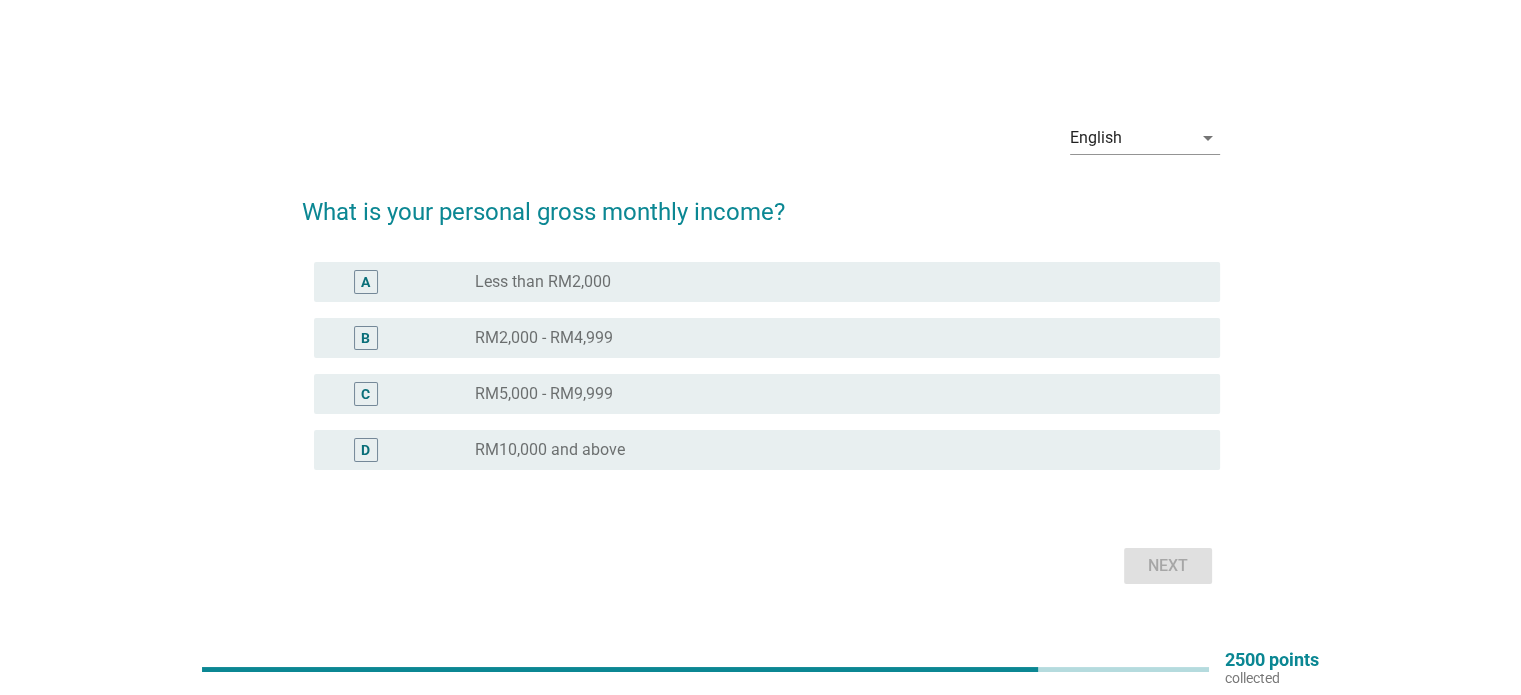 click on "radio_button_unchecked RM10,000 and above" at bounding box center [831, 450] 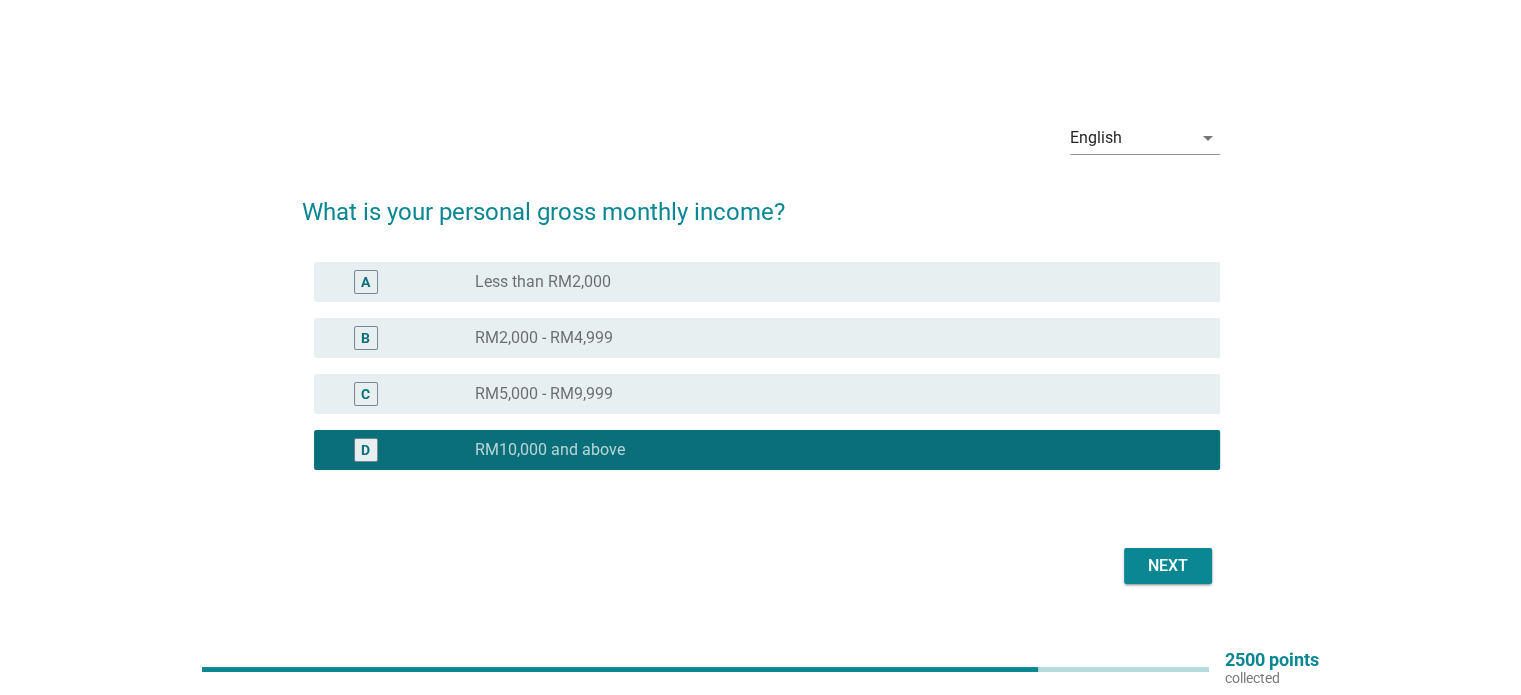 click on "Next" at bounding box center [761, 566] 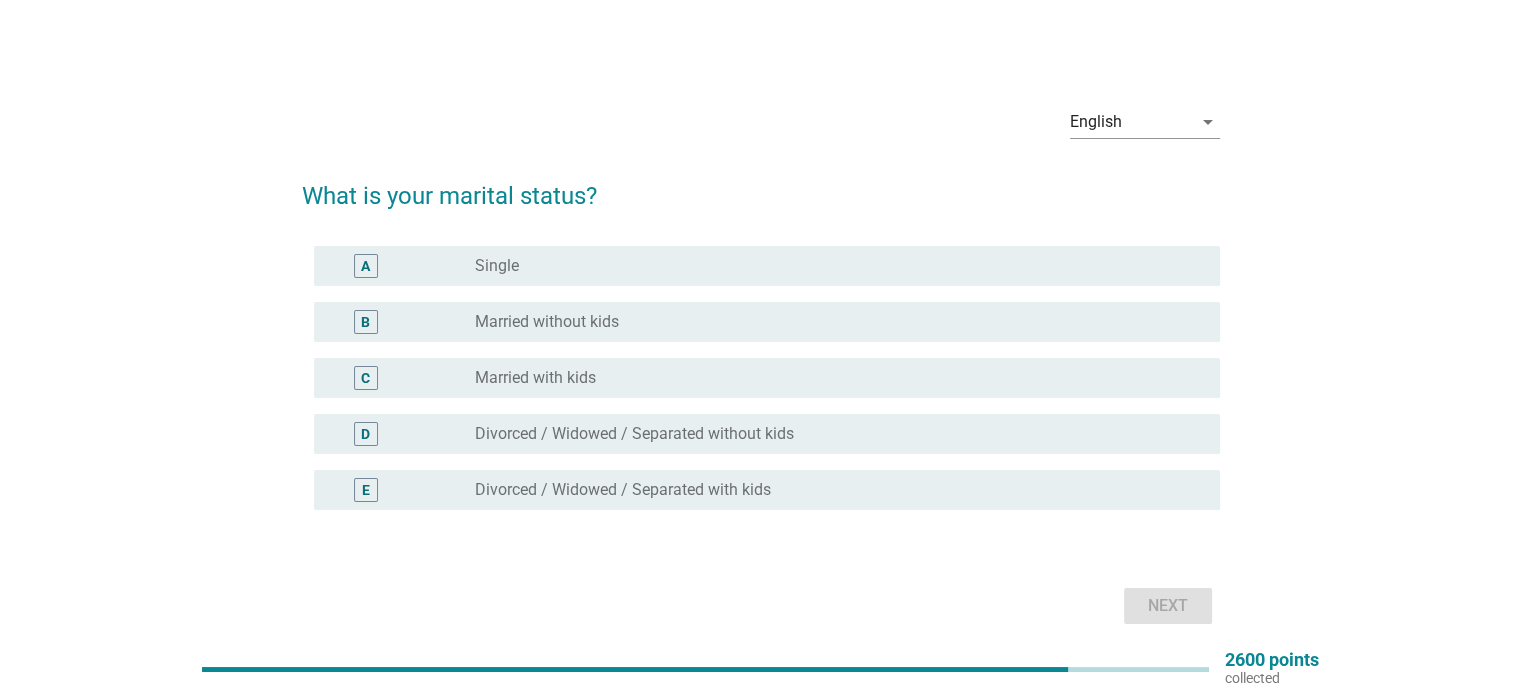 click on "Married with kids" at bounding box center (535, 378) 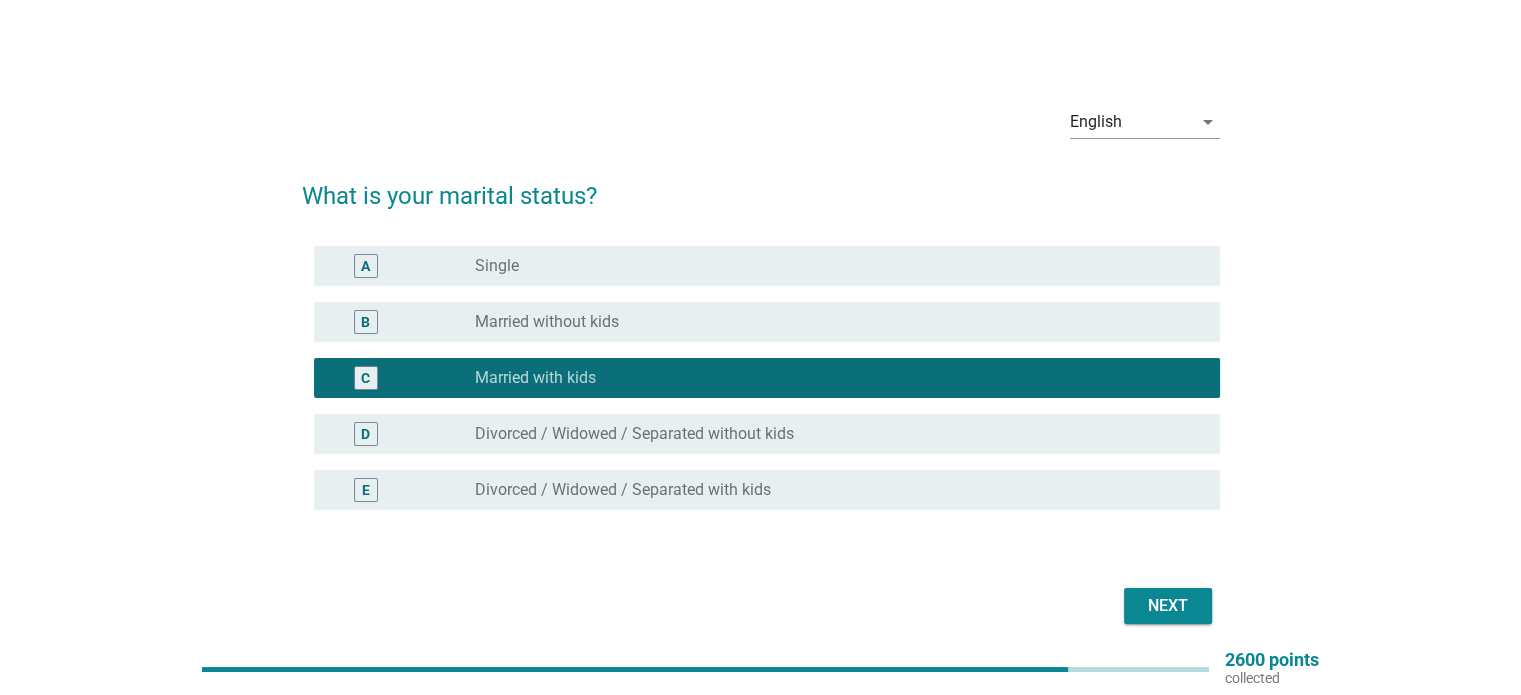 click on "Next" at bounding box center (1168, 606) 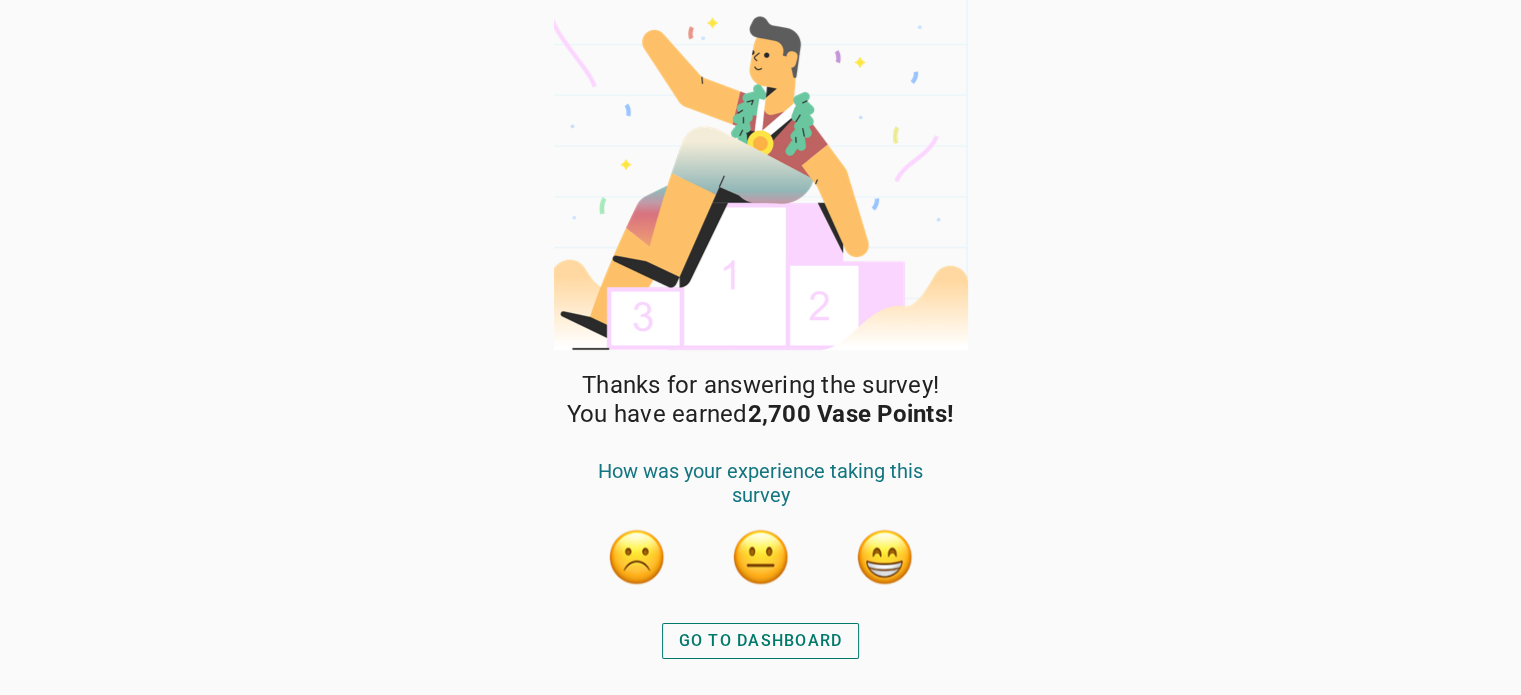 click on "GO TO DASHBOARD" at bounding box center (761, 641) 